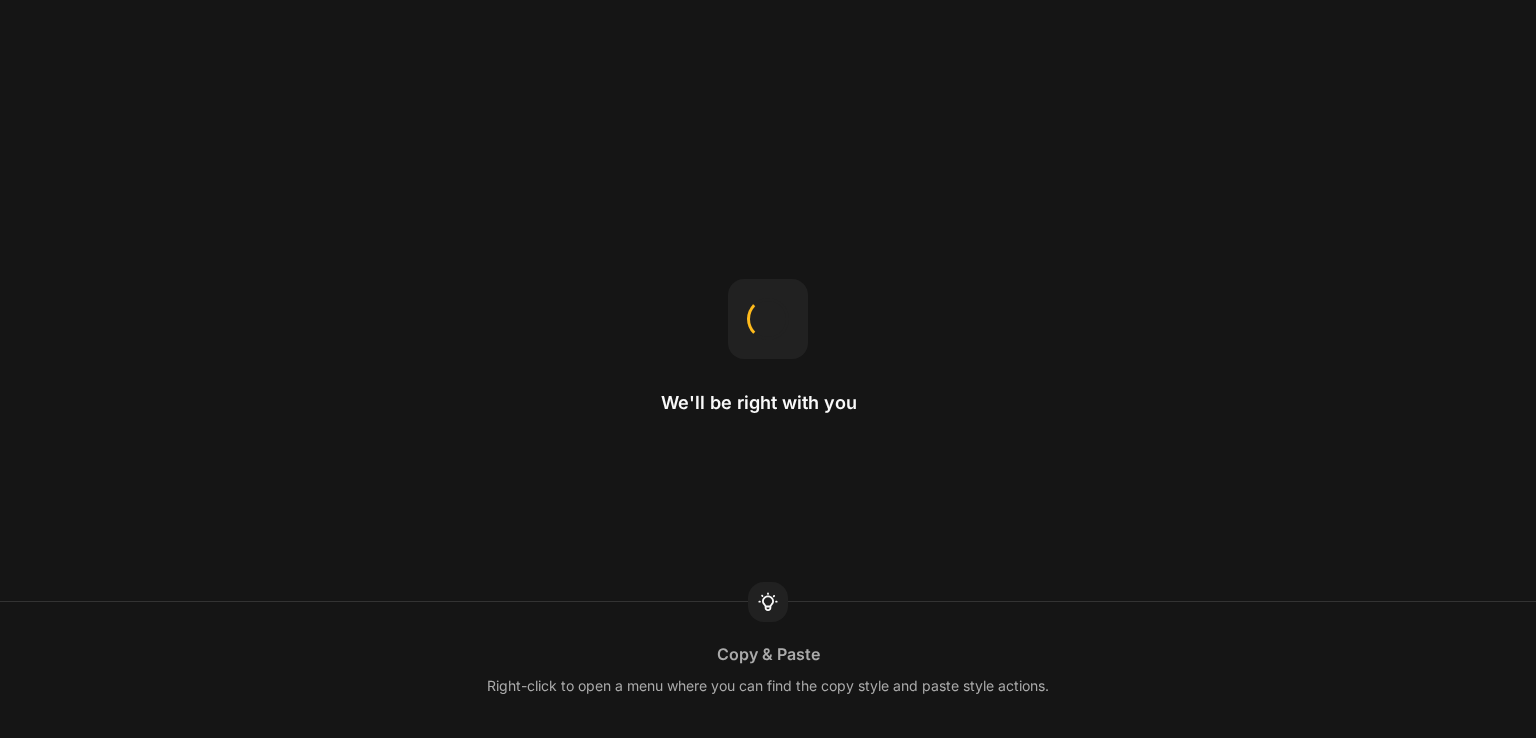 scroll, scrollTop: 0, scrollLeft: 0, axis: both 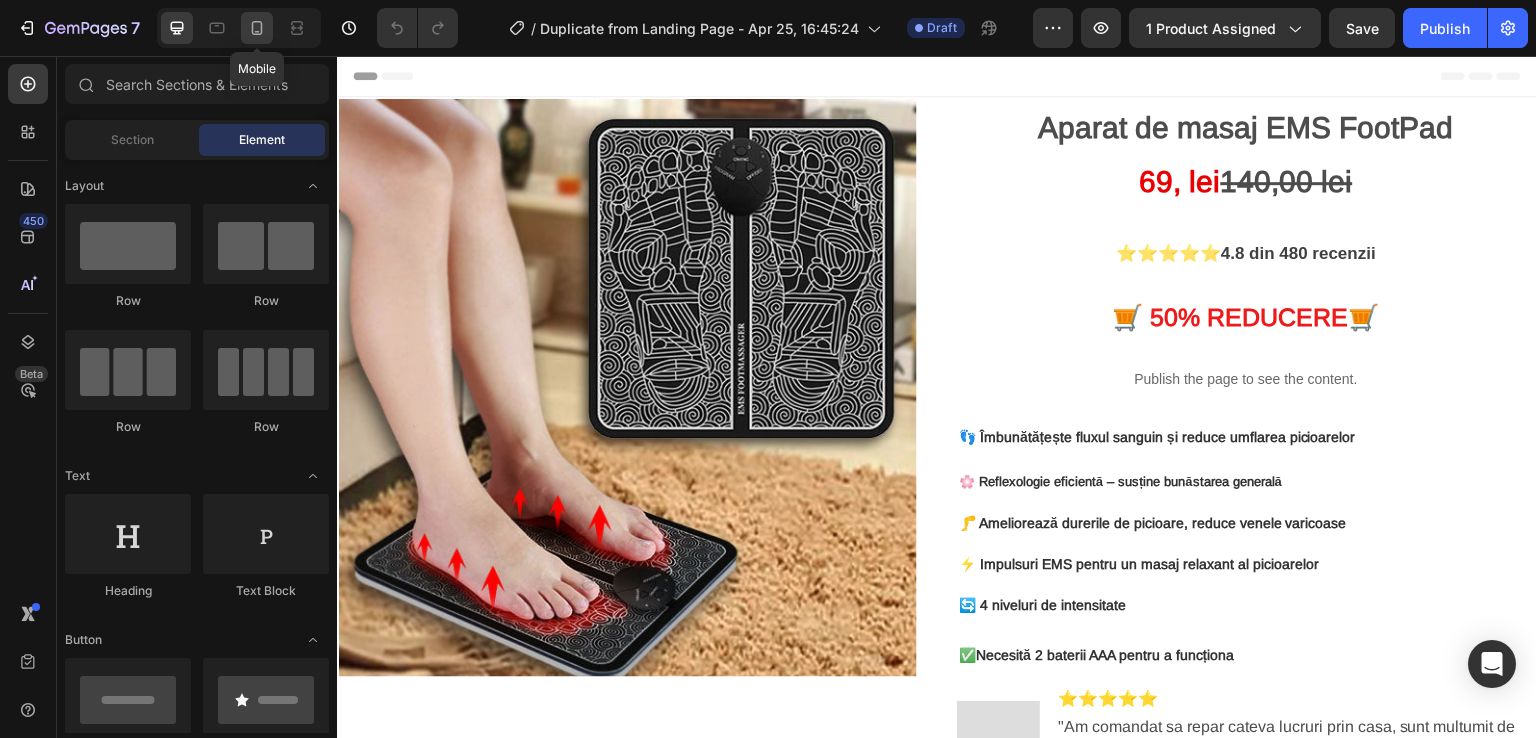 click 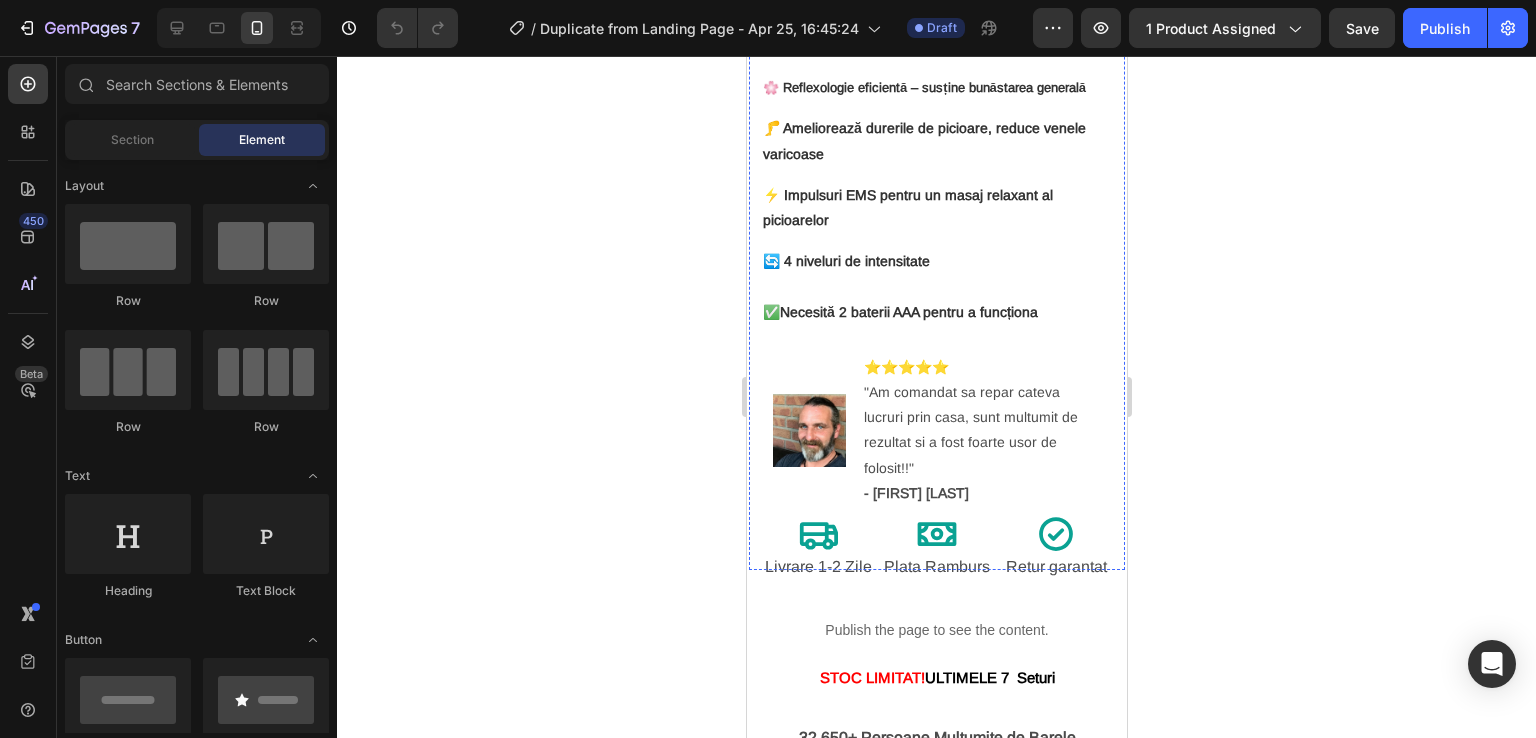 scroll, scrollTop: 700, scrollLeft: 0, axis: vertical 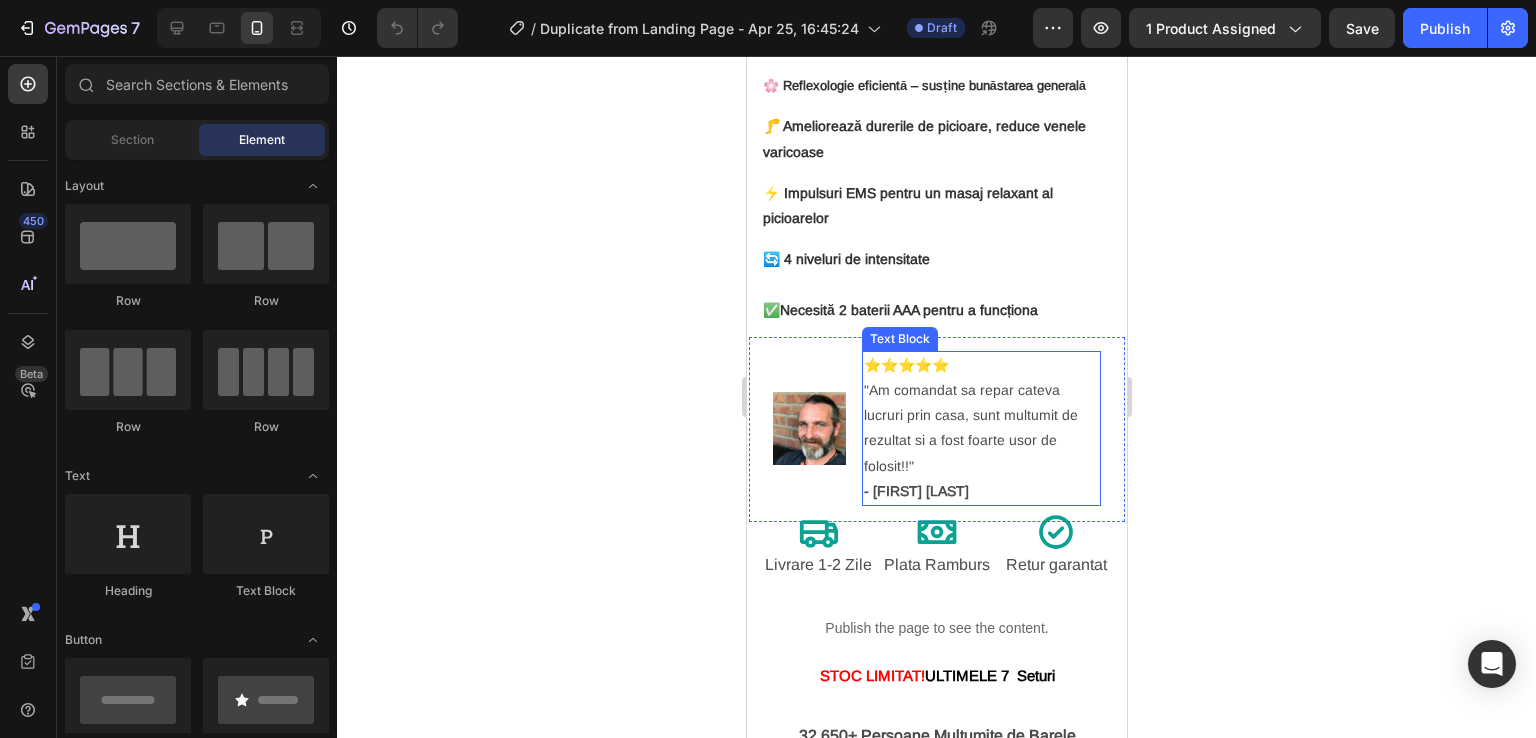 click on "⭐⭐⭐⭐⭐ "Am comandat sa repar cateva lucruri prin casa, sunt multumit de rezultat si a fost foarte usor de folosit!!" - [FIRST] [LAST]" at bounding box center (980, 428) 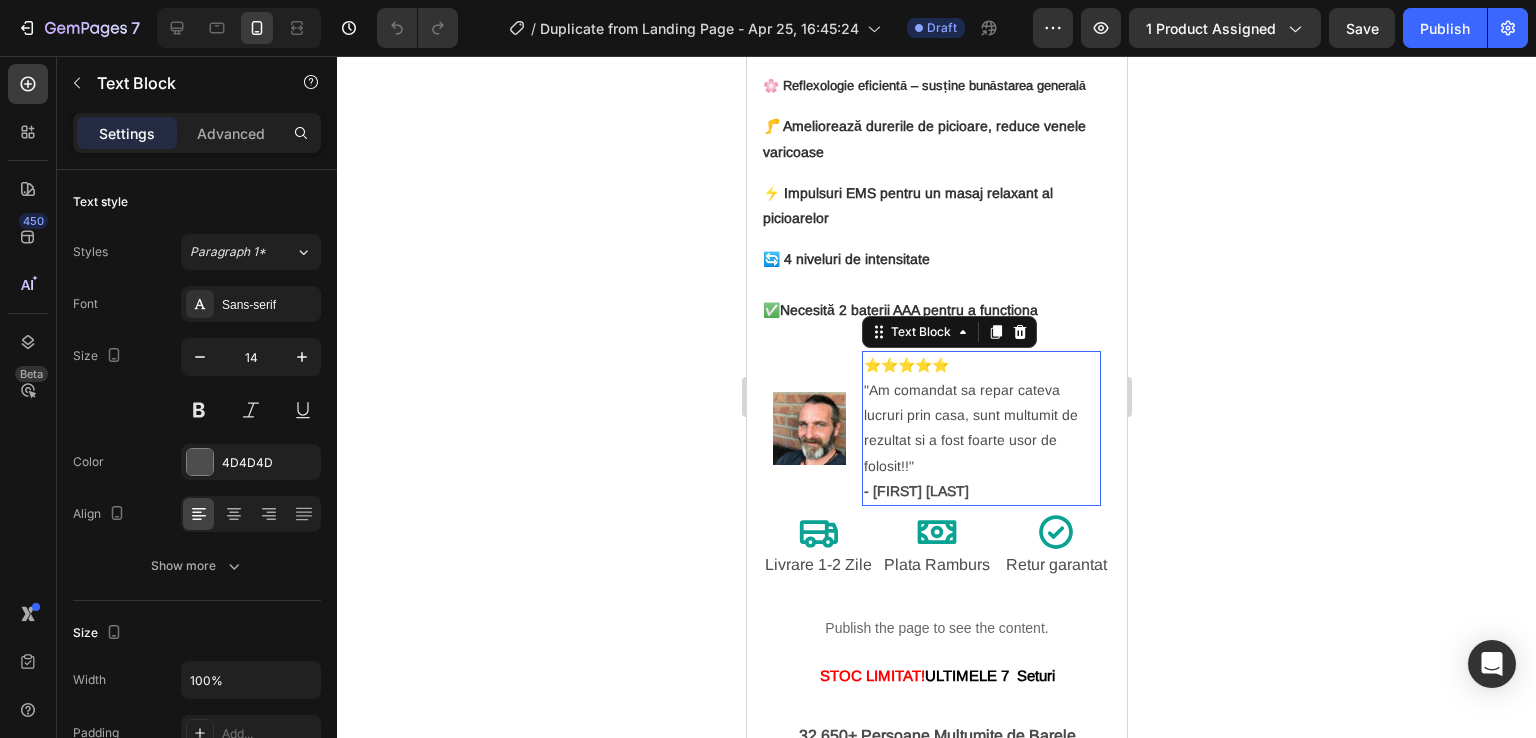 click on "⭐⭐⭐⭐⭐ "Am comandat sa repar cateva lucruri prin casa, sunt multumit de rezultat si a fost foarte usor de folosit!!" - [FIRST] [LAST]" at bounding box center (980, 428) 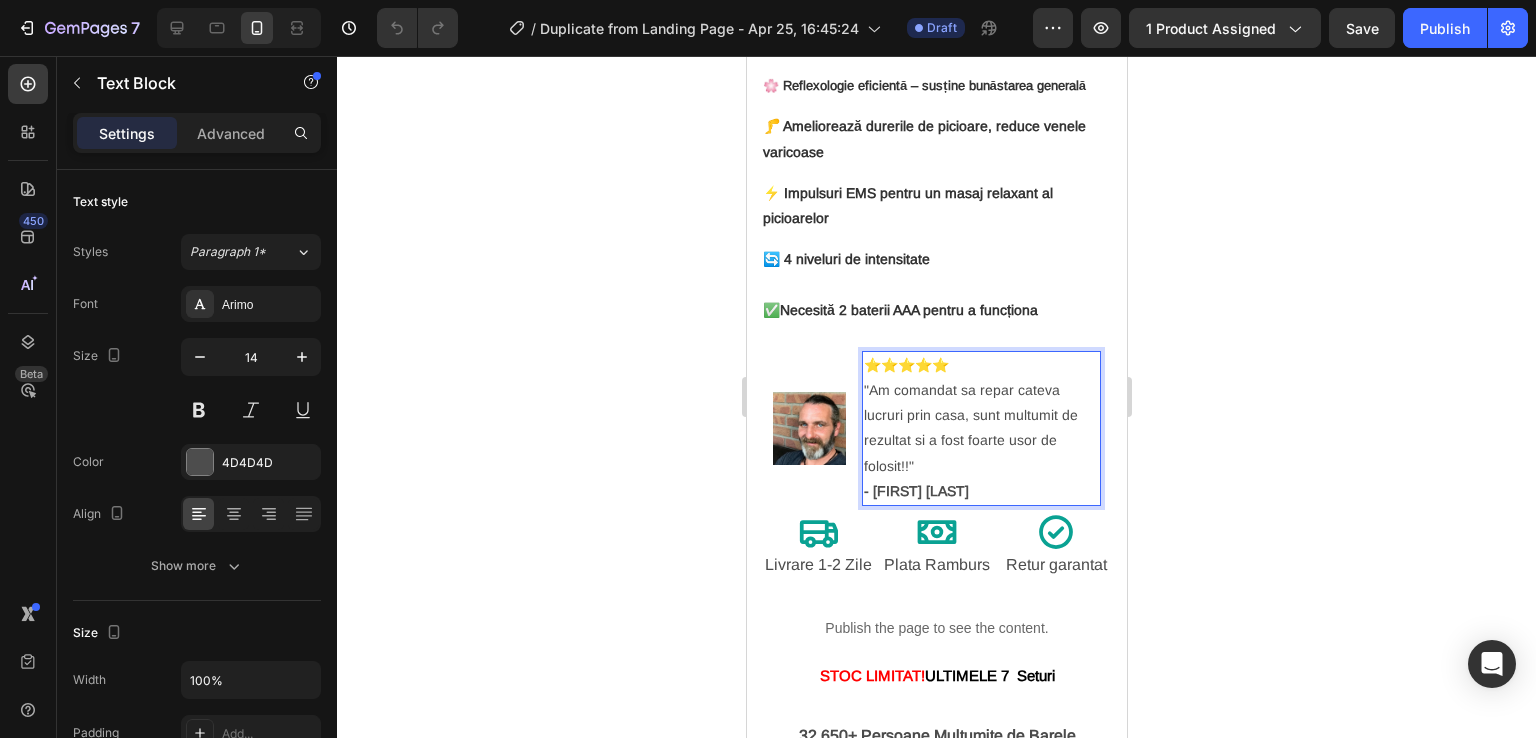 click on "⭐⭐⭐⭐⭐ "Am comandat sa repar cateva lucruri prin casa, sunt multumit de rezultat si a fost foarte usor de folosit!!" - [FIRST] [LAST]" at bounding box center (980, 428) 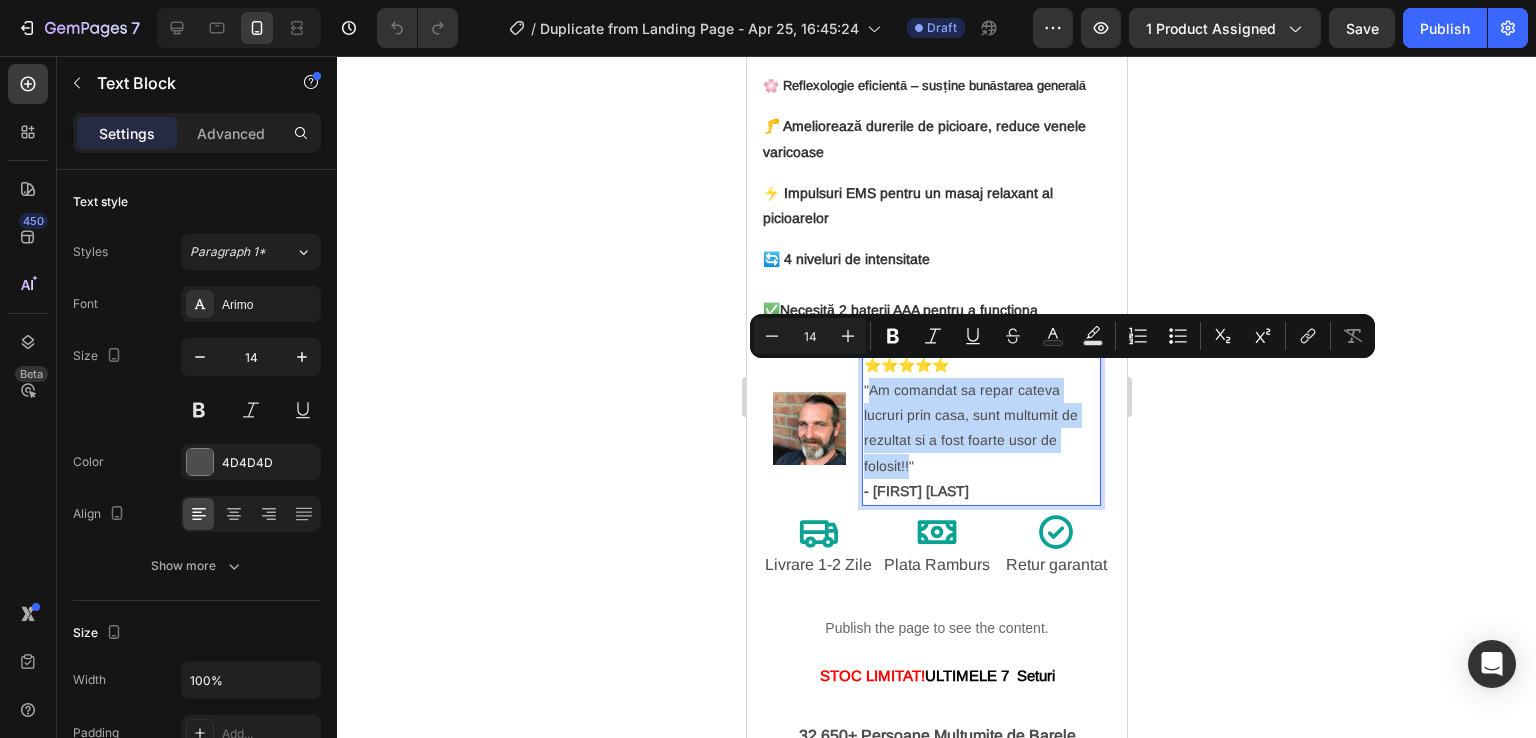 drag, startPoint x: 905, startPoint y: 452, endPoint x: 869, endPoint y: 373, distance: 86.815895 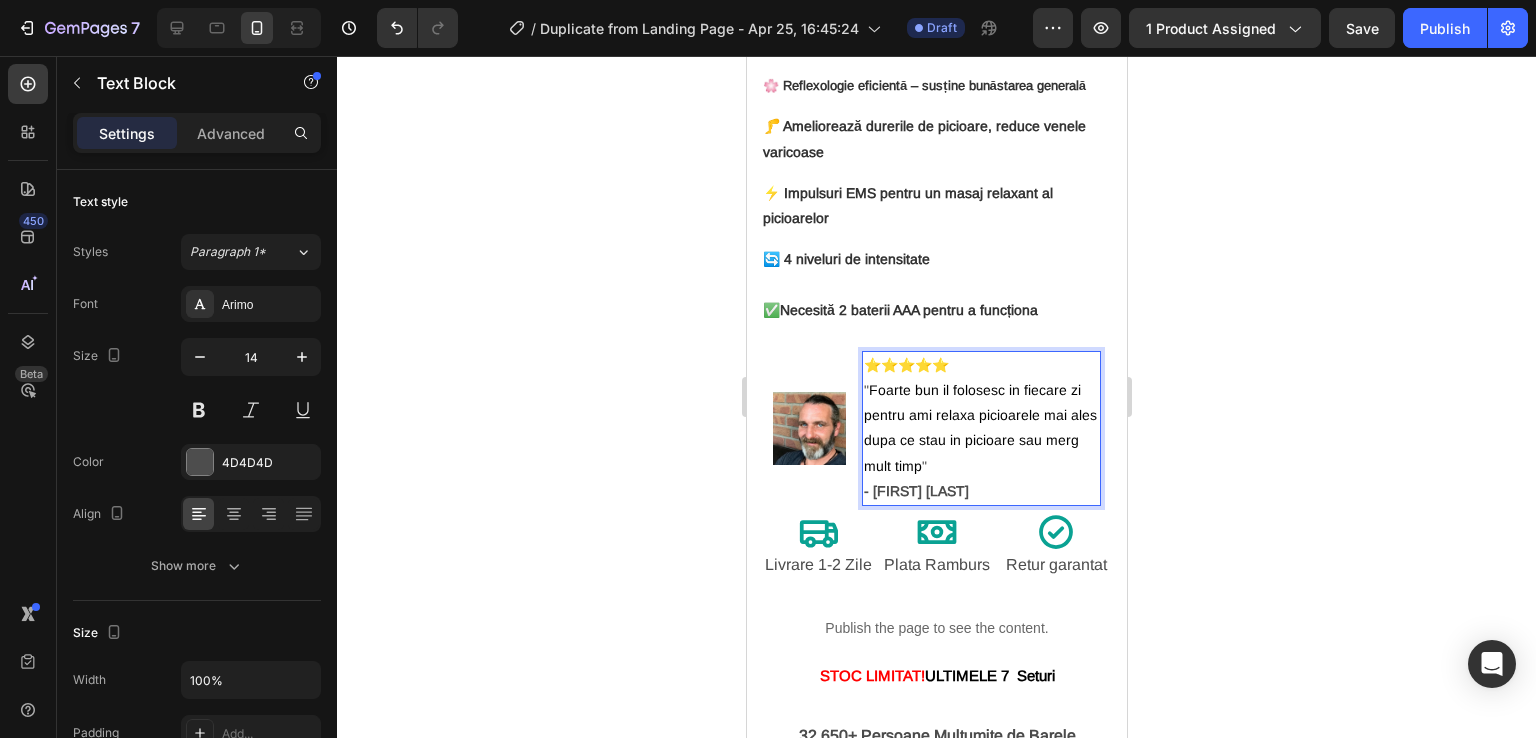 click on "Foarte bun il folosesc in fiecare zi pentru ami relaxa picioarele mai ales dupa ce stau in picioare sau merg mult timp" at bounding box center [979, 428] 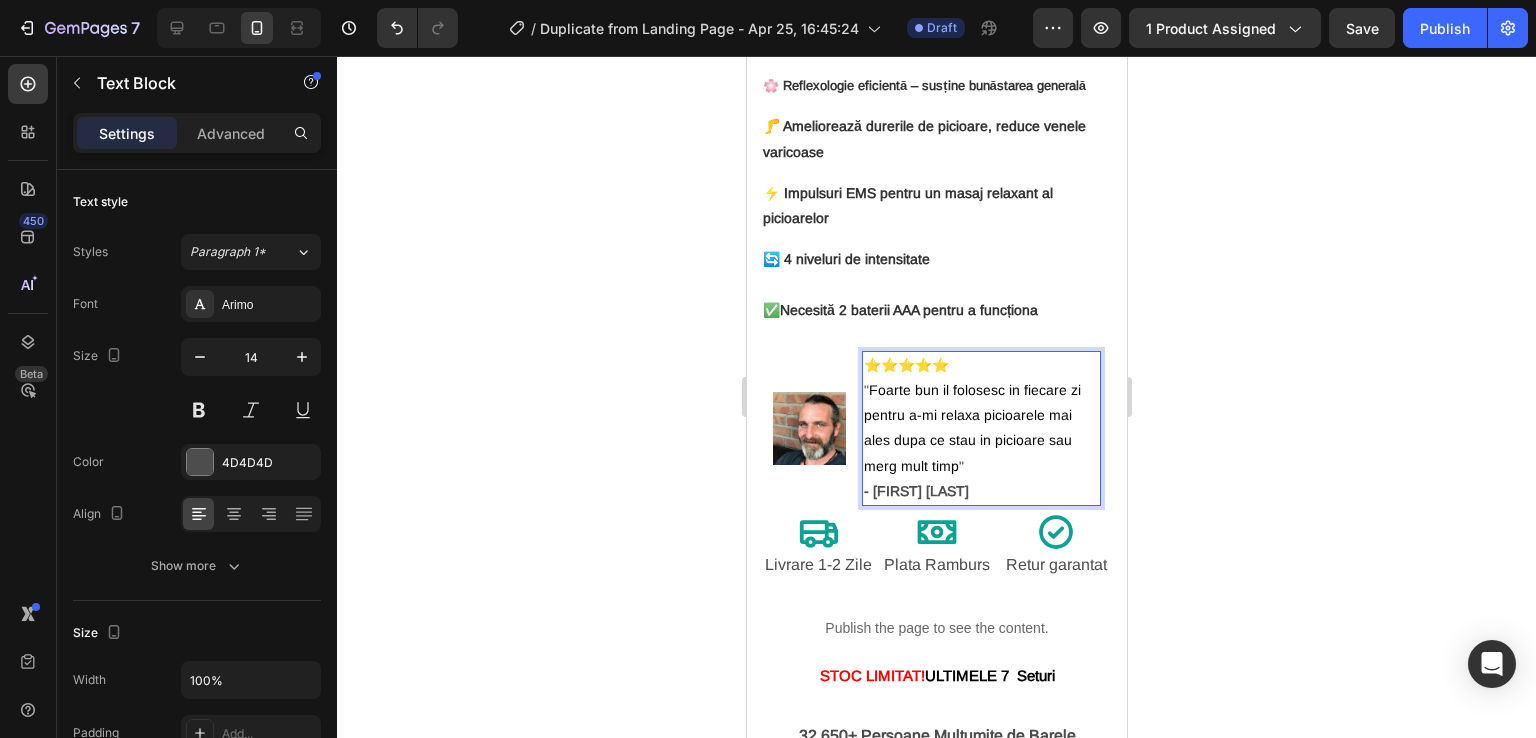 click 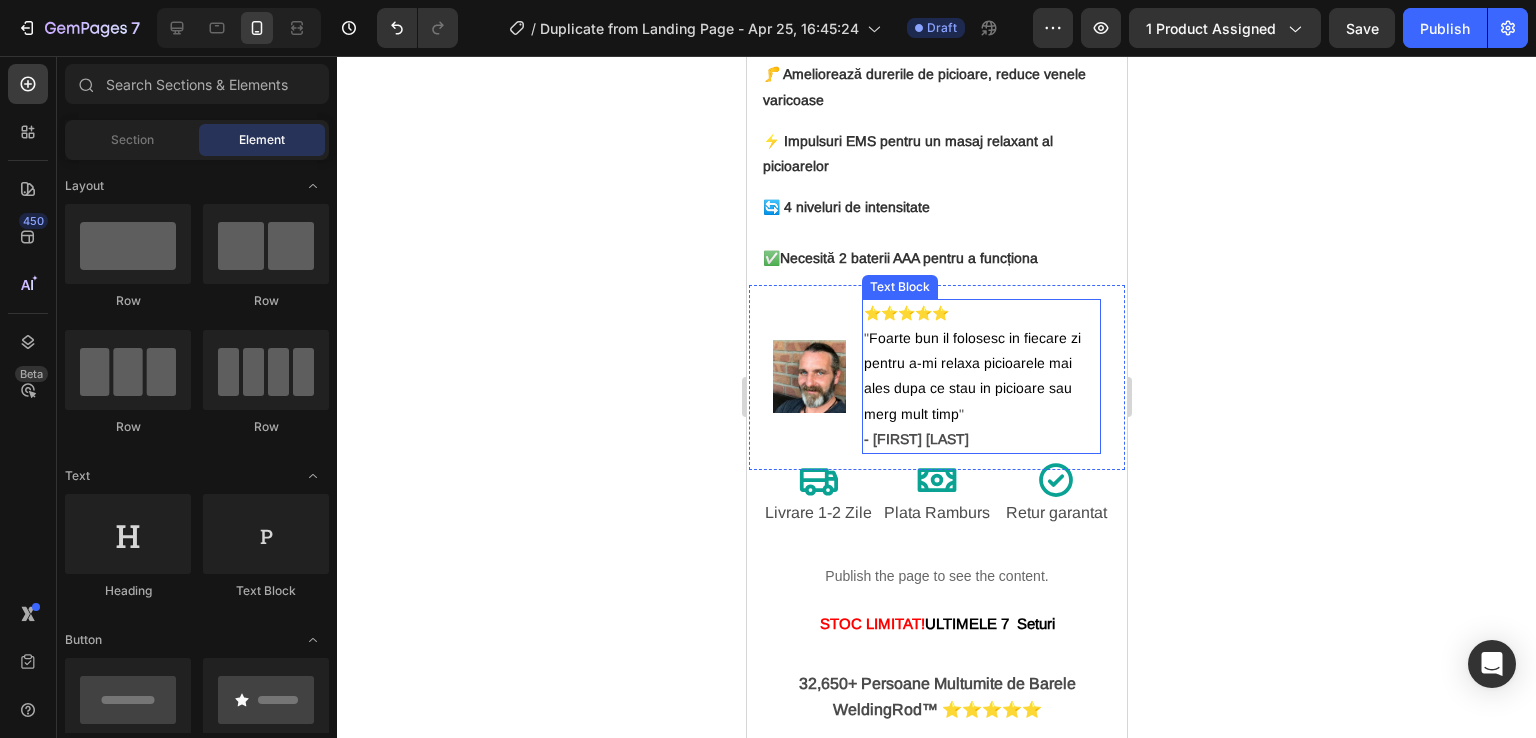 scroll, scrollTop: 900, scrollLeft: 0, axis: vertical 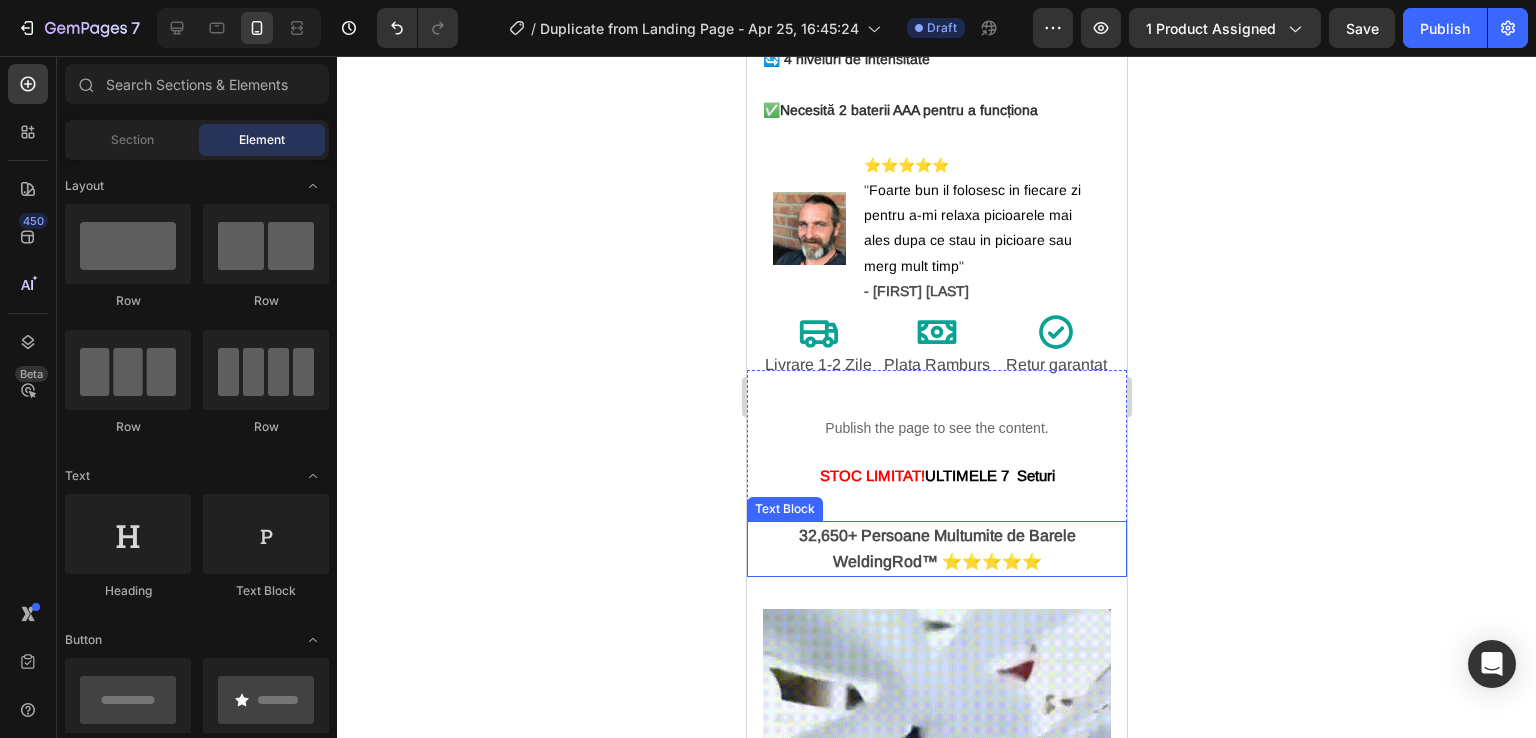 click on "32,650+ Persoane Multumite de Barele WeldingRod™ ⭐⭐⭐⭐⭐" at bounding box center [936, 548] 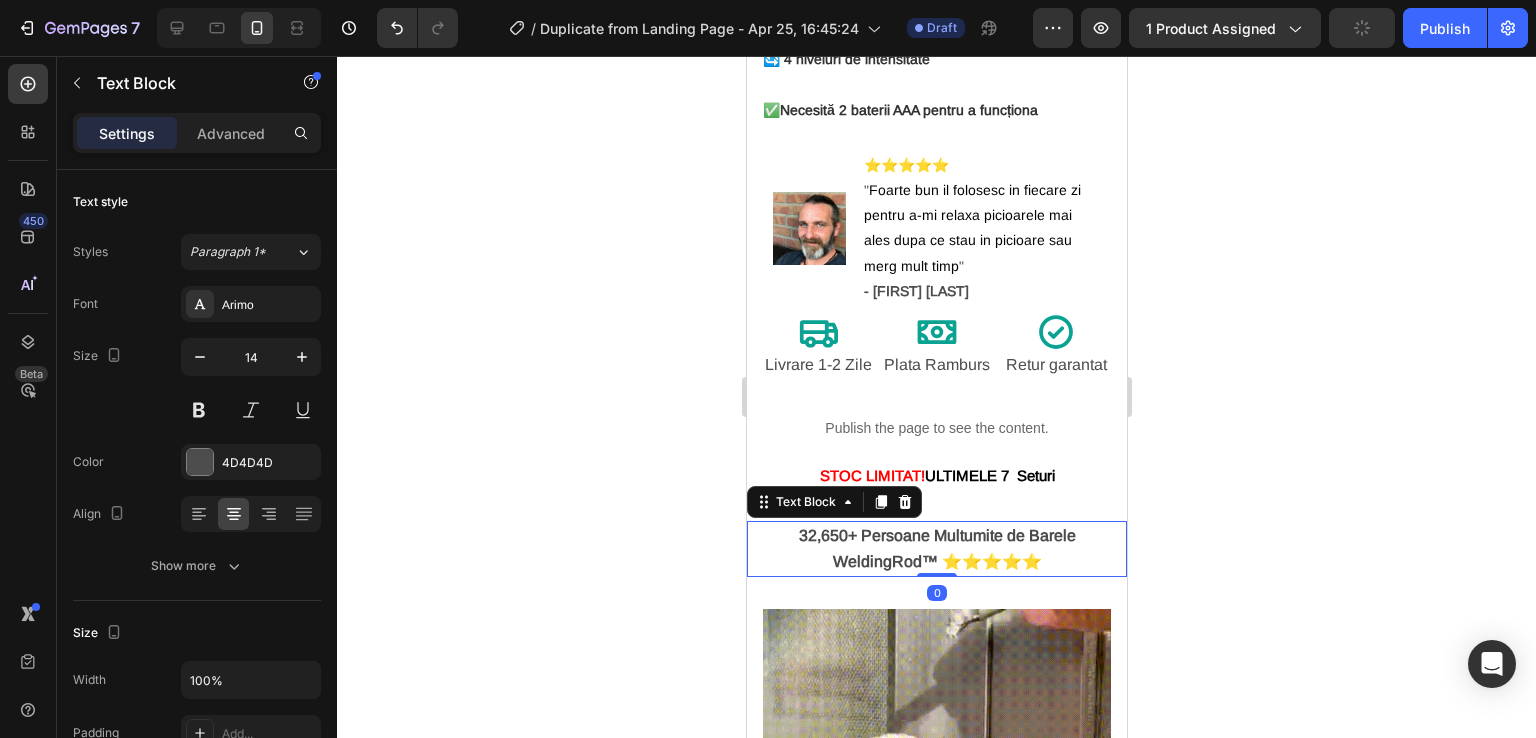 click on "32,650+ Persoane Multumite de Barele WeldingRod™ ⭐⭐⭐⭐⭐" at bounding box center (936, 548) 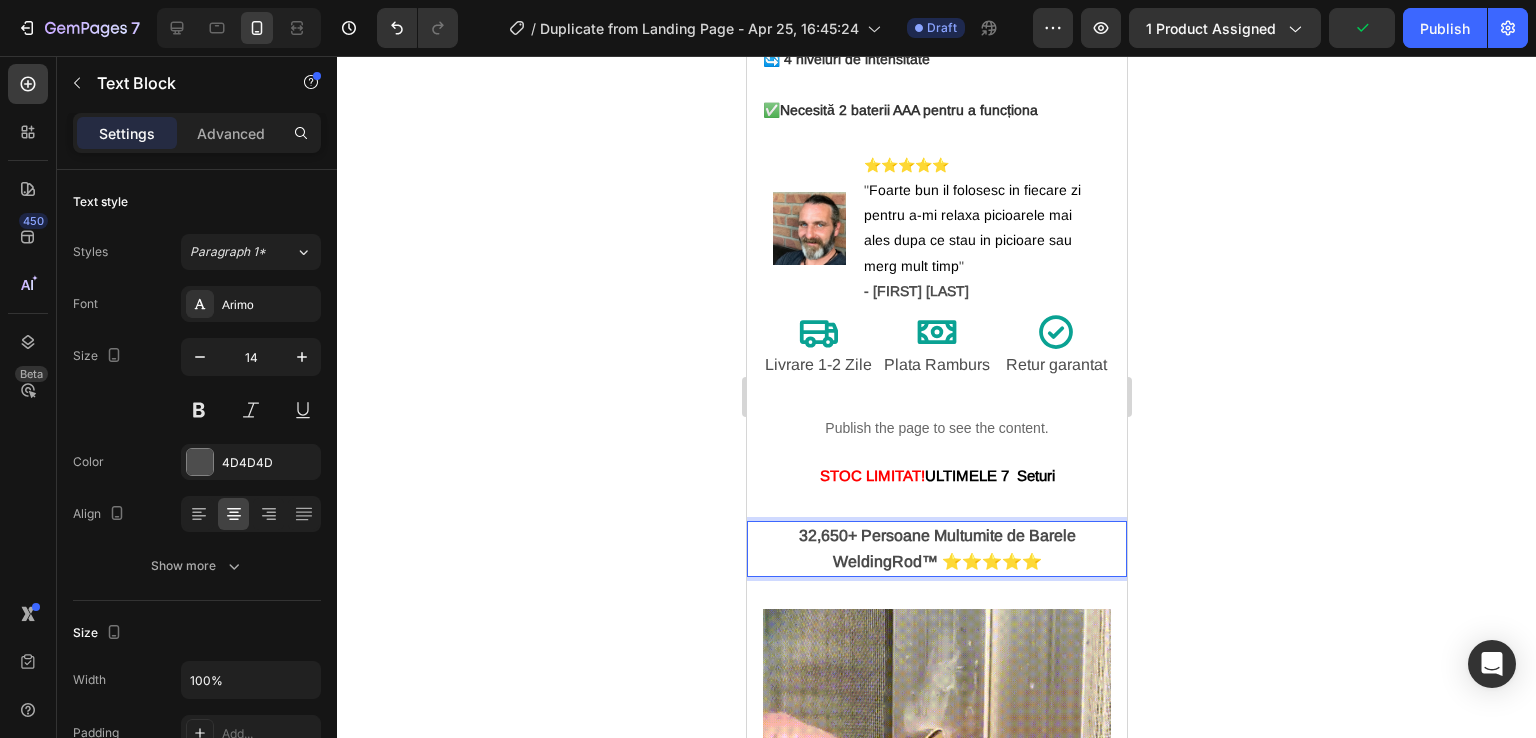 click on "32,650+ Persoane Multumite de Barele WeldingRod™ ⭐⭐⭐⭐⭐" at bounding box center (936, 548) 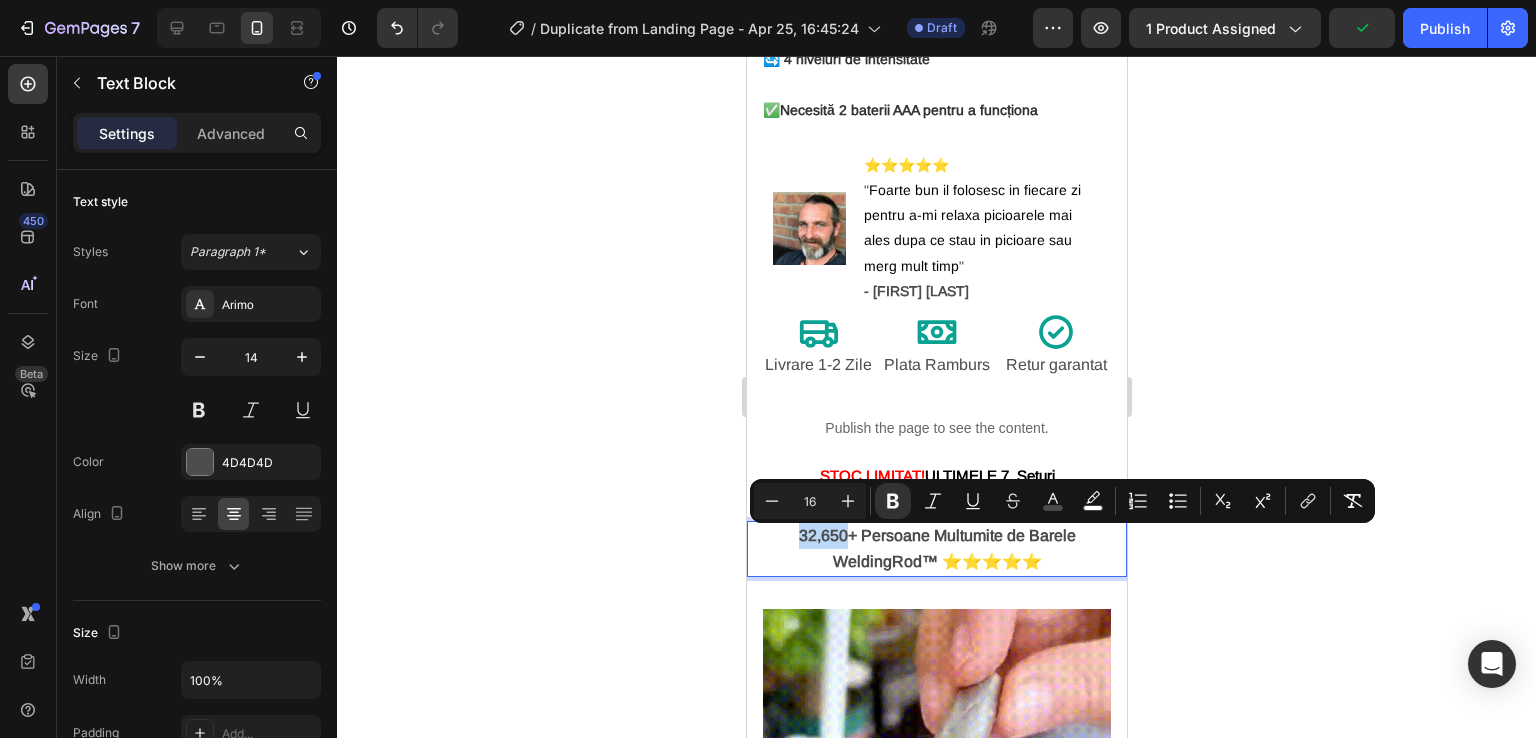 click on "32,650+ Persoane Multumite de Barele WeldingRod™ ⭐⭐⭐⭐⭐" at bounding box center (936, 548) 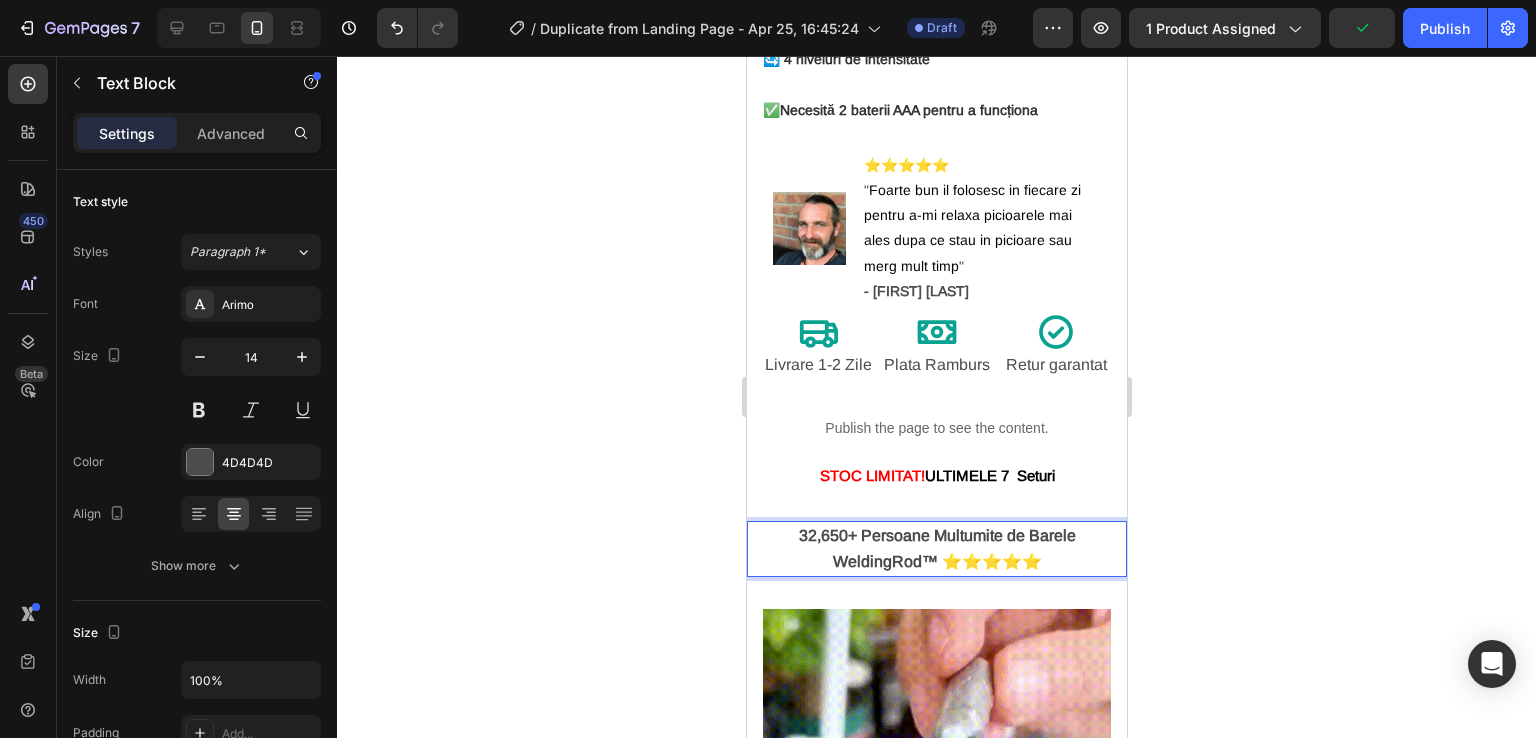 click on "32,650+ Persoane Multumite de Barele WeldingRod™ ⭐⭐⭐⭐⭐" at bounding box center [936, 548] 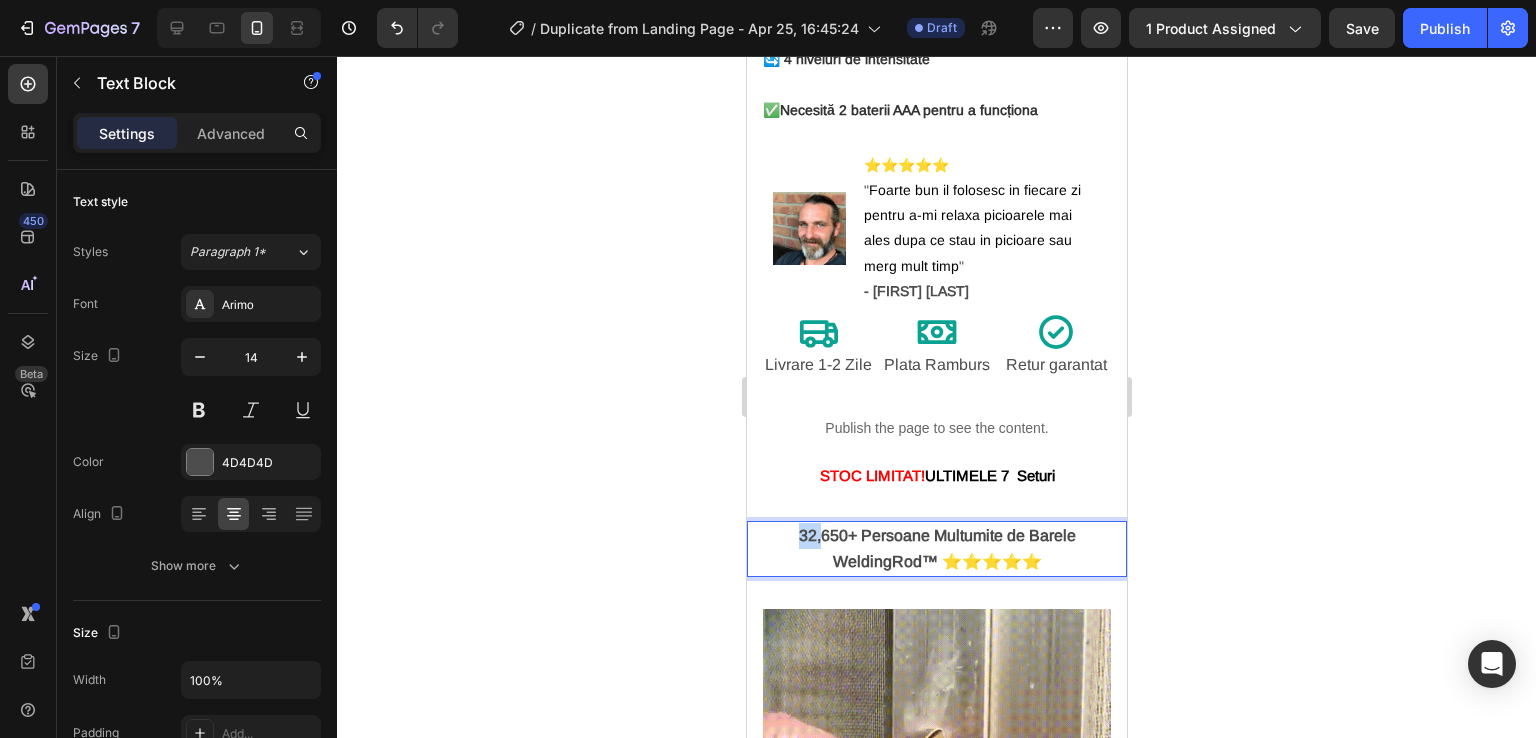drag, startPoint x: 811, startPoint y: 541, endPoint x: 785, endPoint y: 540, distance: 26.019224 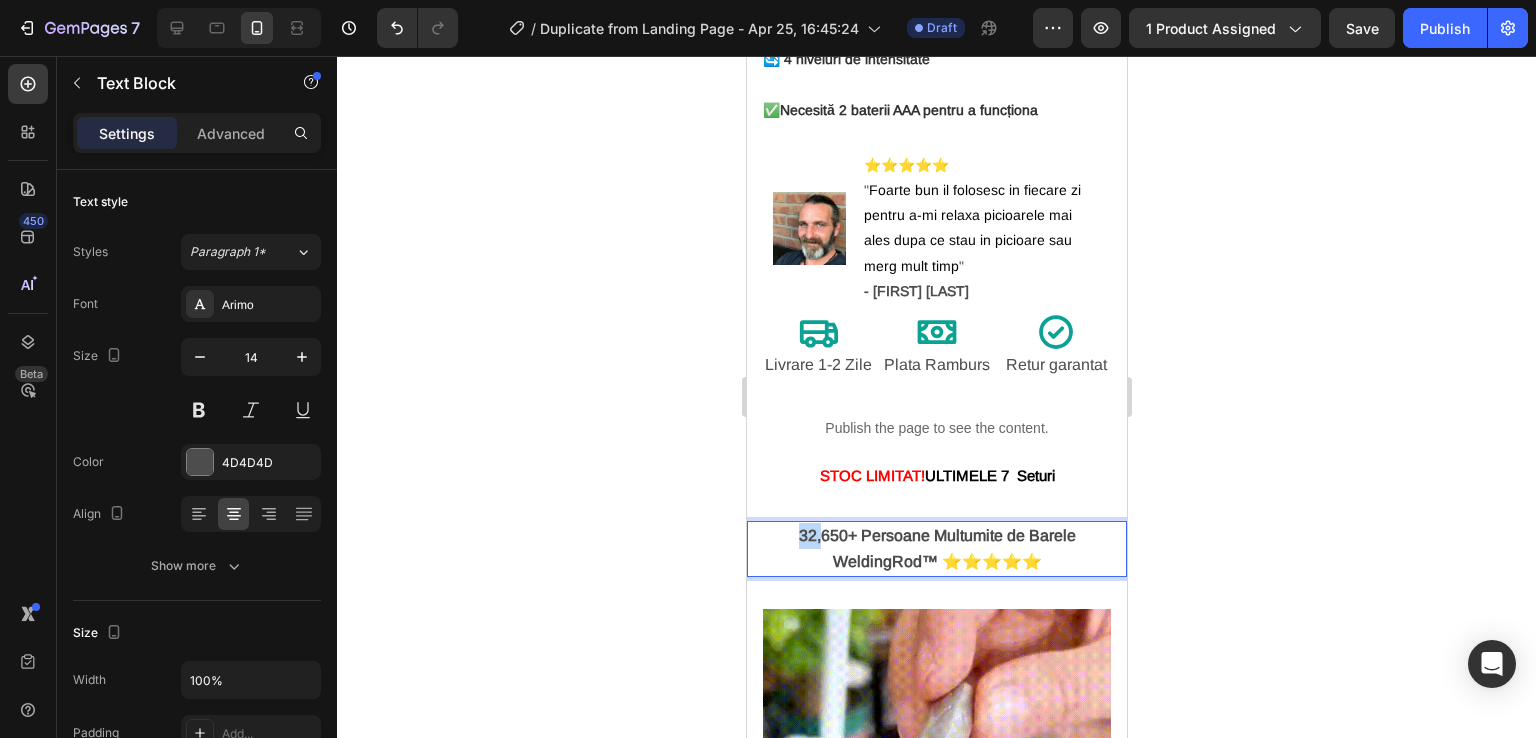 click on "32,650+ Persoane Multumite de Barele WeldingRod™ ⭐⭐⭐⭐⭐" at bounding box center (936, 549) 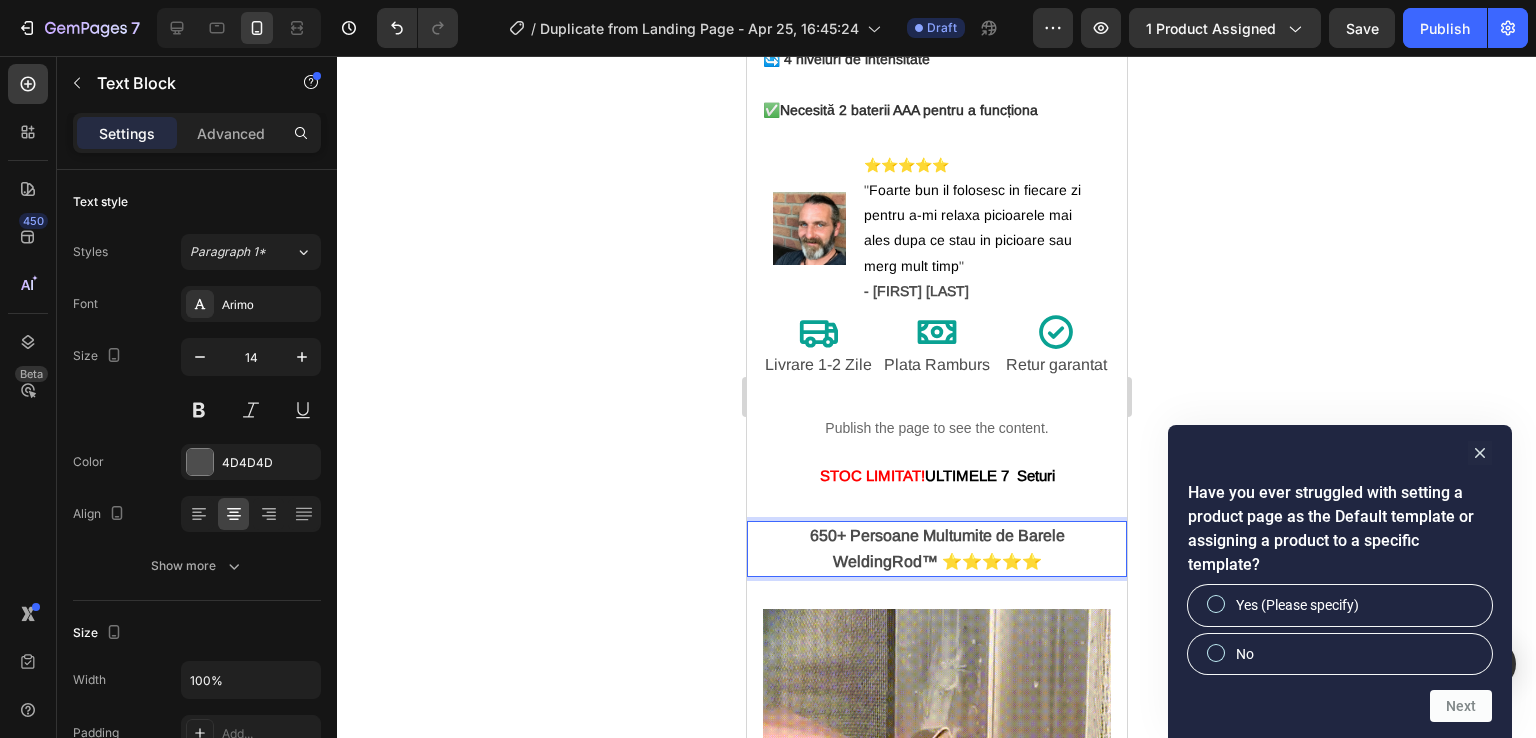 click on "650+ Persoane Multumite de Barele WeldingRod™ ⭐⭐⭐⭐⭐" at bounding box center (936, 548) 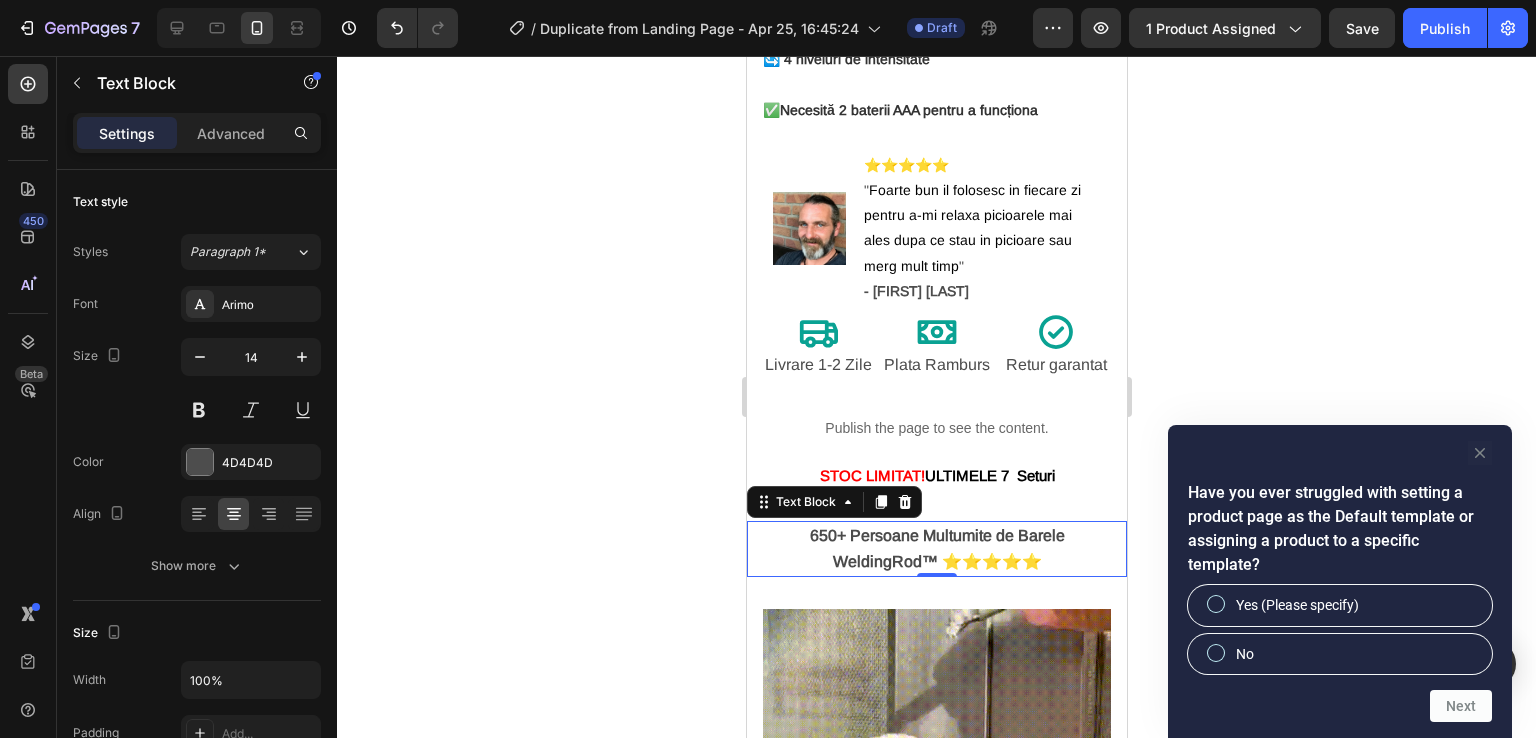 click 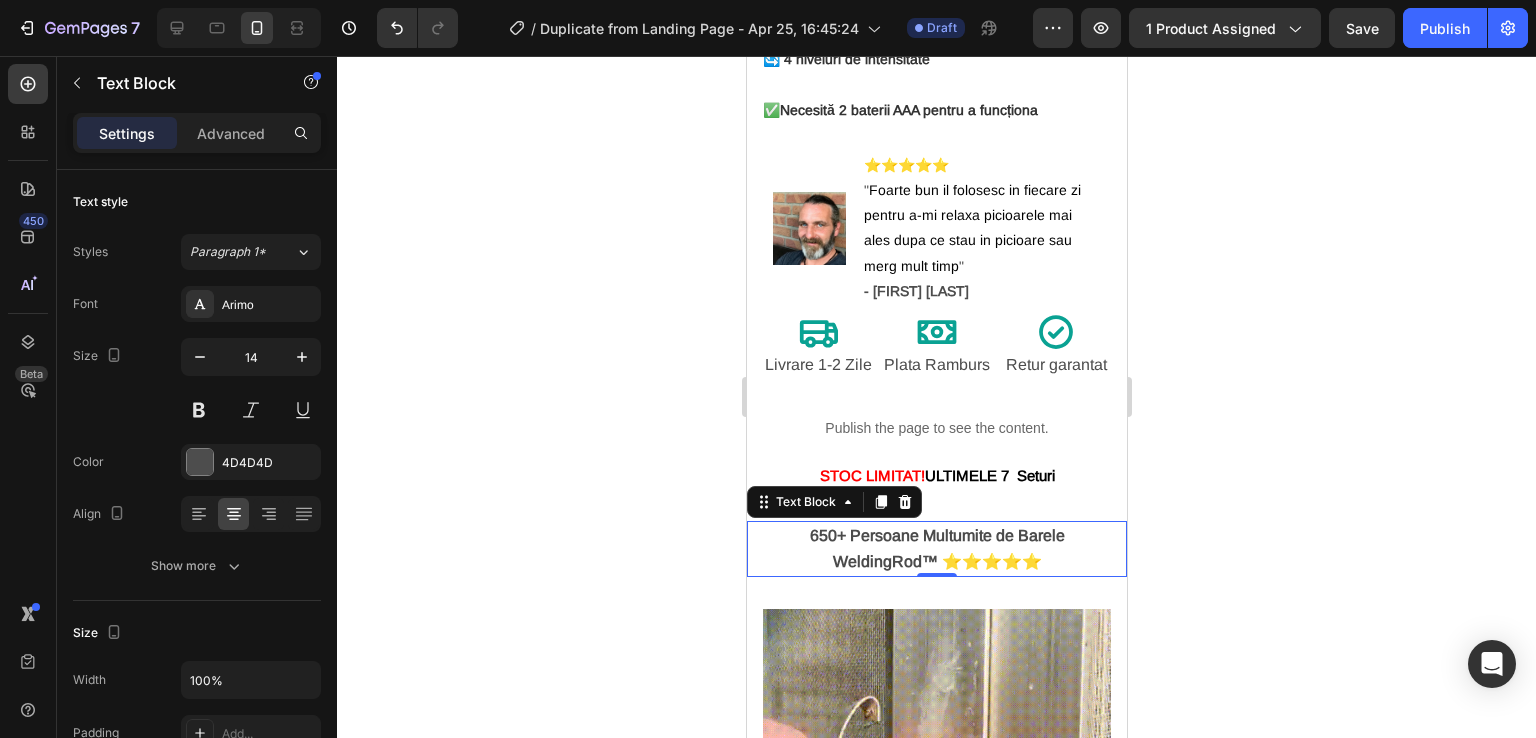 drag, startPoint x: 1257, startPoint y: 481, endPoint x: 1236, endPoint y: 483, distance: 21.095022 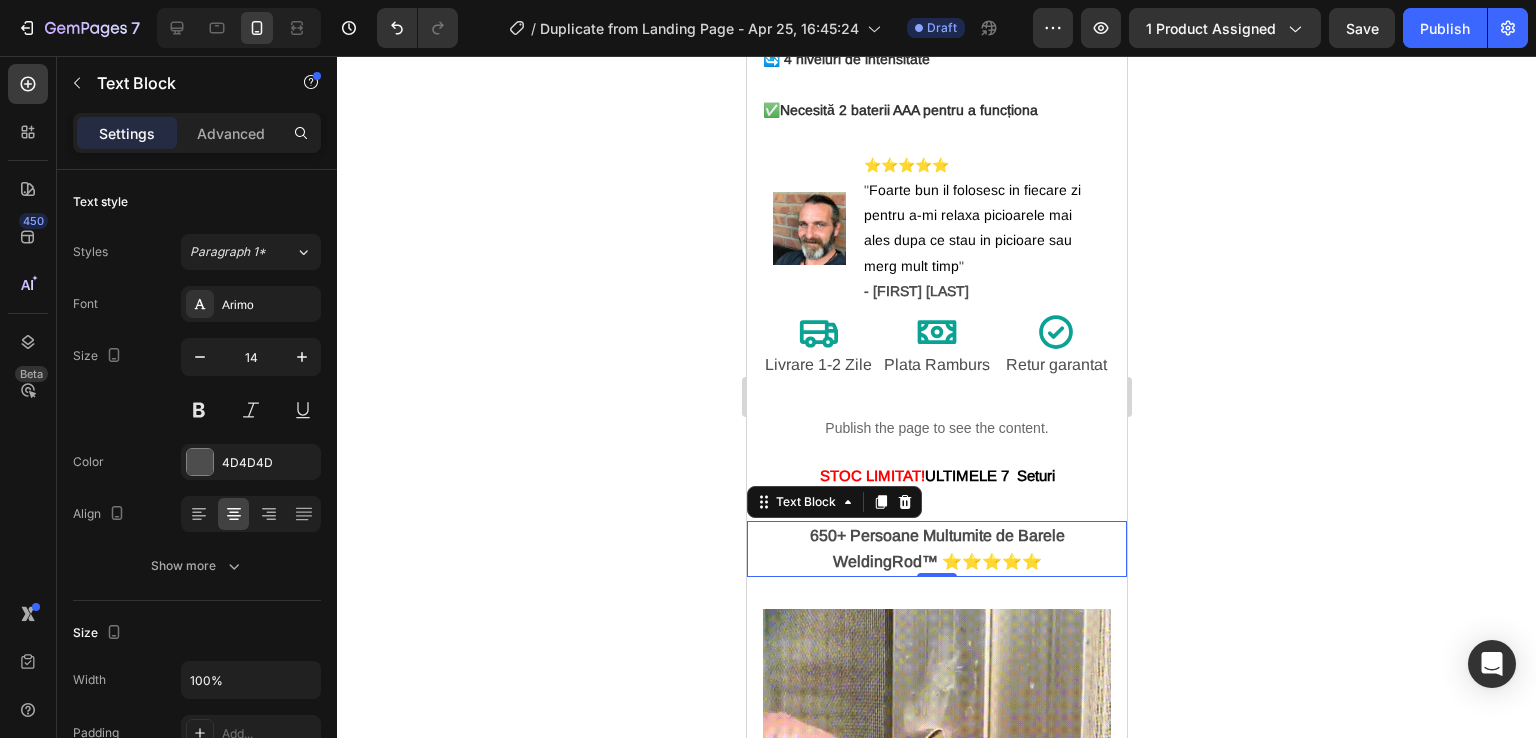 click 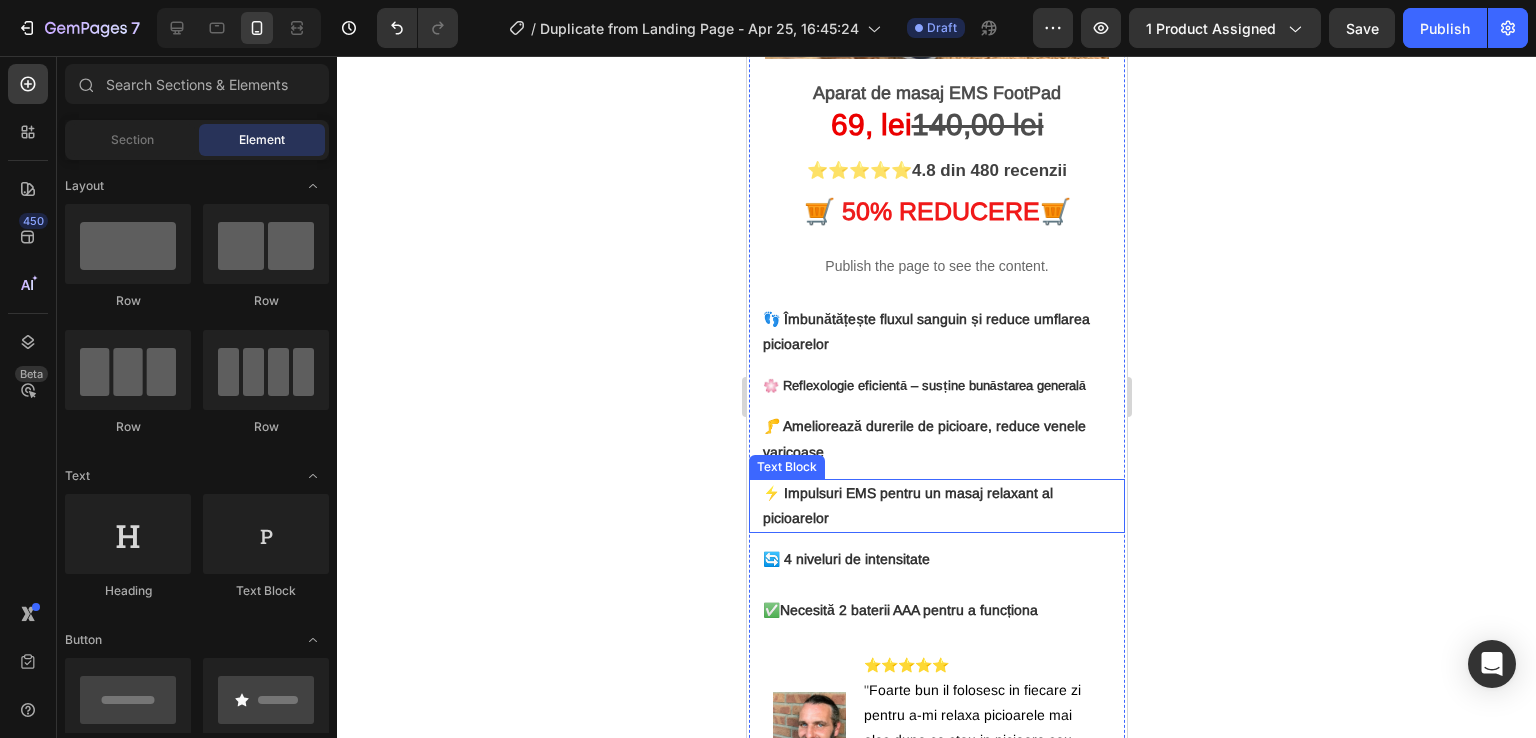 scroll, scrollTop: 0, scrollLeft: 0, axis: both 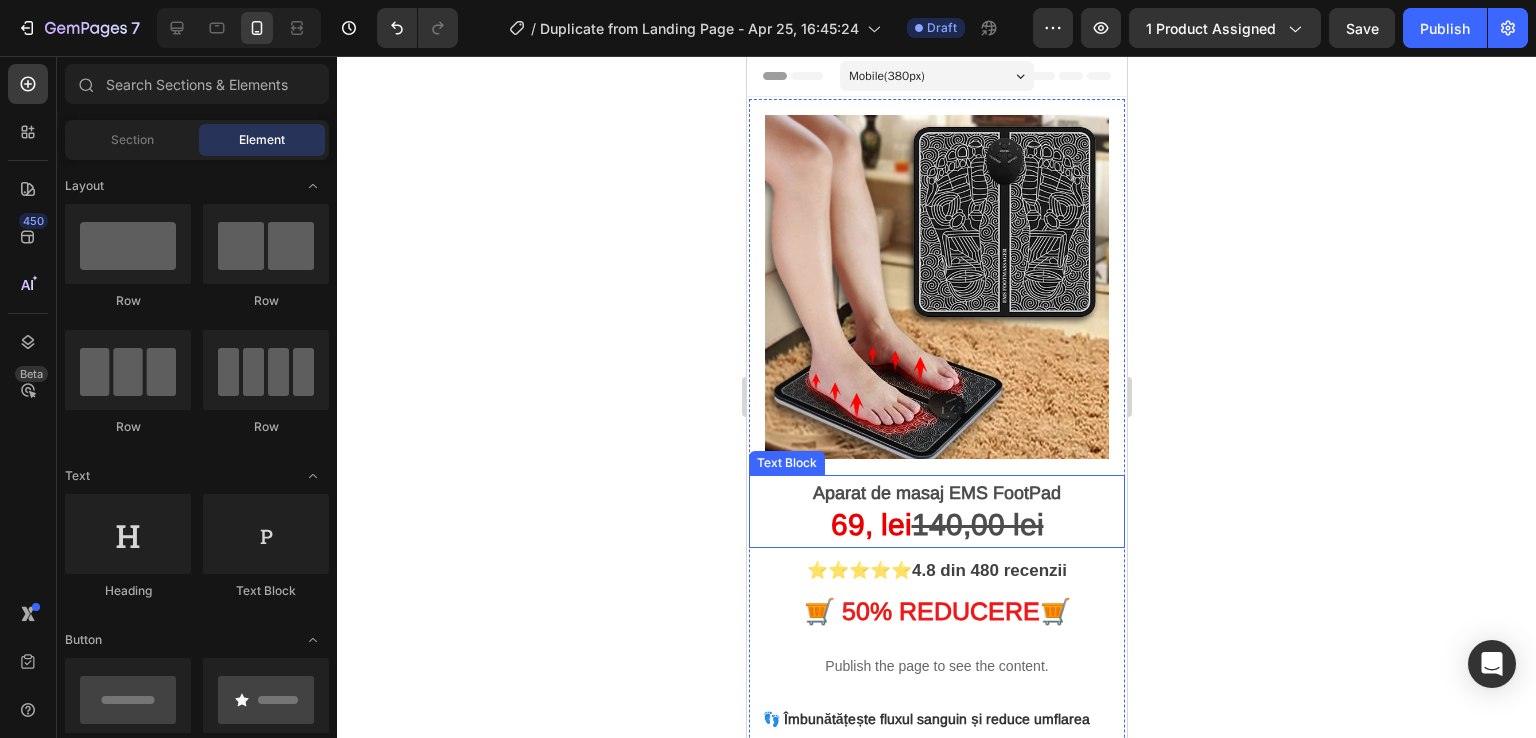 click on "Aparat de masaj EMS FootPad" at bounding box center (936, 493) 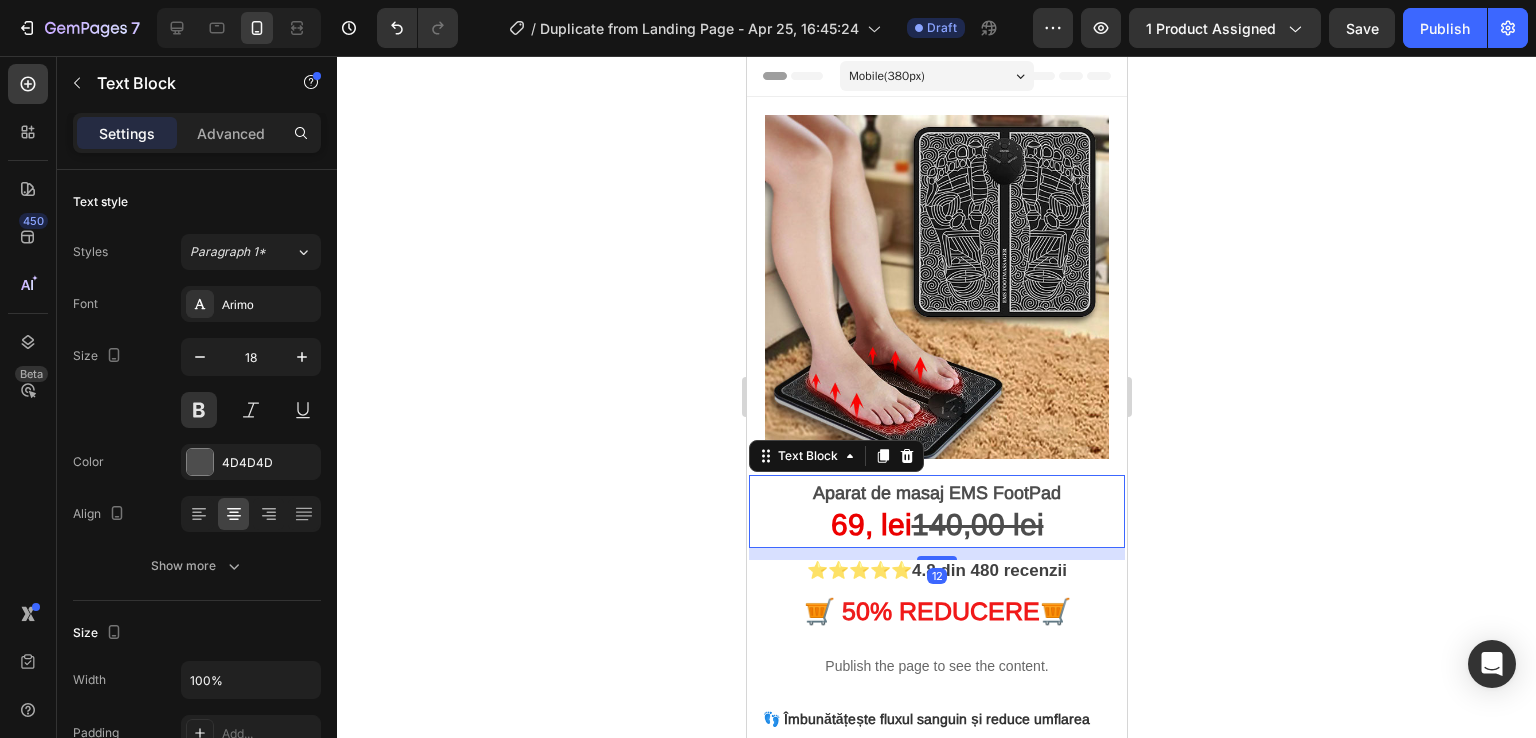 click on "Aparat de masaj EMS FootPad" at bounding box center (936, 493) 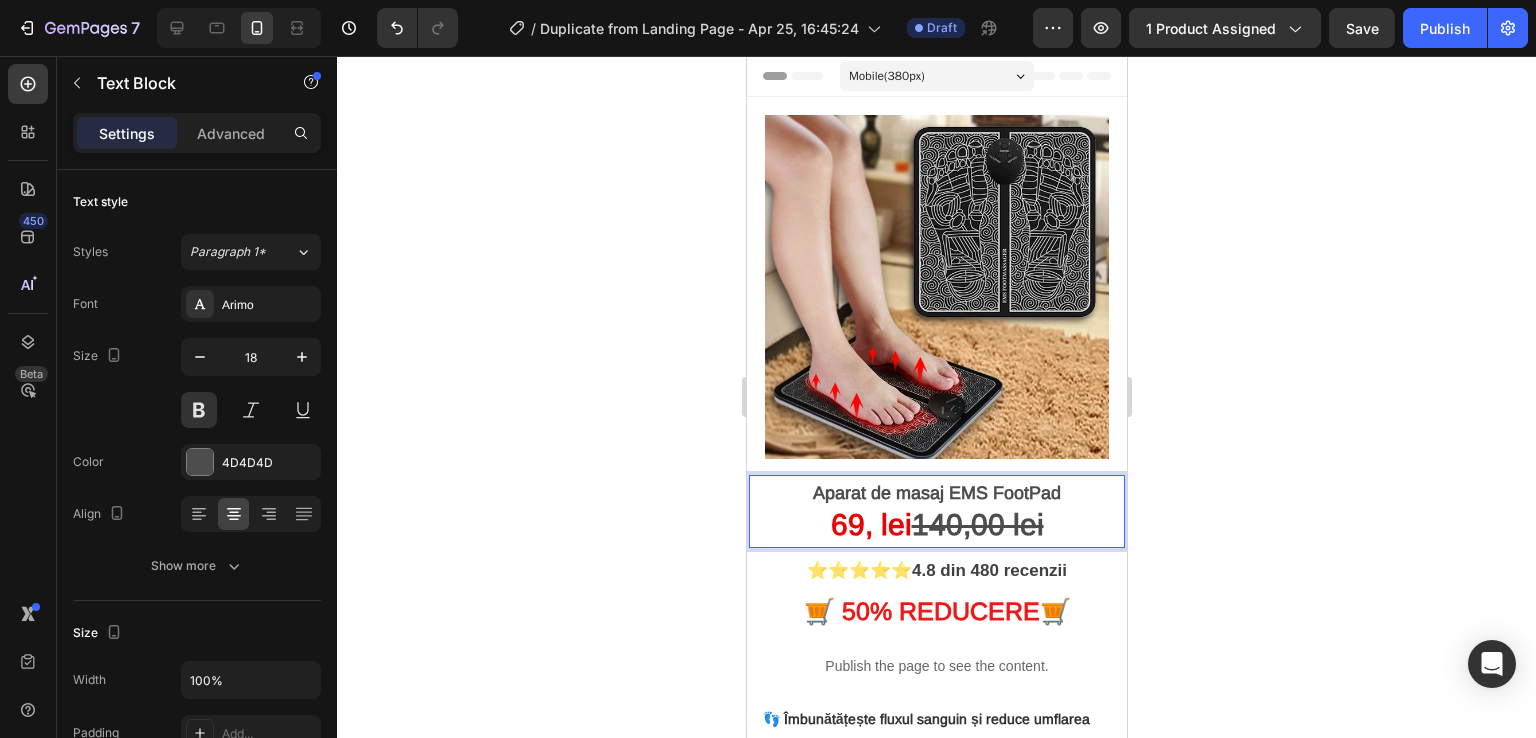 click on "Aparat de masaj EMS FootPad" at bounding box center [936, 493] 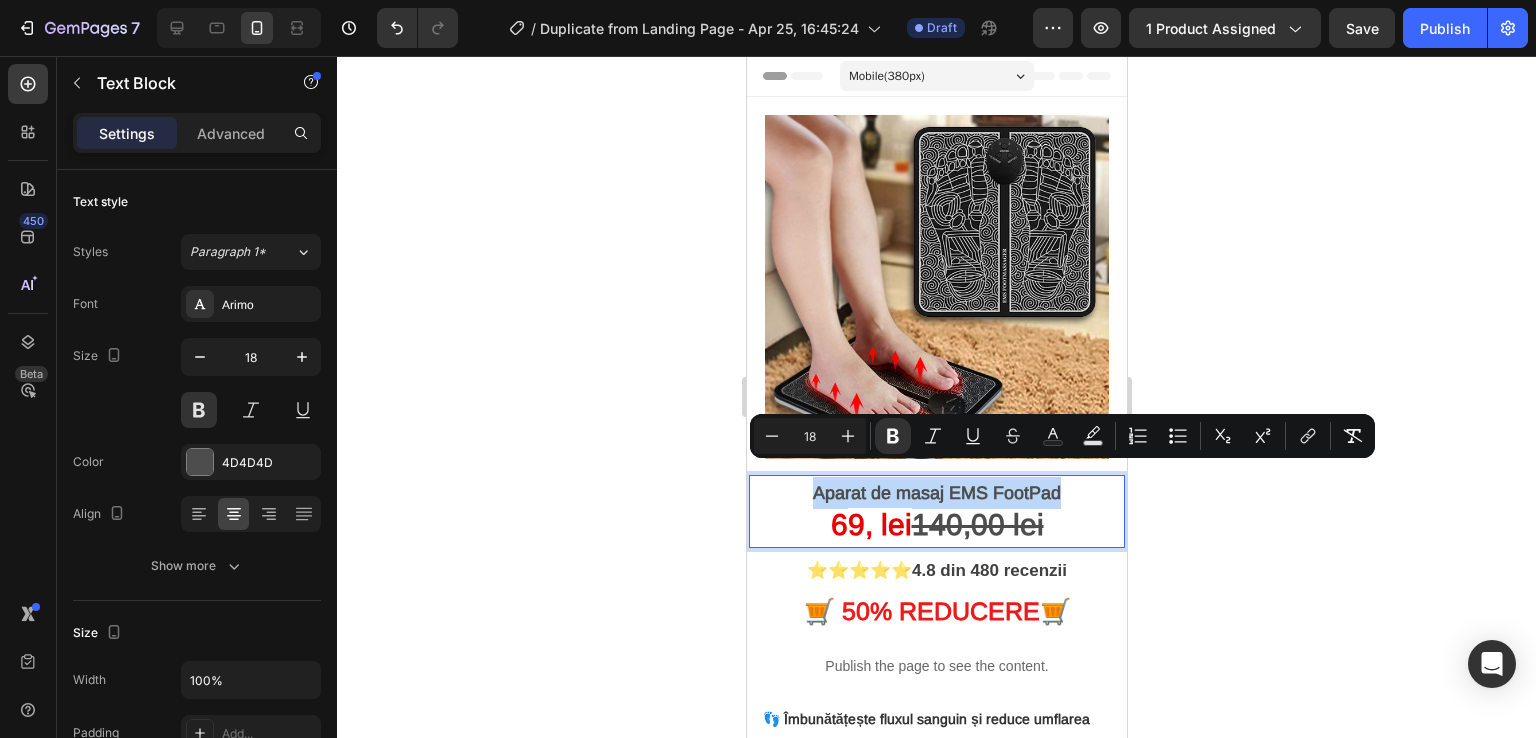 drag, startPoint x: 1060, startPoint y: 475, endPoint x: 807, endPoint y: 476, distance: 253.00198 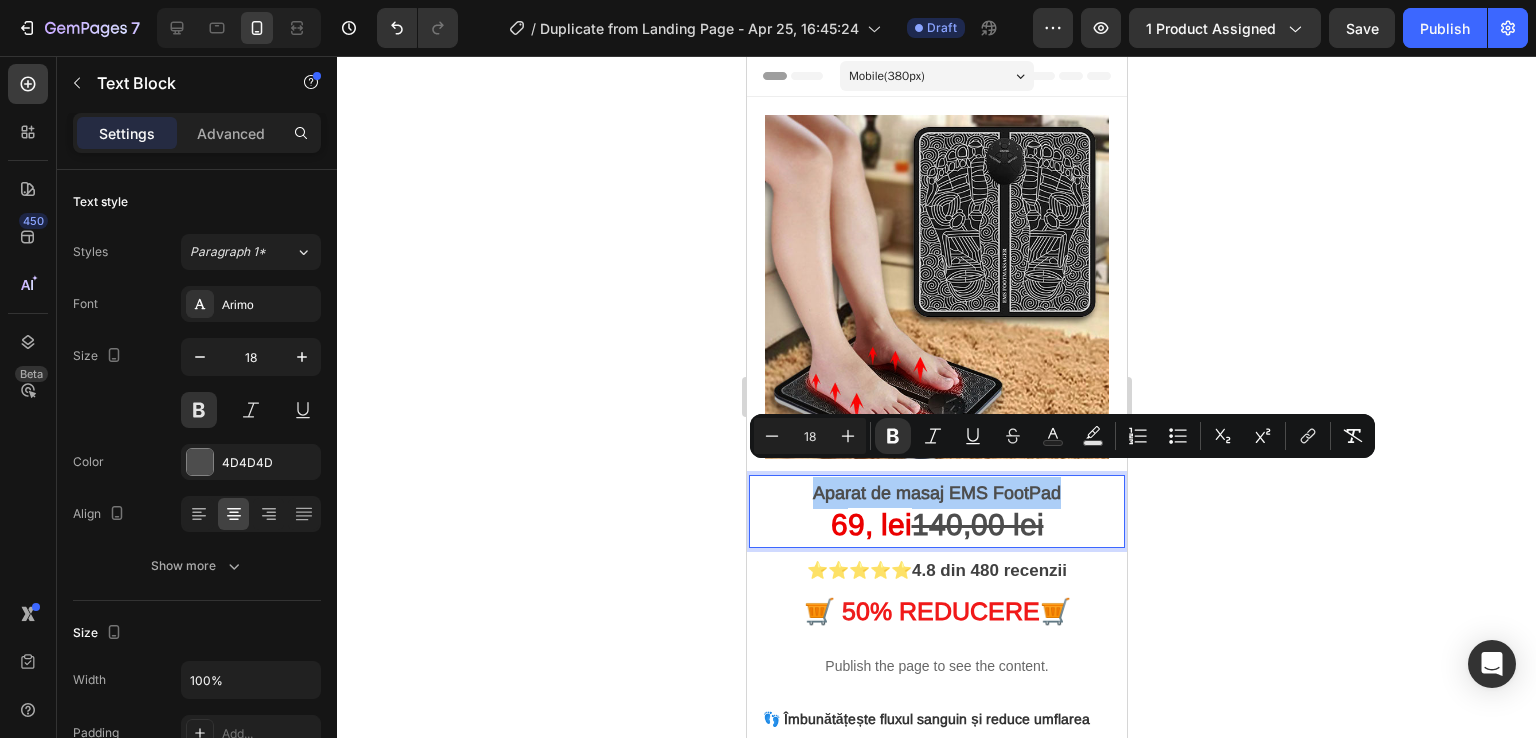 click 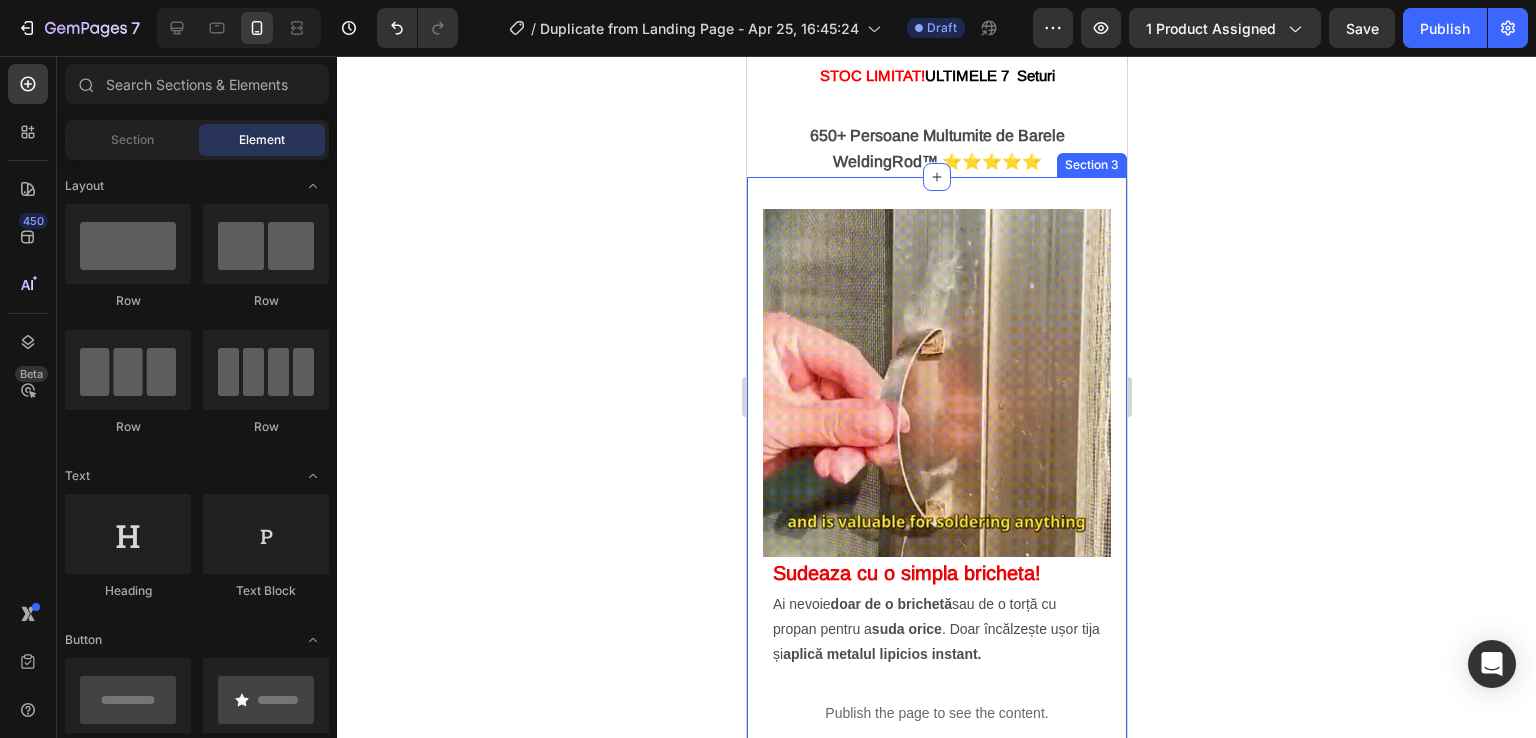 scroll, scrollTop: 1000, scrollLeft: 0, axis: vertical 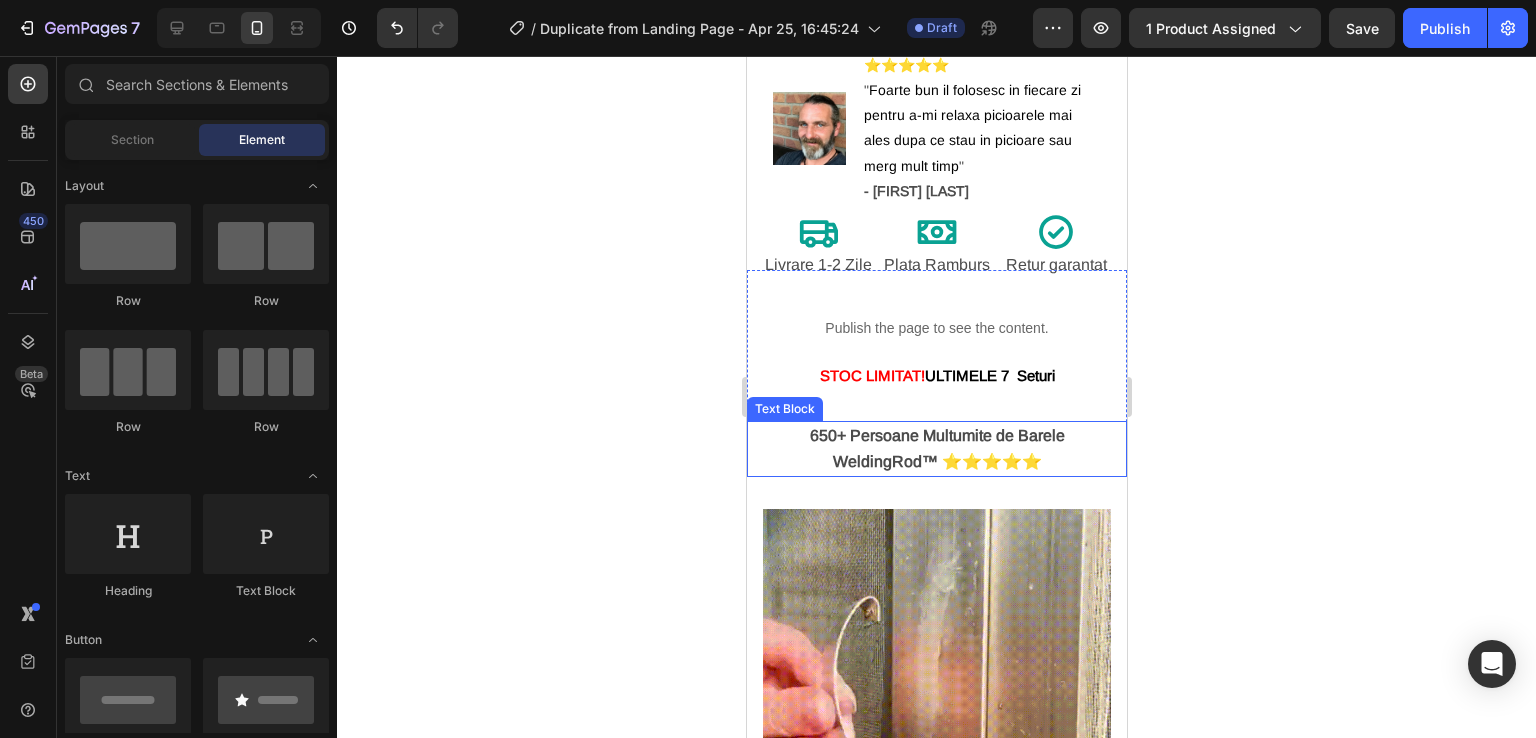 click on "650+ Persoane Multumite de Barele WeldingRod™ ⭐⭐⭐⭐⭐" at bounding box center (936, 448) 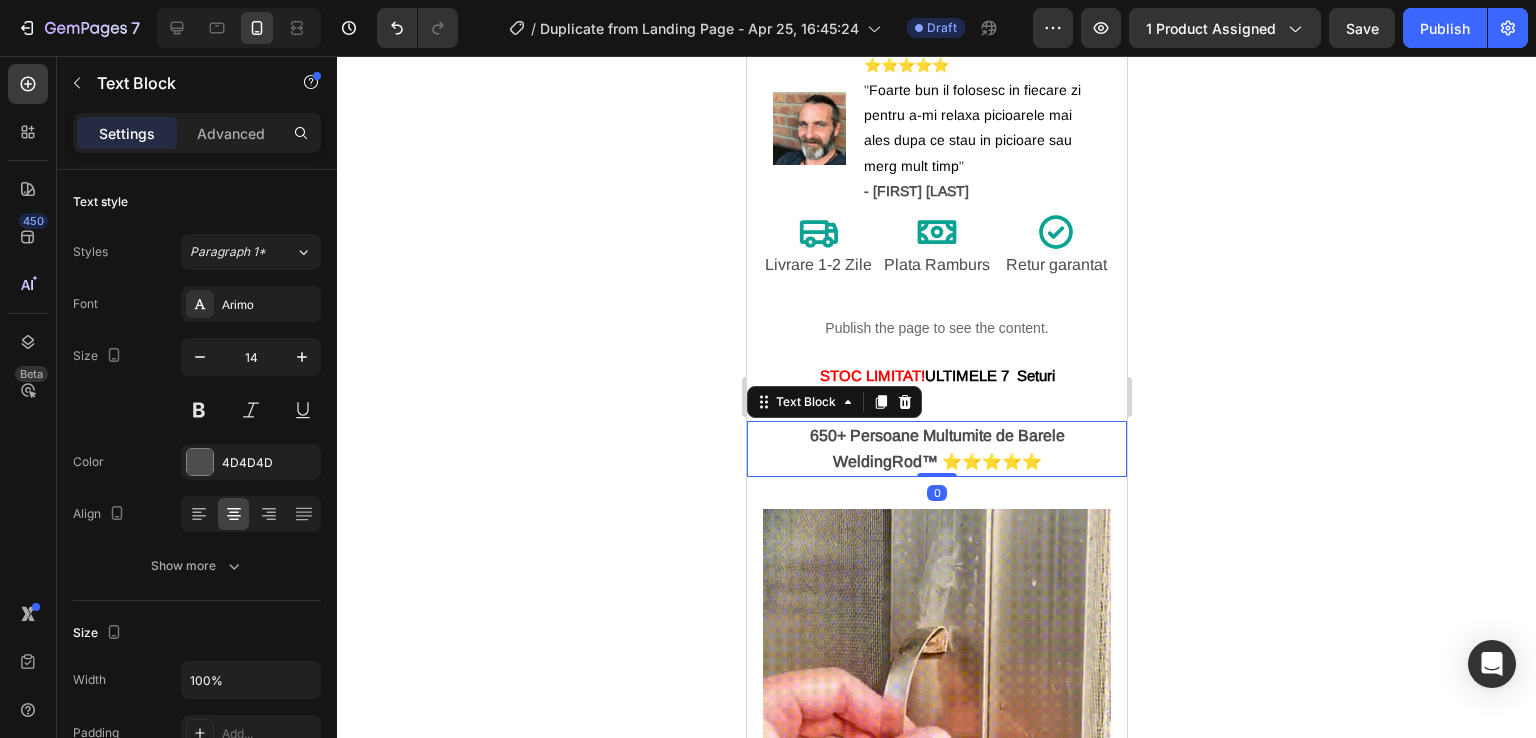 click on "650+ Persoane Multumite de Barele WeldingRod™ ⭐⭐⭐⭐⭐" at bounding box center [936, 448] 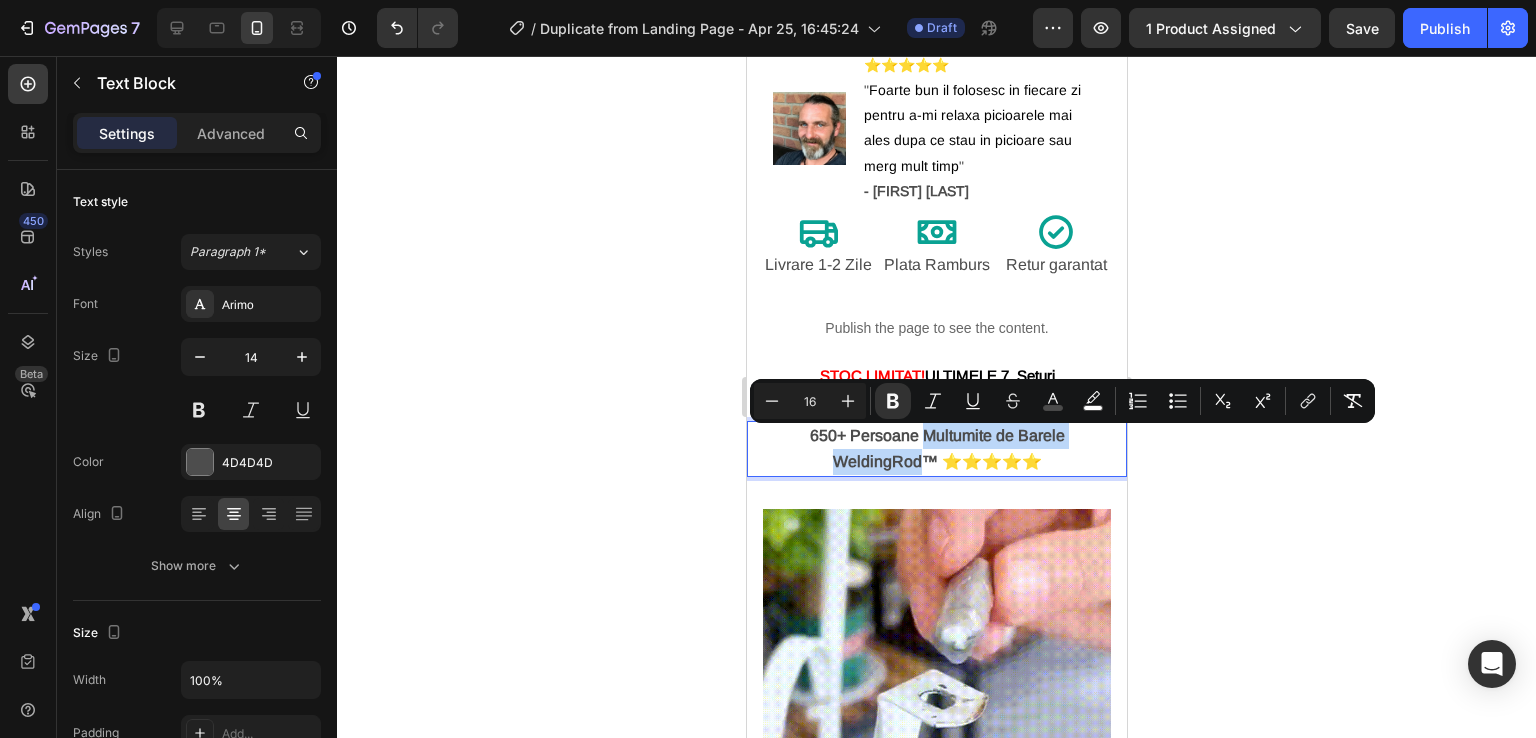 drag, startPoint x: 906, startPoint y: 470, endPoint x: 917, endPoint y: 443, distance: 29.15476 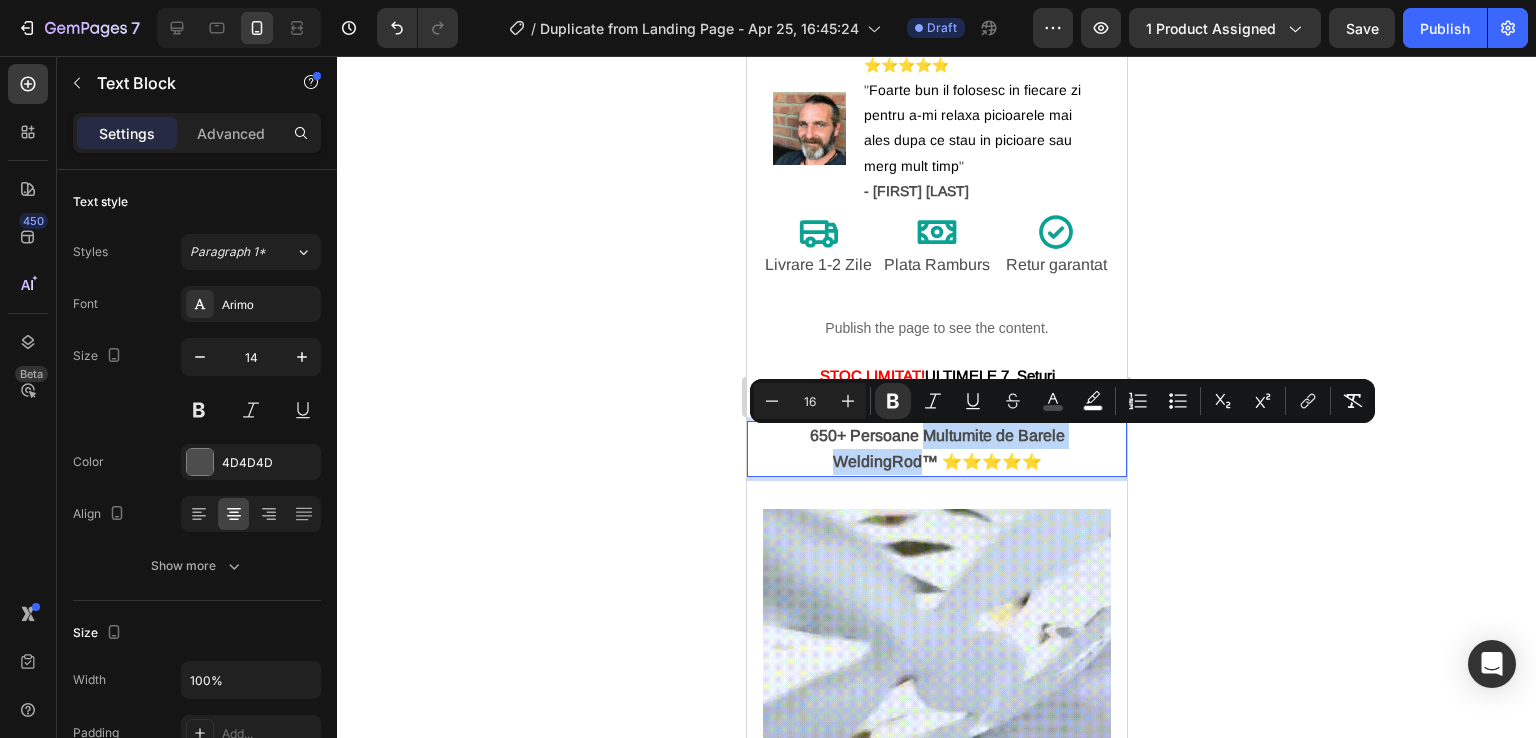 click on "650+ Persoane Multumite de Barele WeldingRod™ ⭐⭐⭐⭐⭐" at bounding box center [936, 448] 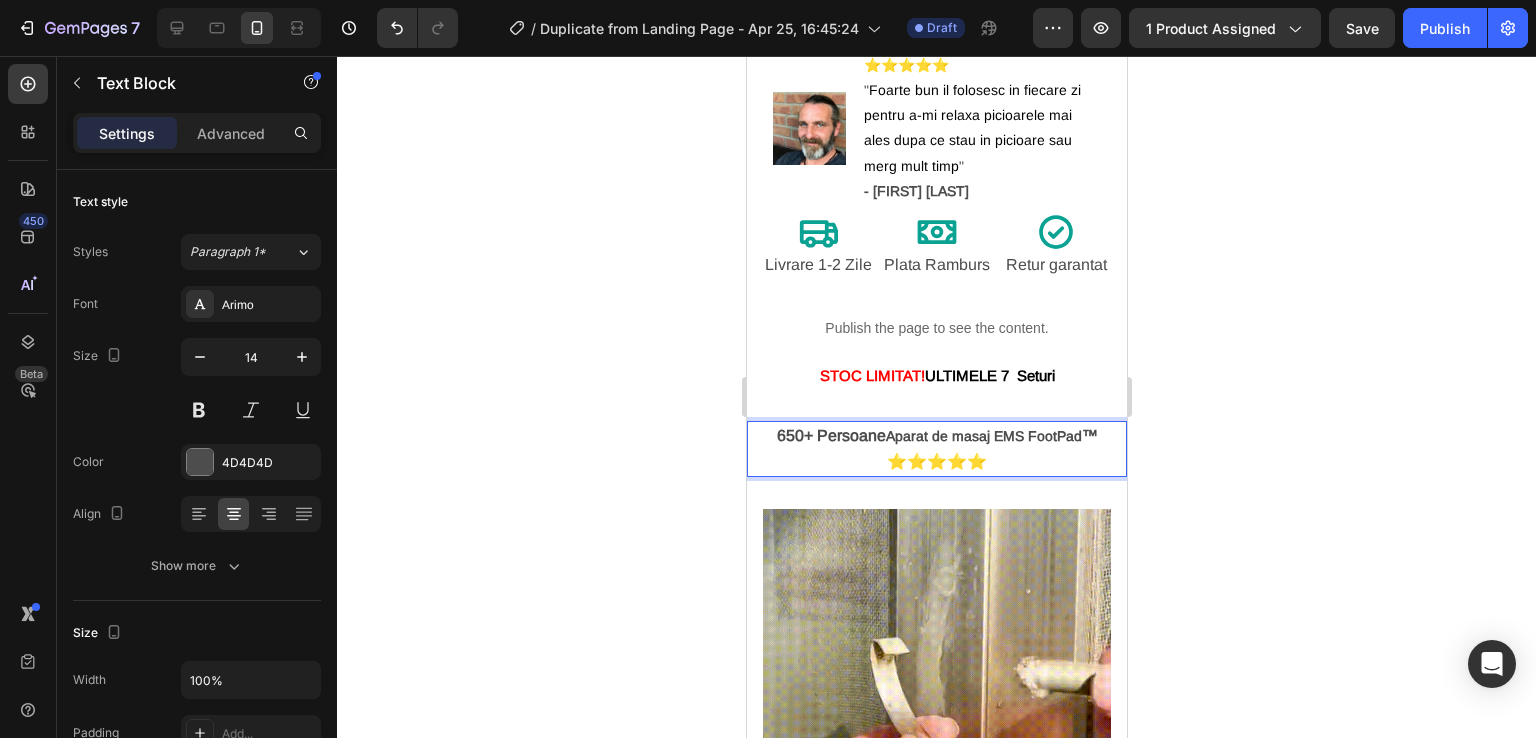 drag, startPoint x: 916, startPoint y: 437, endPoint x: 920, endPoint y: 450, distance: 13.601471 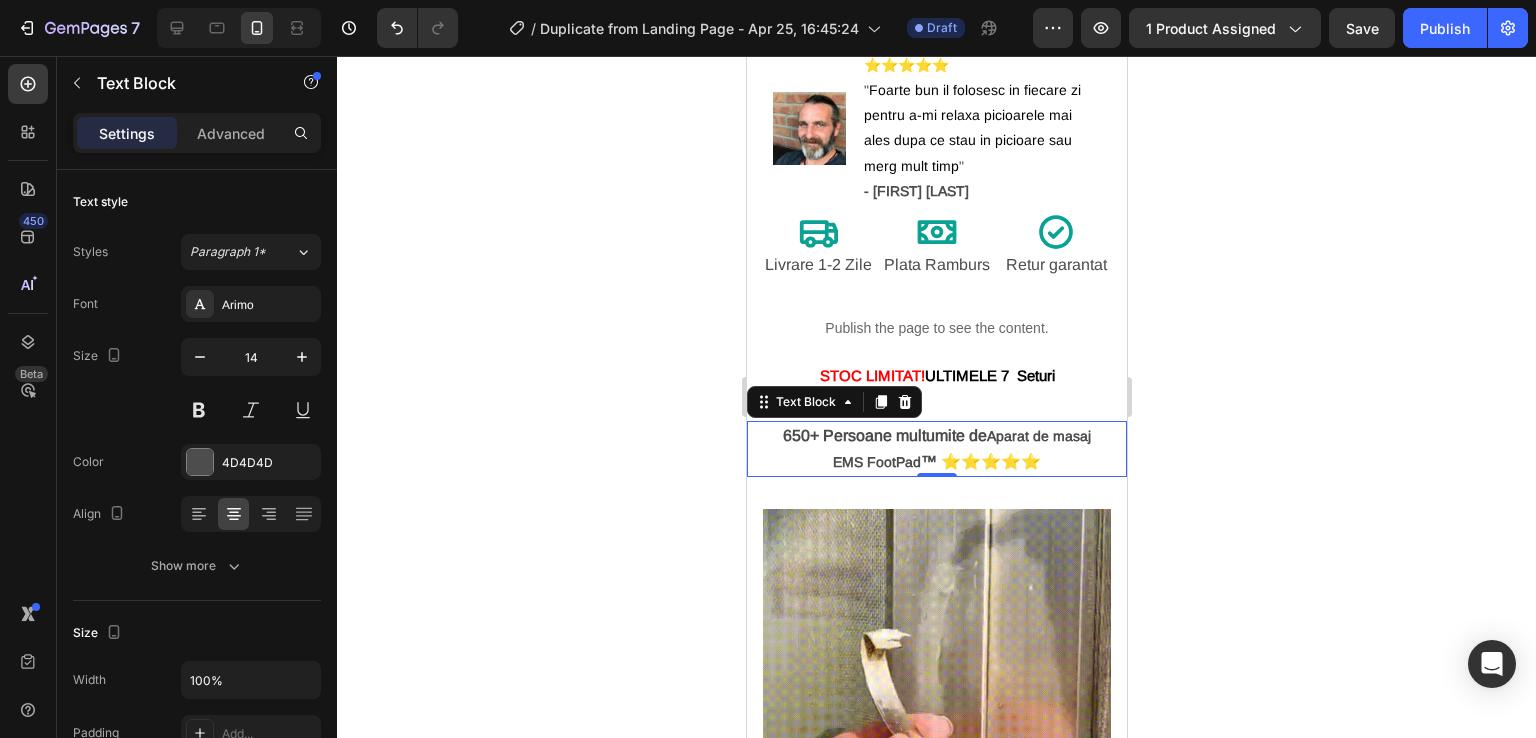 click 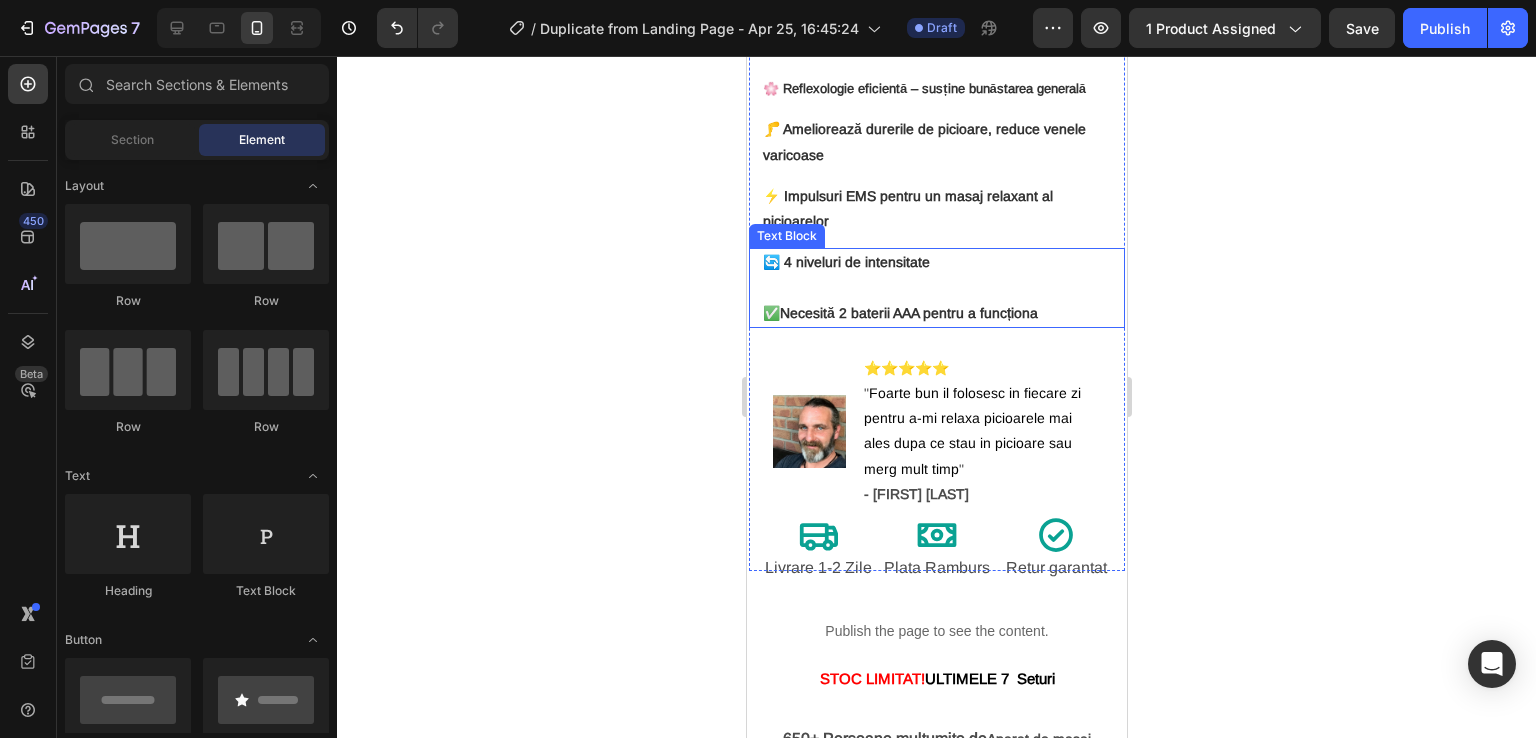 scroll, scrollTop: 800, scrollLeft: 0, axis: vertical 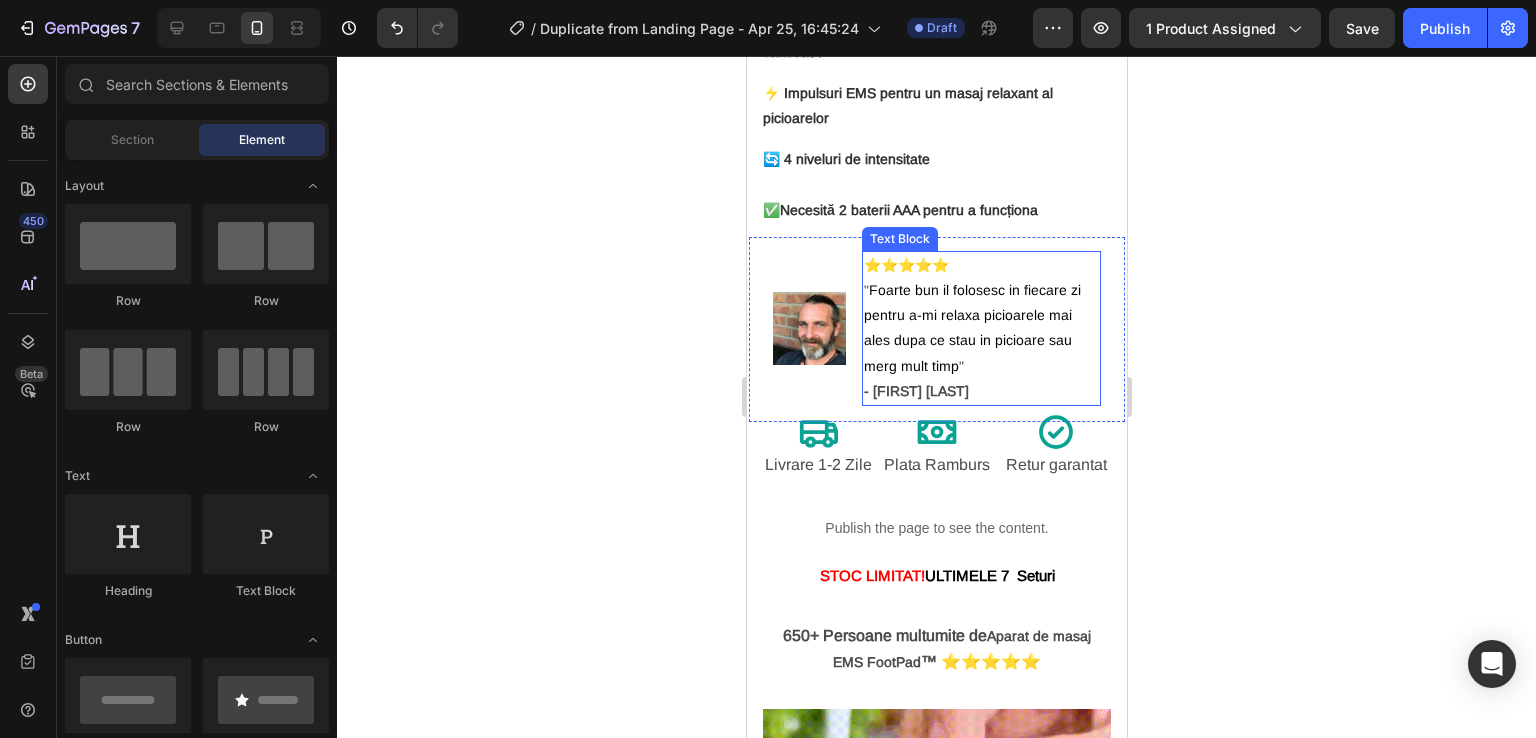 click on "- [FIRST] [LAST]" at bounding box center (915, 391) 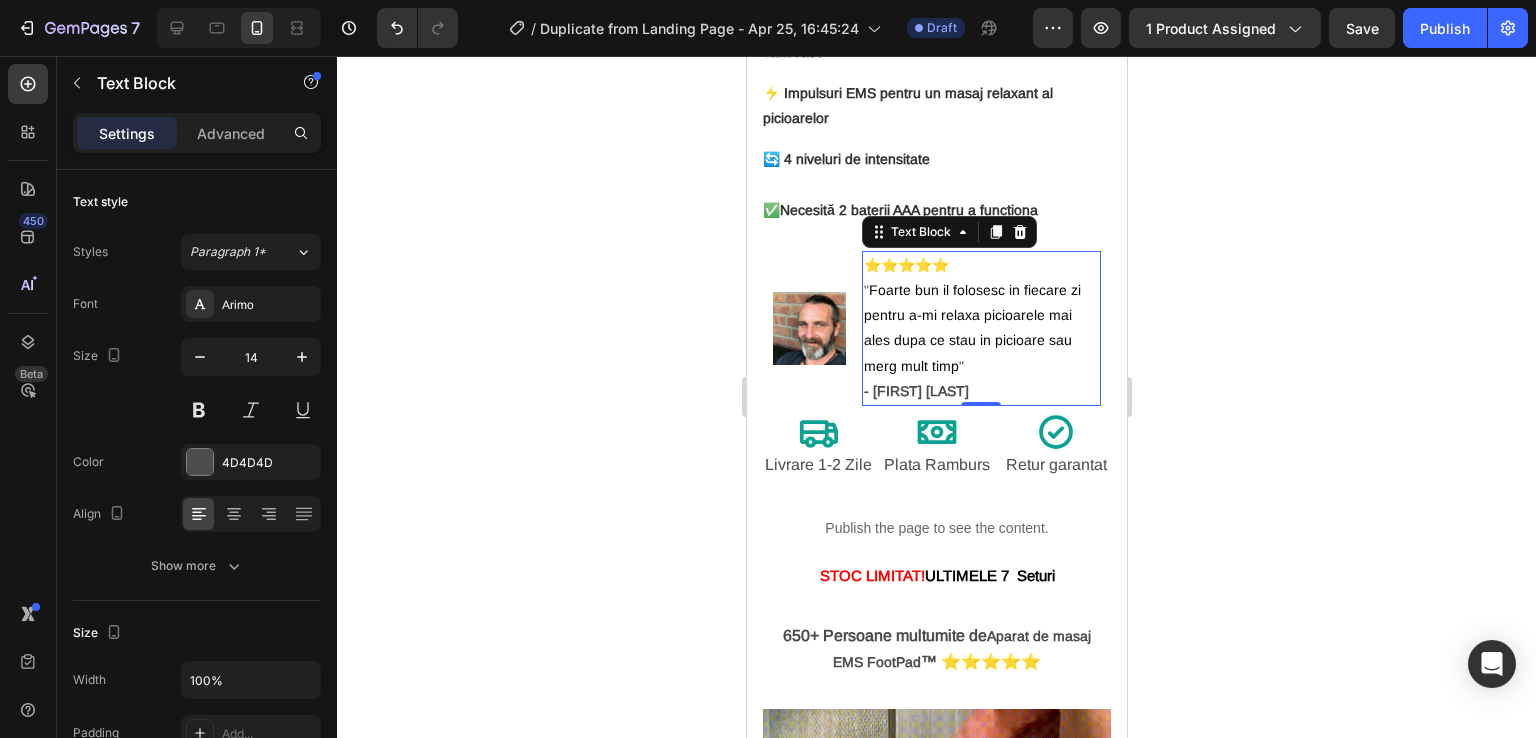 click on "- [FIRST] [LAST]" at bounding box center [915, 391] 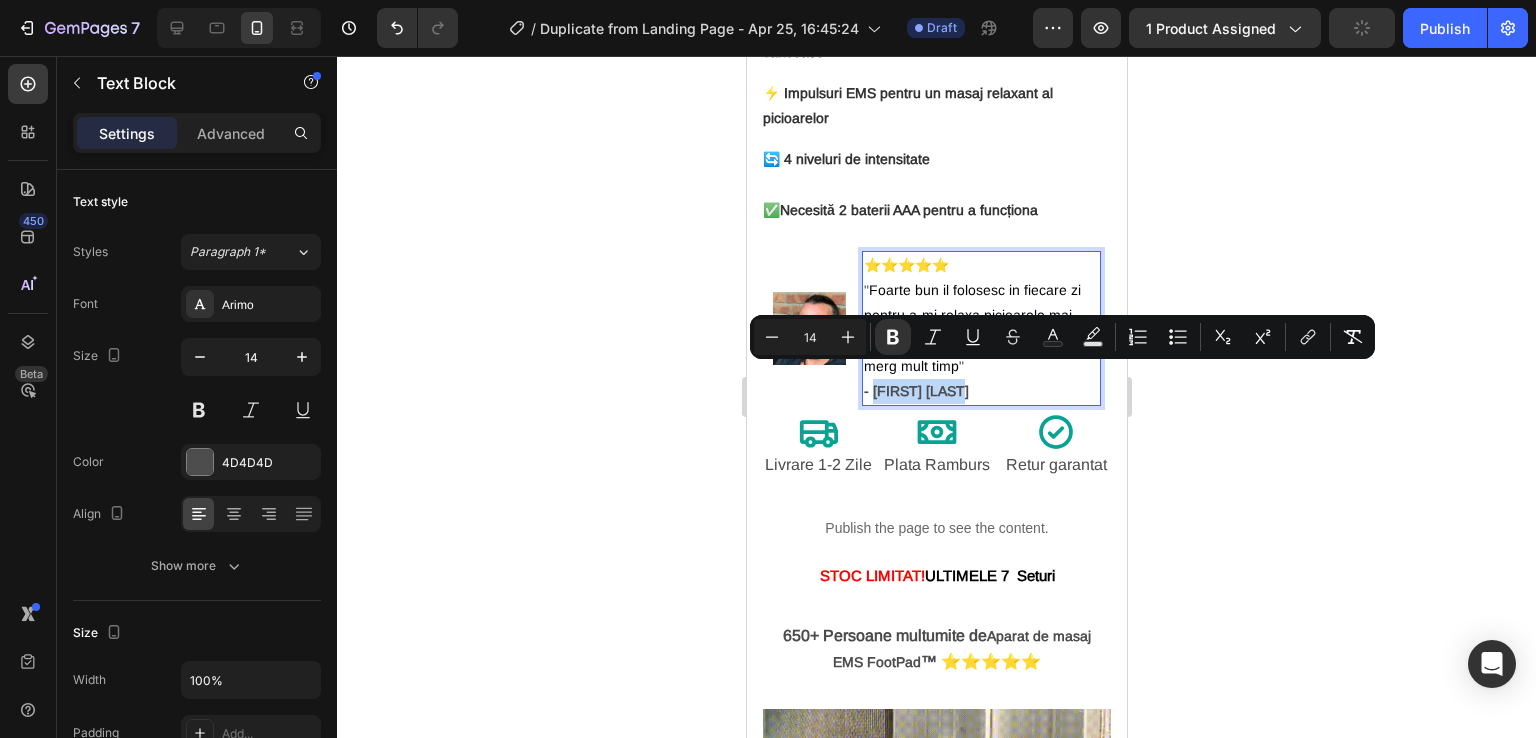 drag, startPoint x: 951, startPoint y: 377, endPoint x: 869, endPoint y: 374, distance: 82.05486 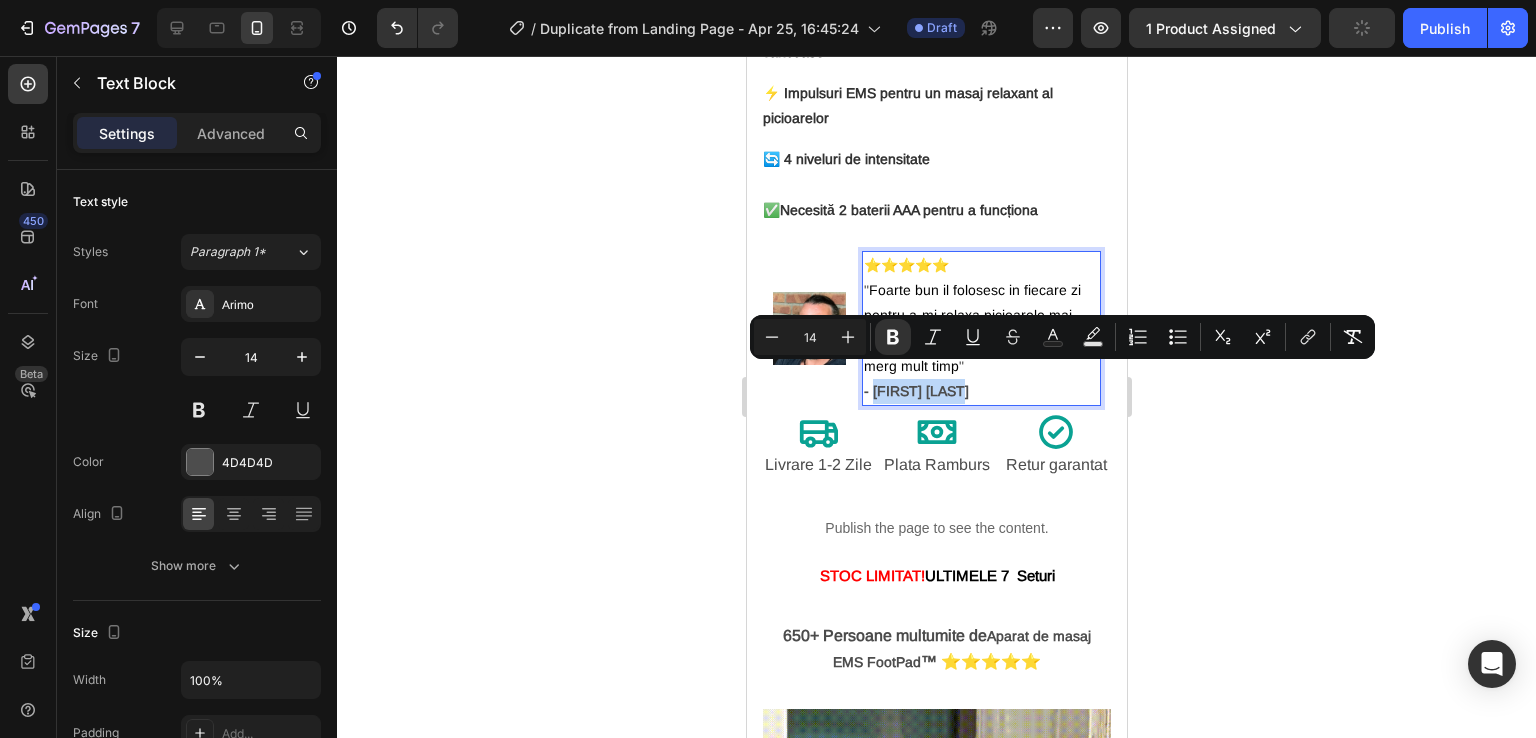 click on "- [FIRST] [LAST]" at bounding box center (915, 391) 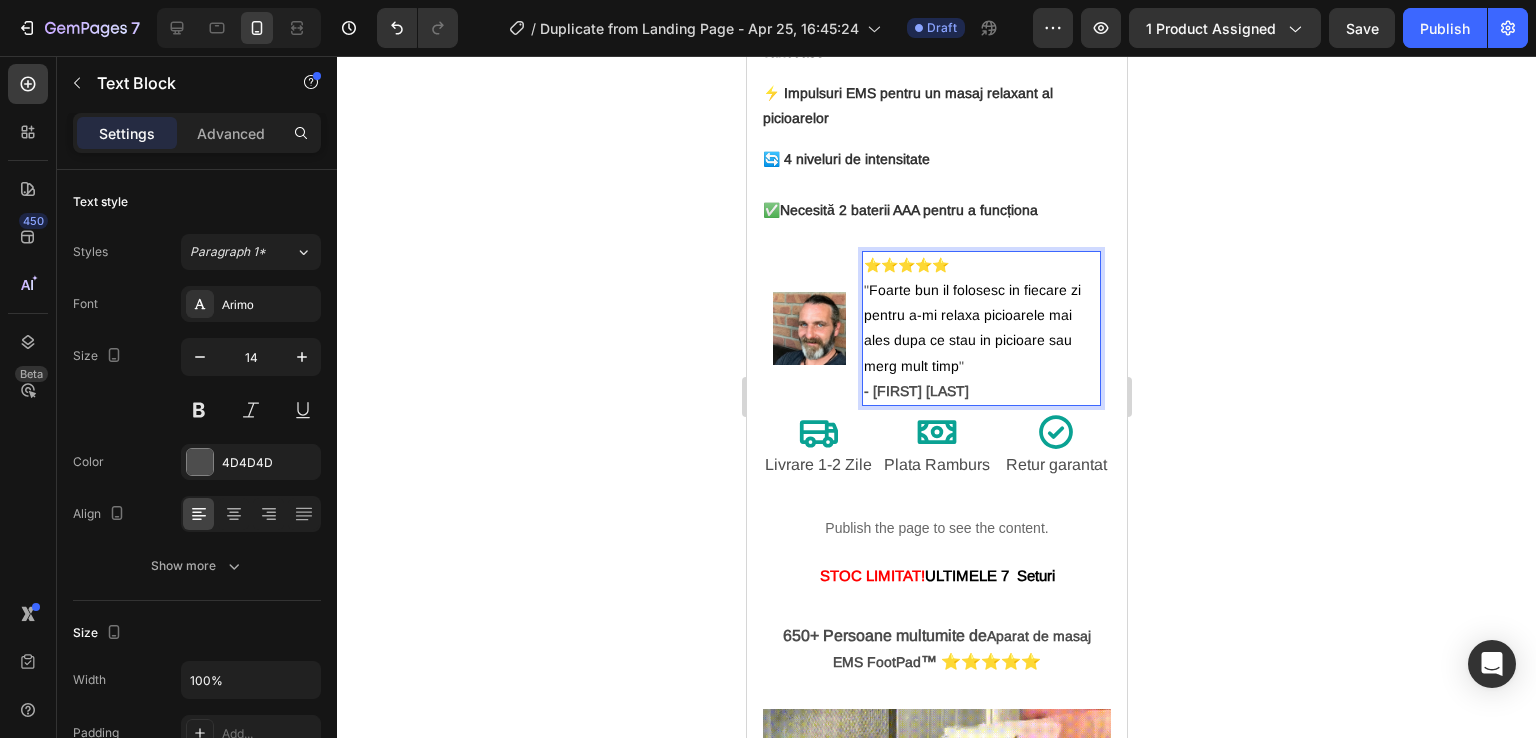 click 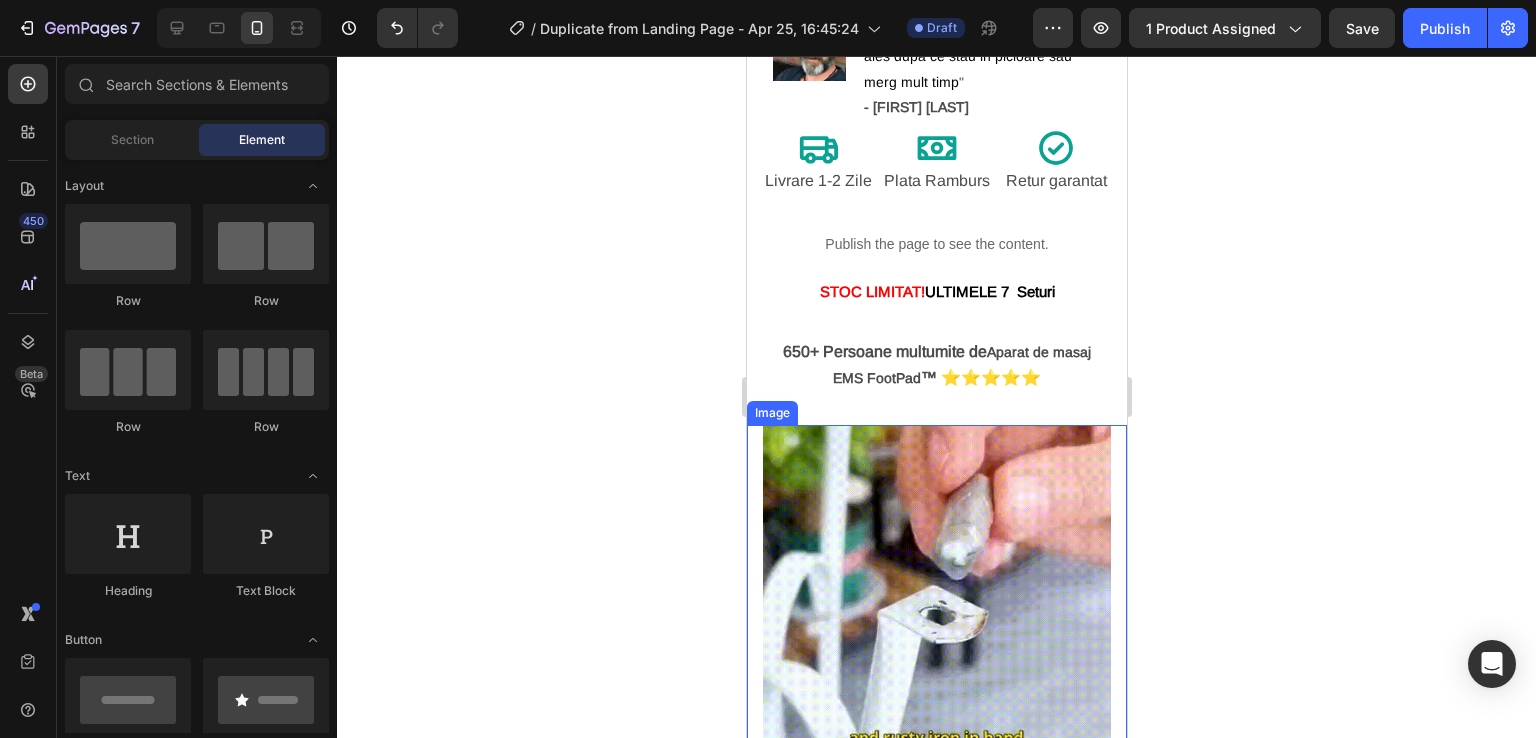 scroll, scrollTop: 1100, scrollLeft: 0, axis: vertical 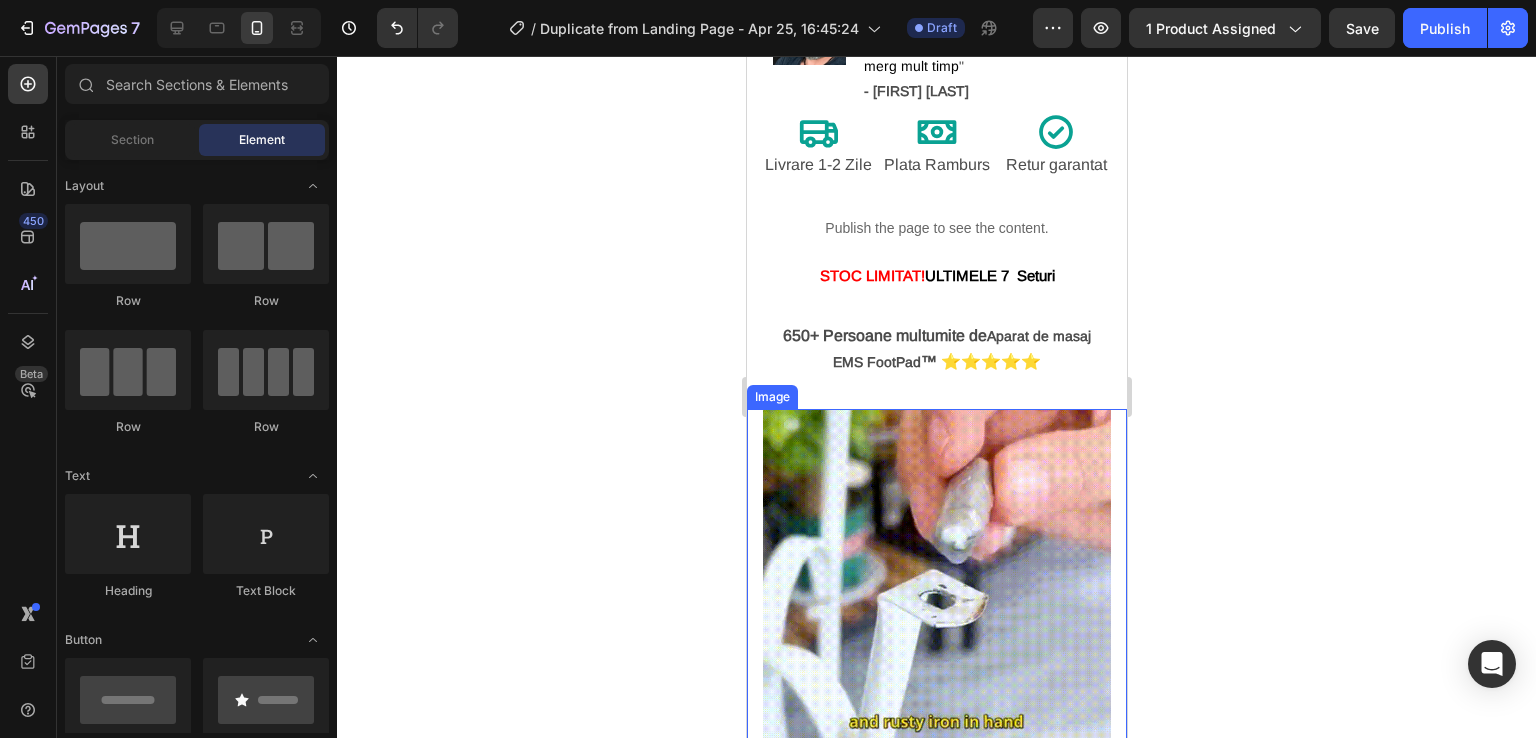 click at bounding box center (936, 583) 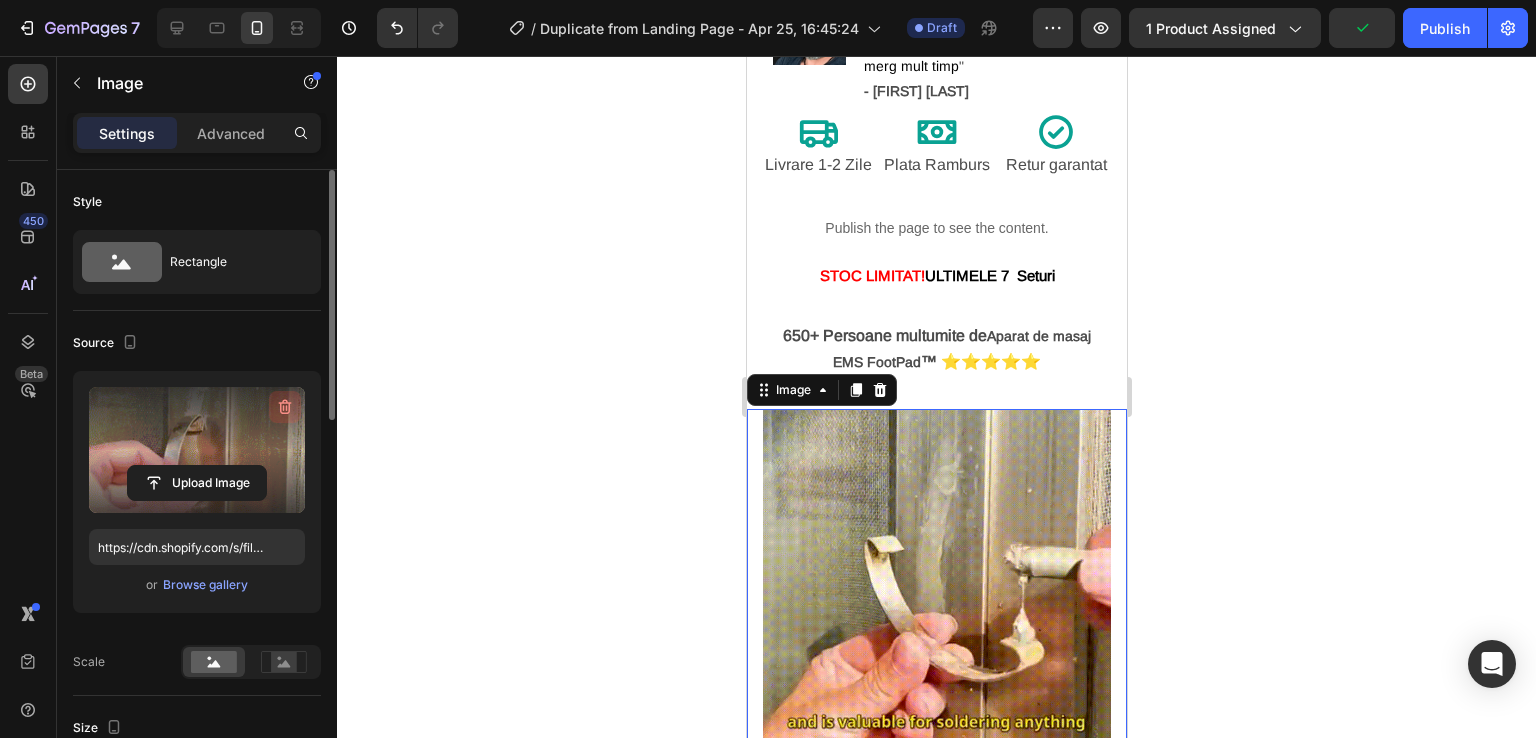click 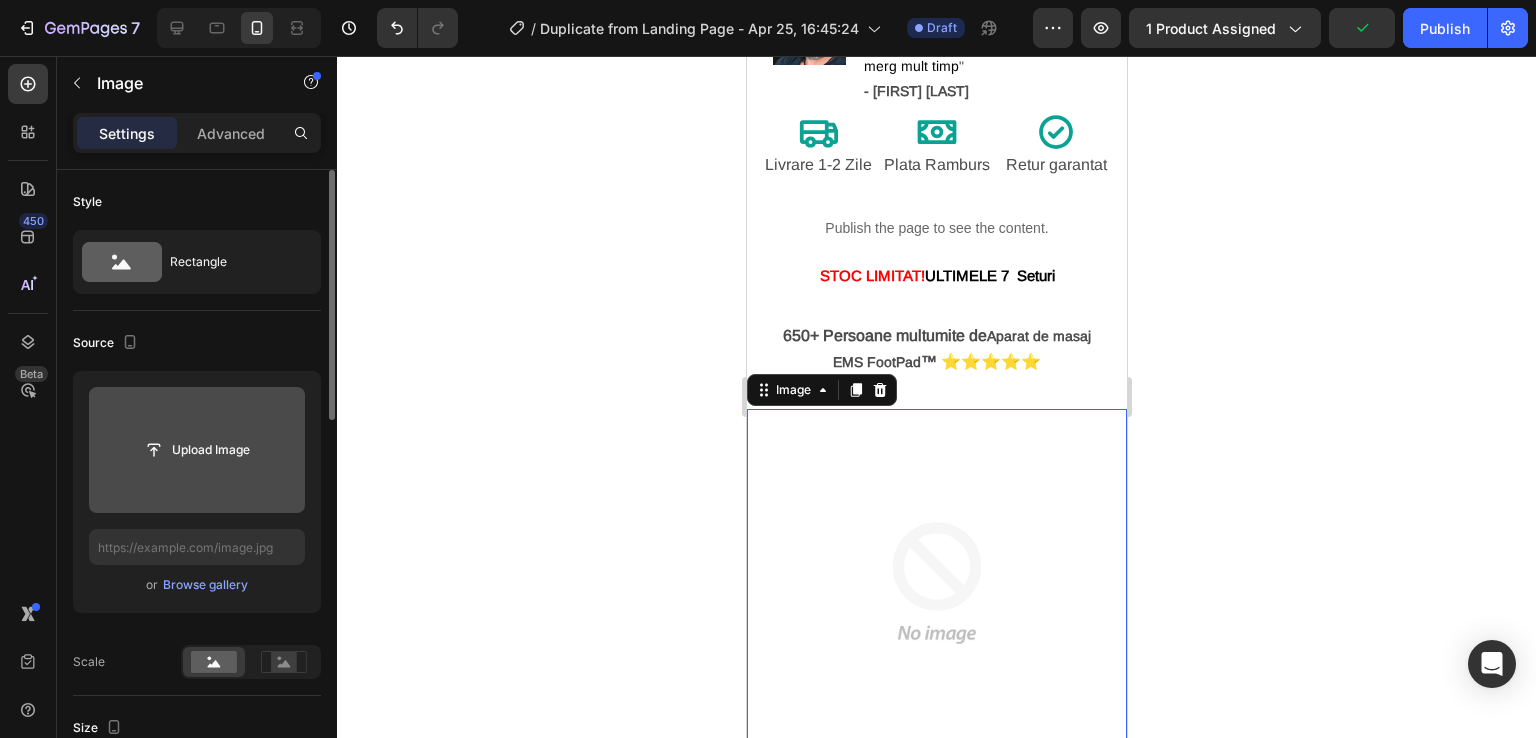 click at bounding box center (197, 450) 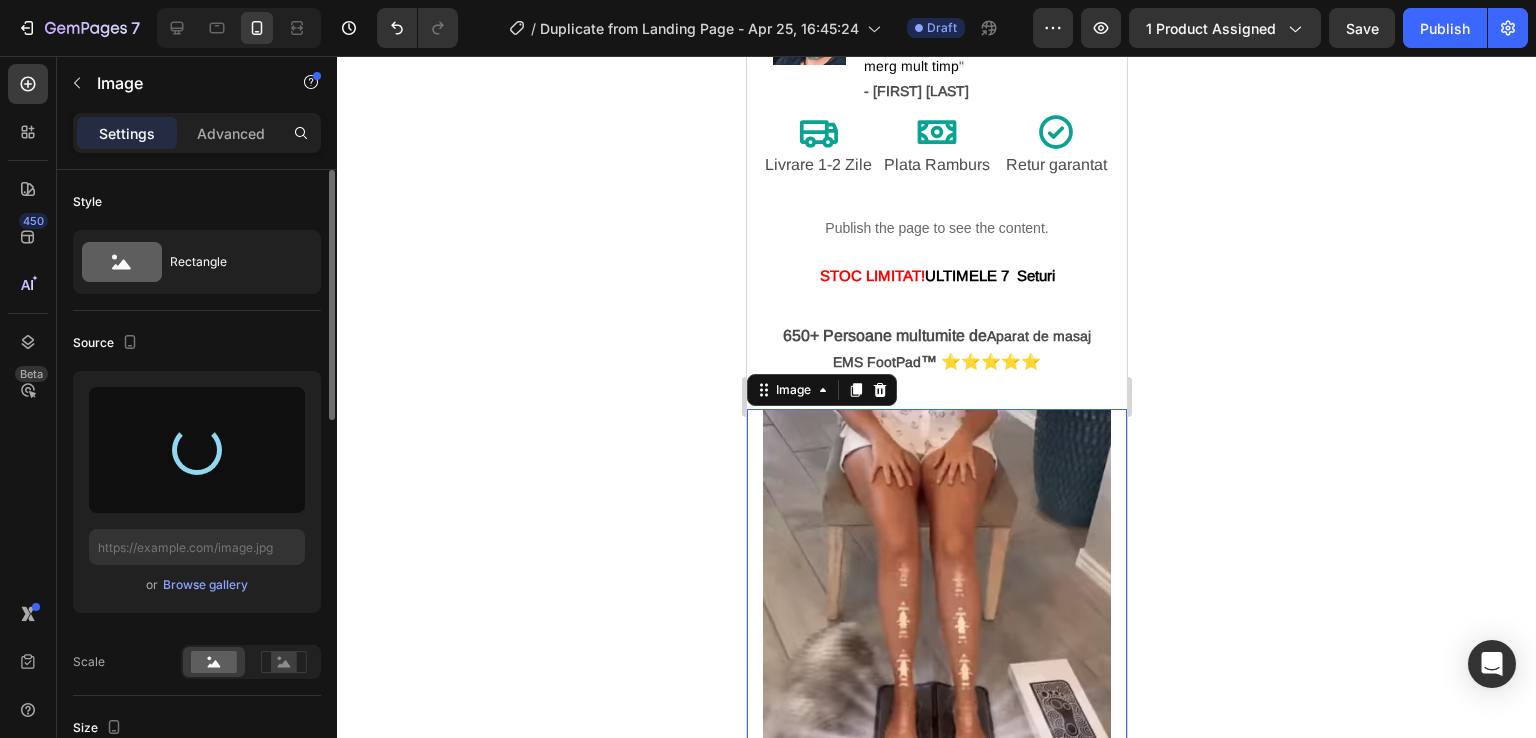 type on "https://cdn.shopify.com/s/files/1/0930/3100/6475/files/gempages_564793600076940453-cfebd329-87b4-47cc-b241-8b8ceaf4c7f3.png" 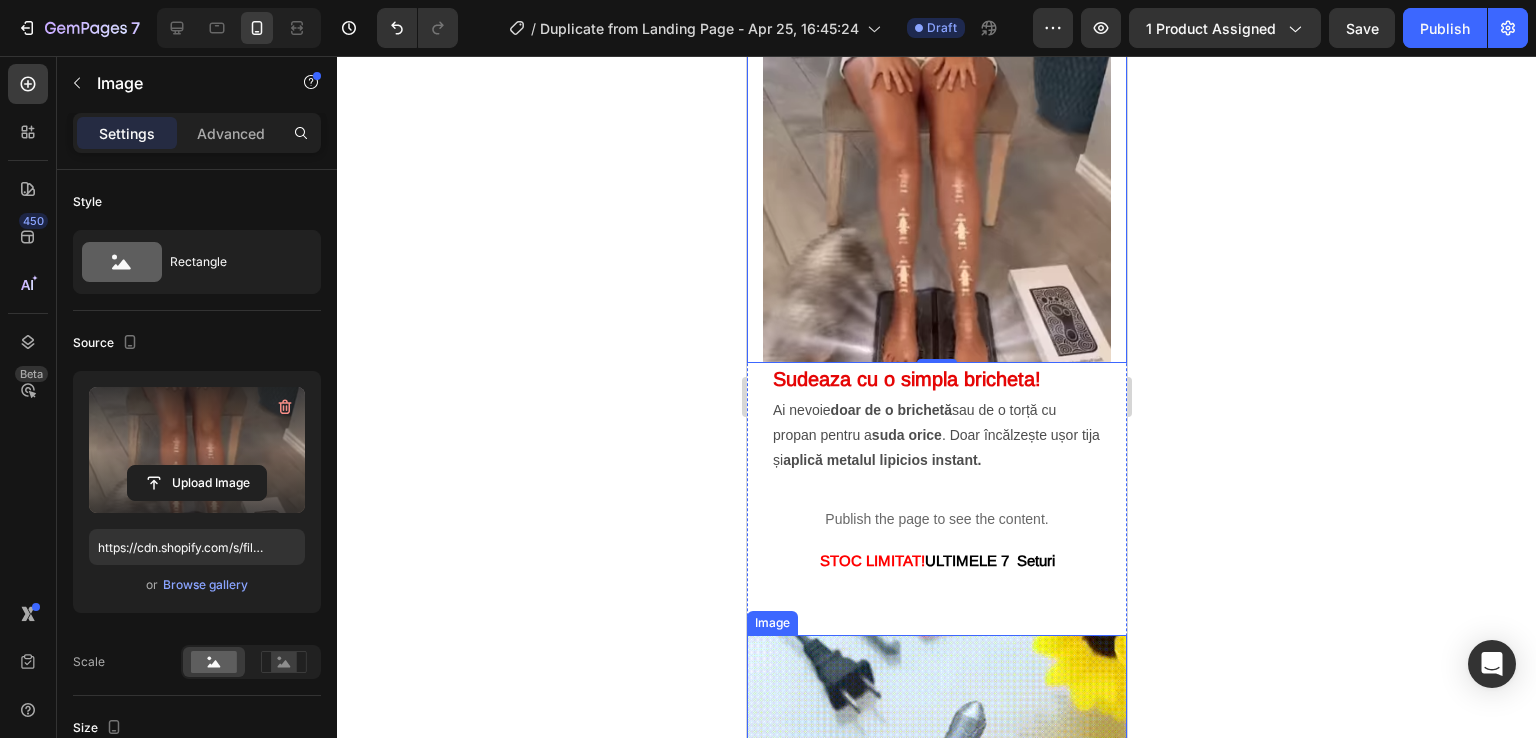 scroll, scrollTop: 1300, scrollLeft: 0, axis: vertical 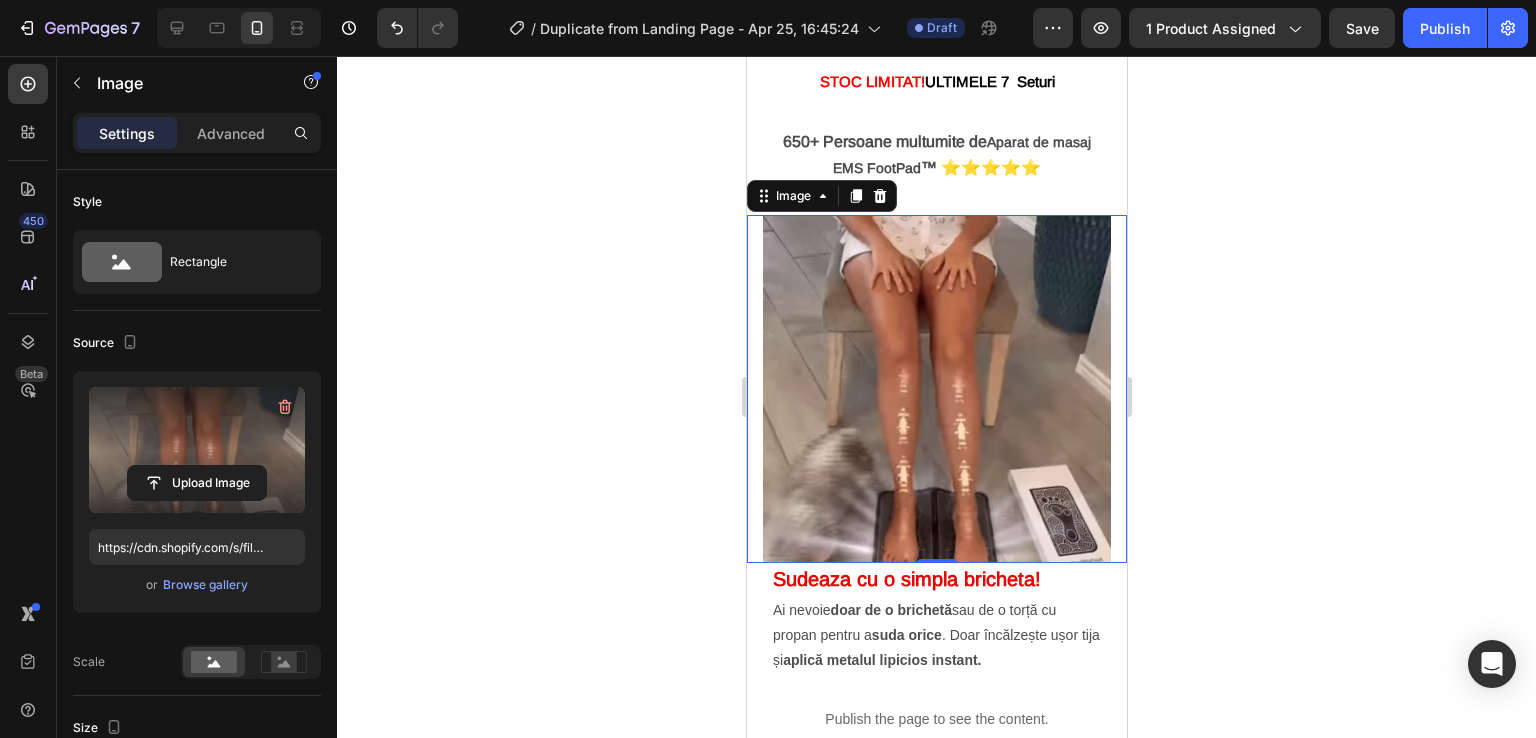 click at bounding box center [936, 389] 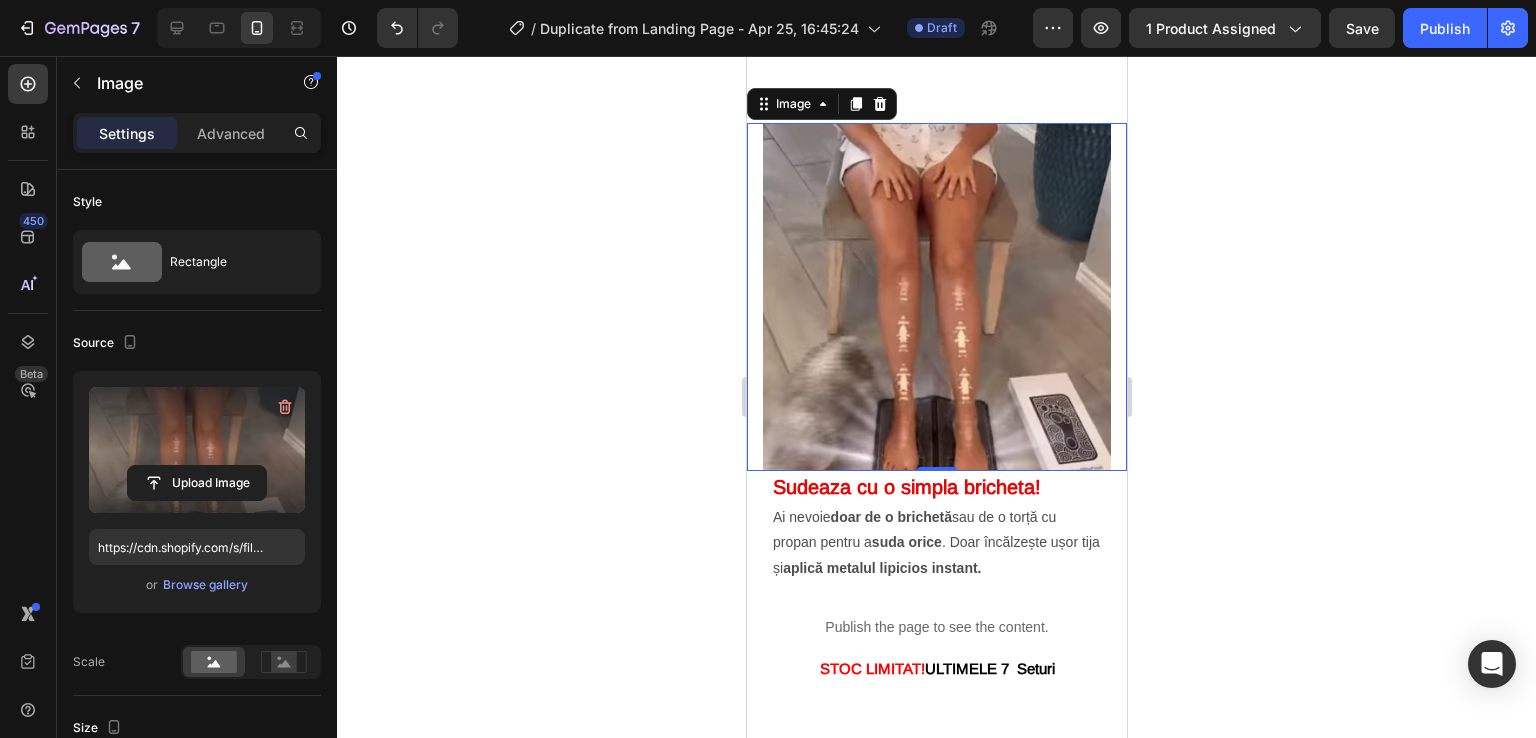 scroll, scrollTop: 1900, scrollLeft: 0, axis: vertical 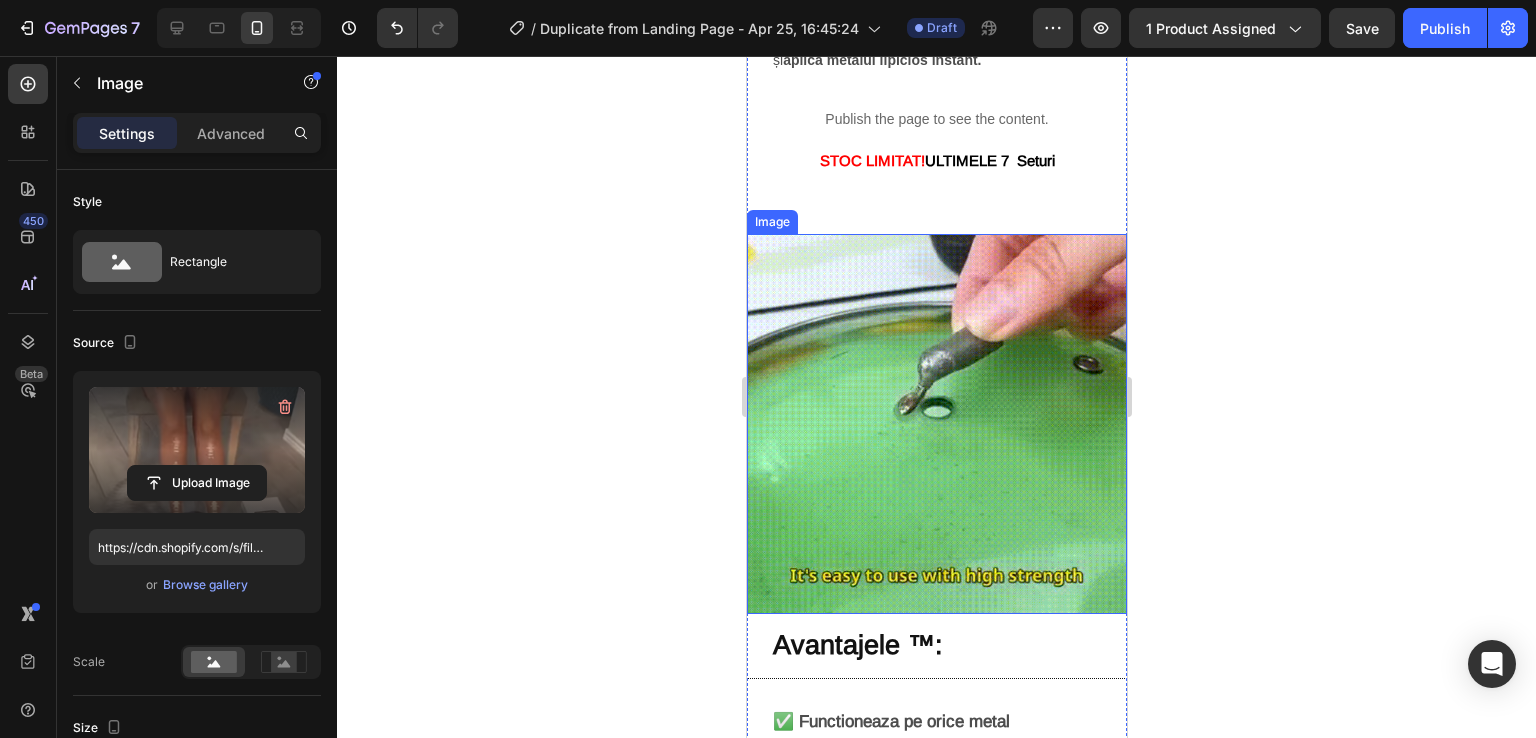 click at bounding box center [936, 424] 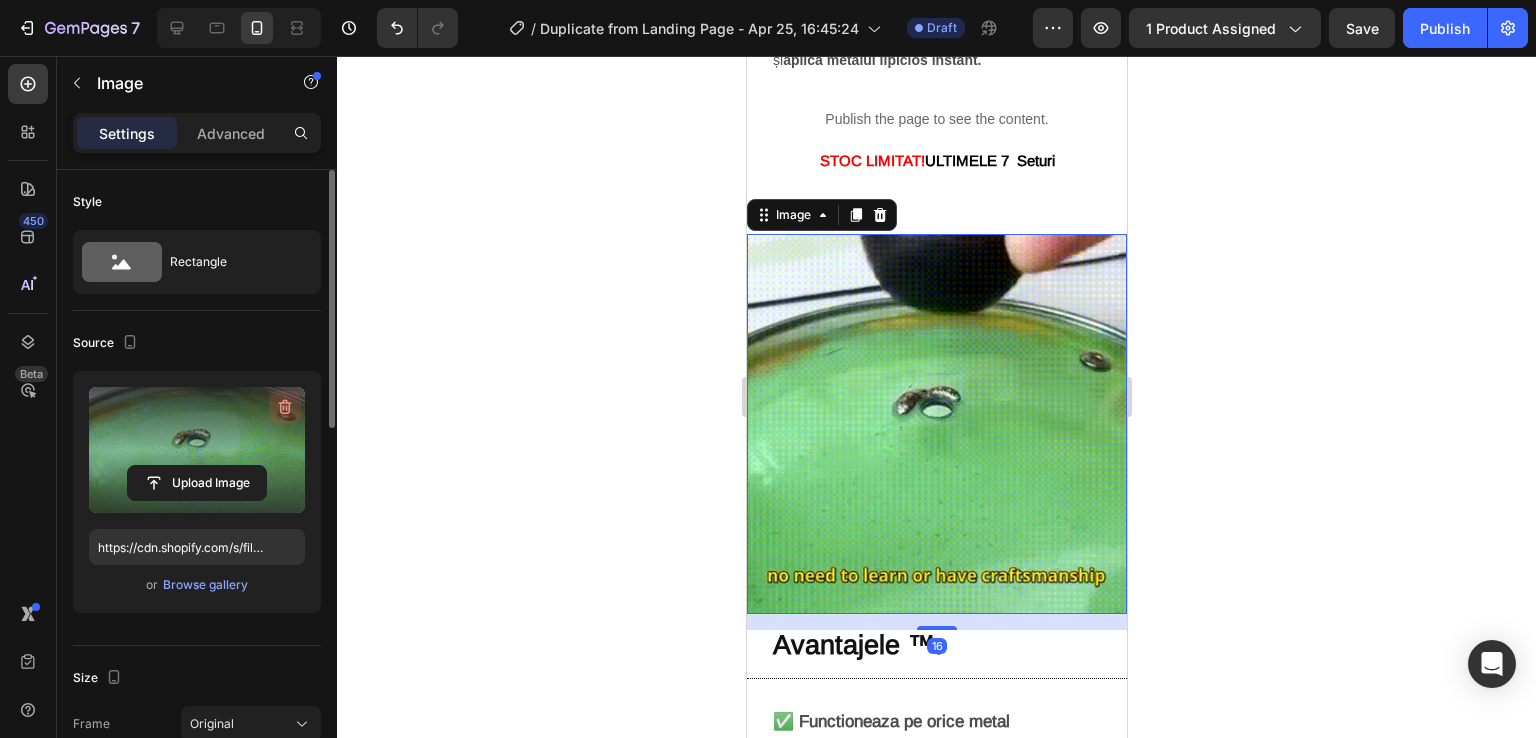 click 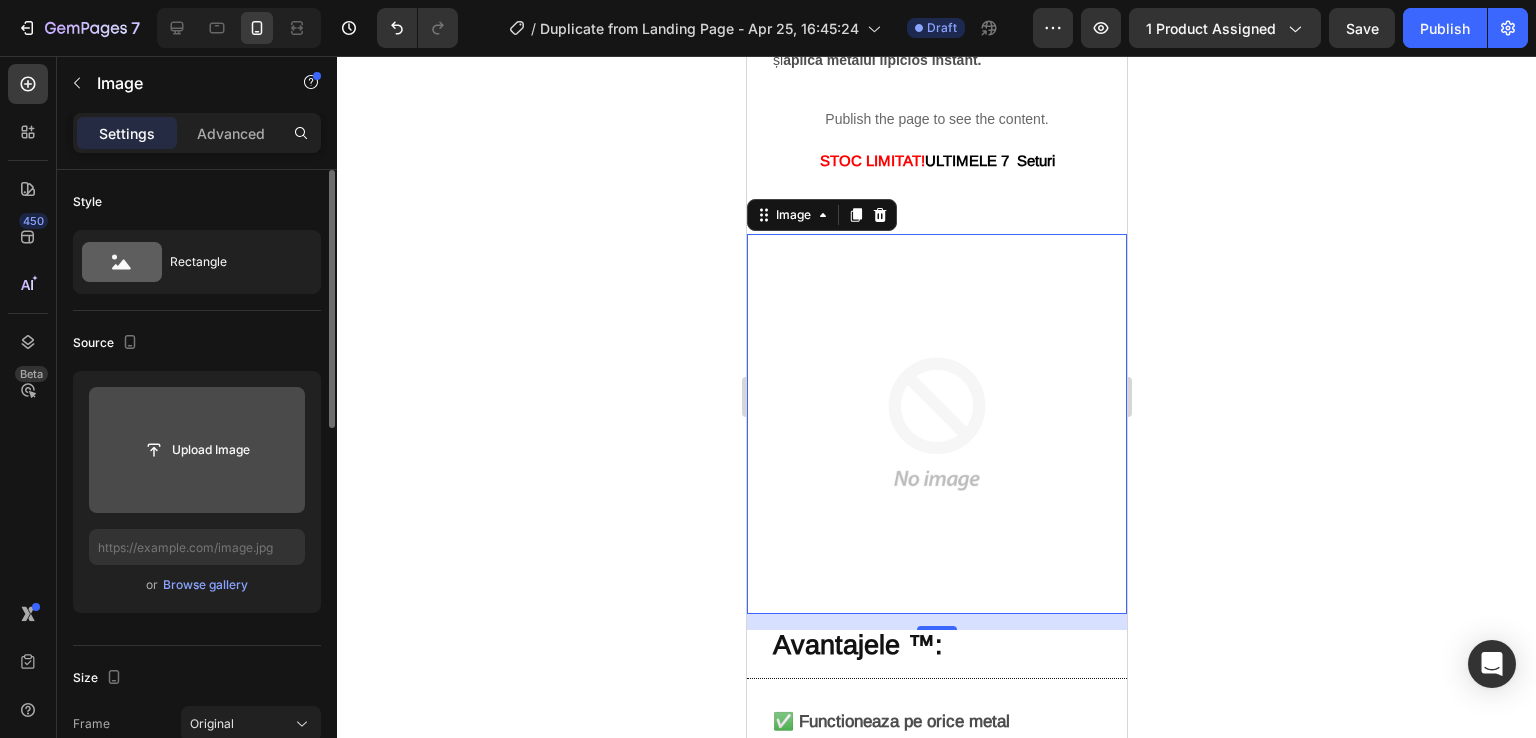 click at bounding box center [197, 450] 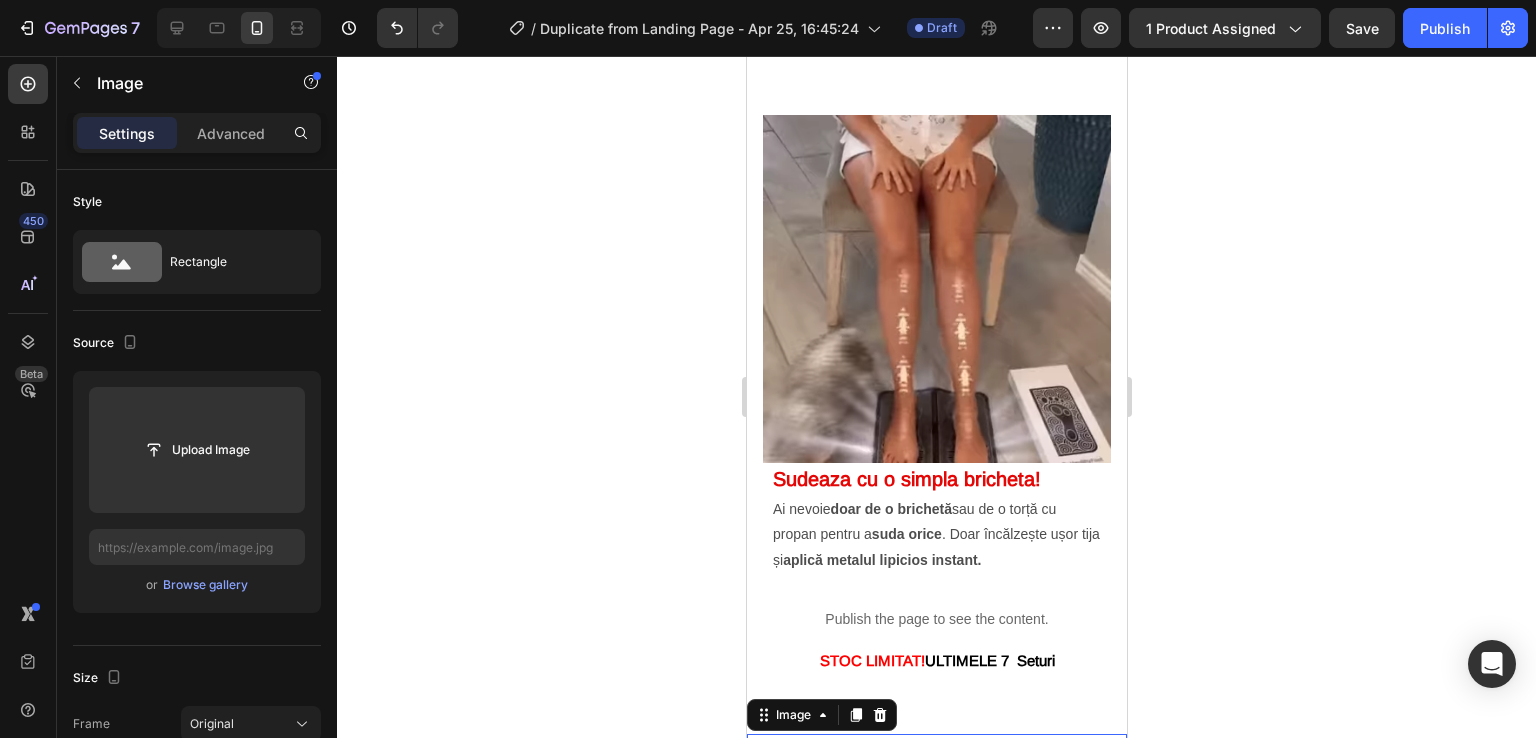 scroll, scrollTop: 1800, scrollLeft: 0, axis: vertical 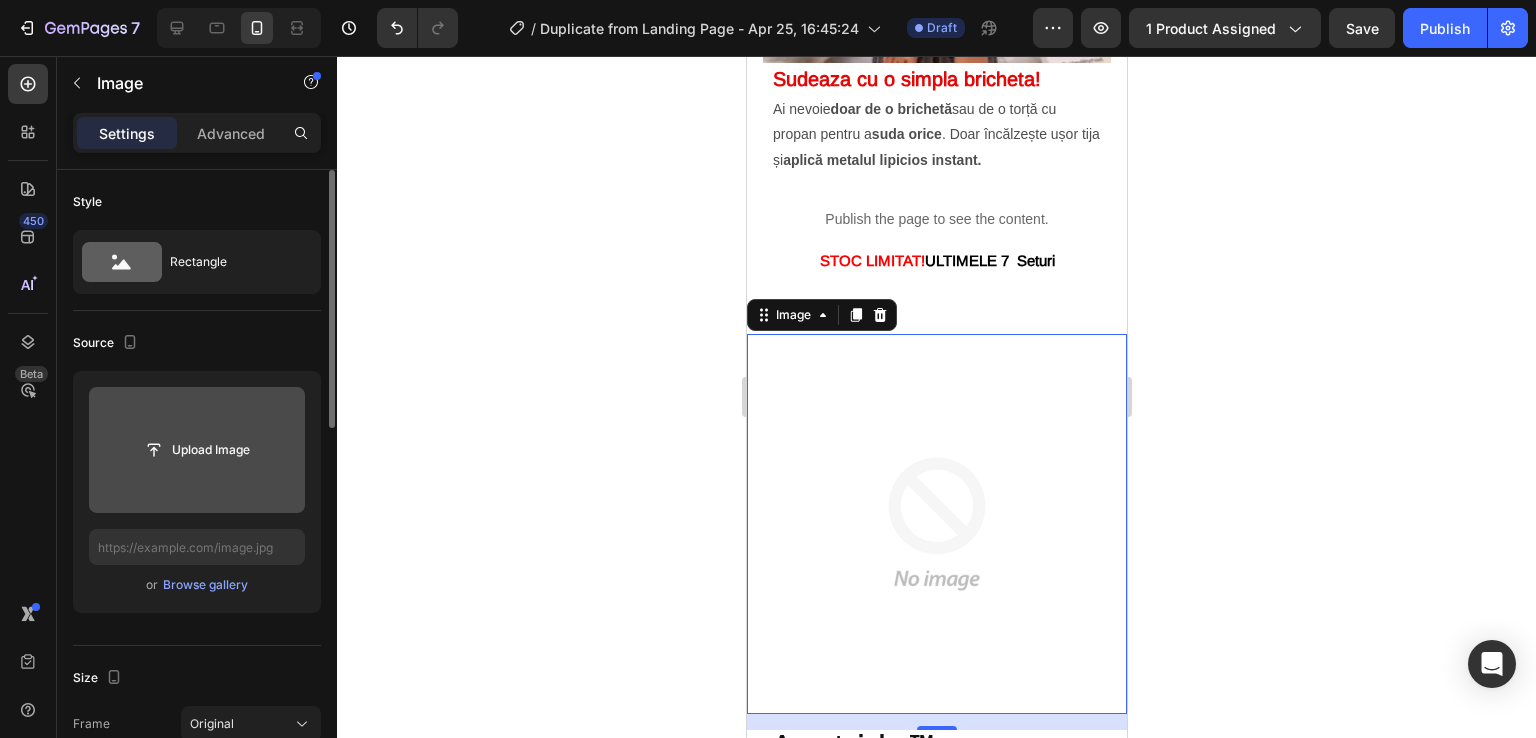 click at bounding box center (197, 450) 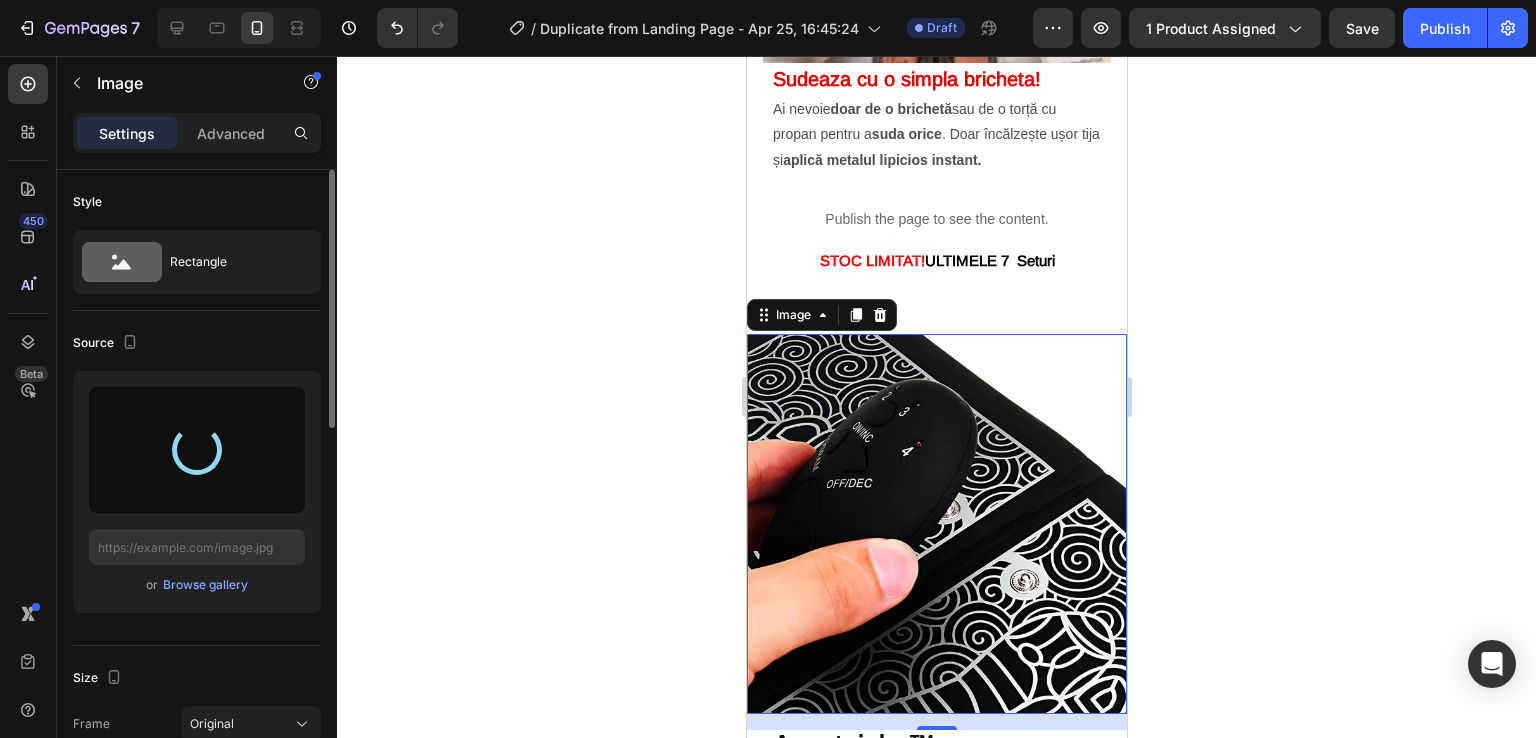type on "https://cdn.shopify.com/s/files/1/0930/3100/6475/files/gempages_564793600076940453-1a056af1-88f7-4751-bc79-65792892a1ac.webp" 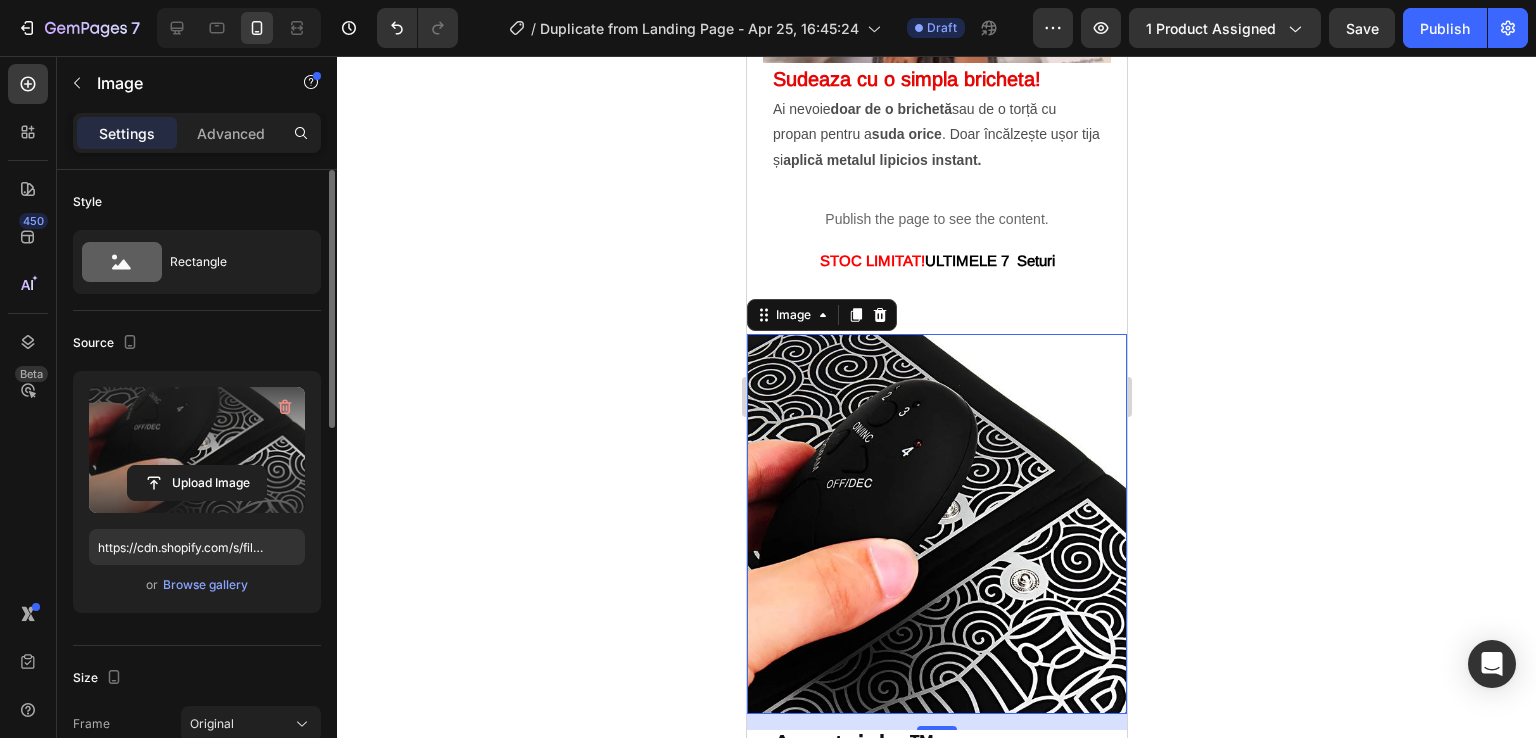 click at bounding box center [936, 524] 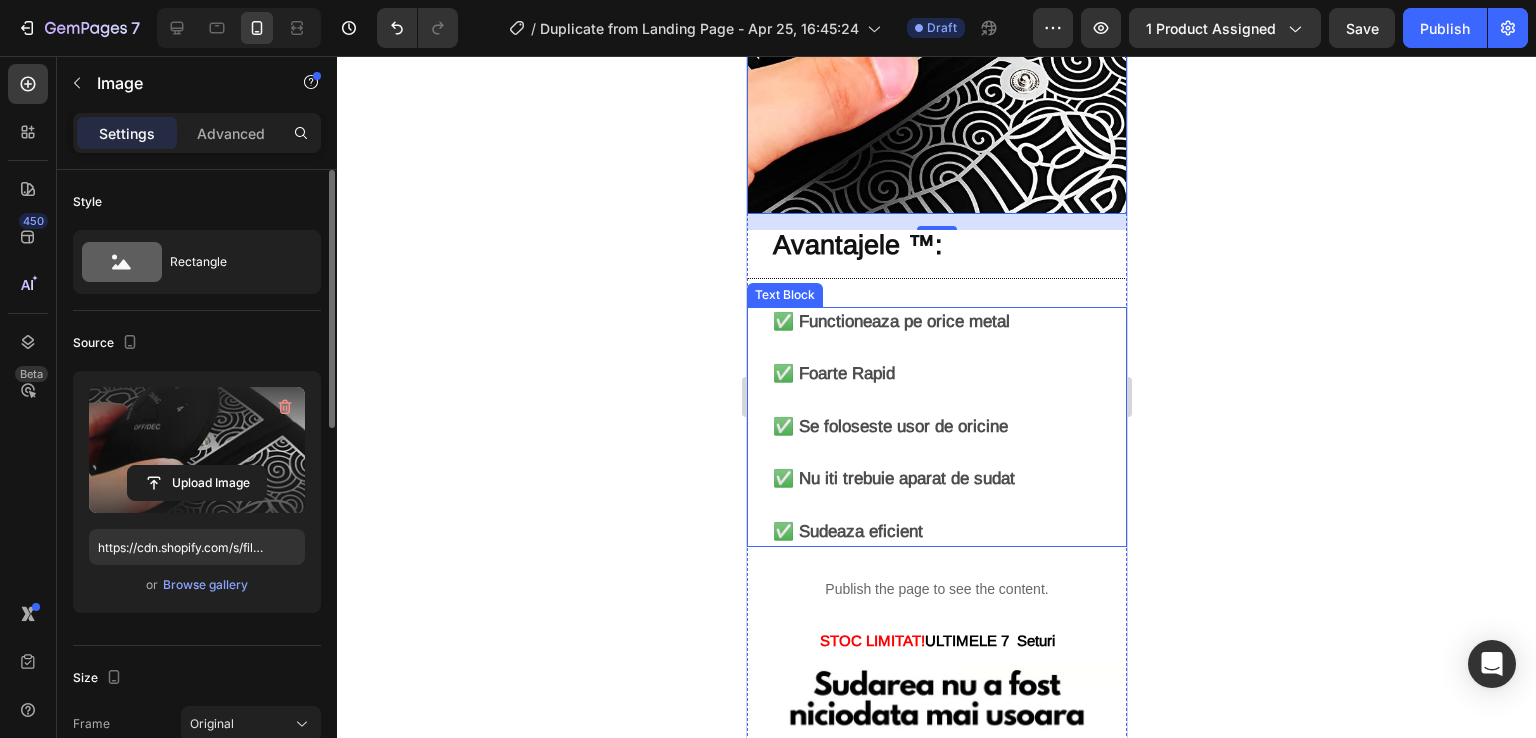 scroll, scrollTop: 2800, scrollLeft: 0, axis: vertical 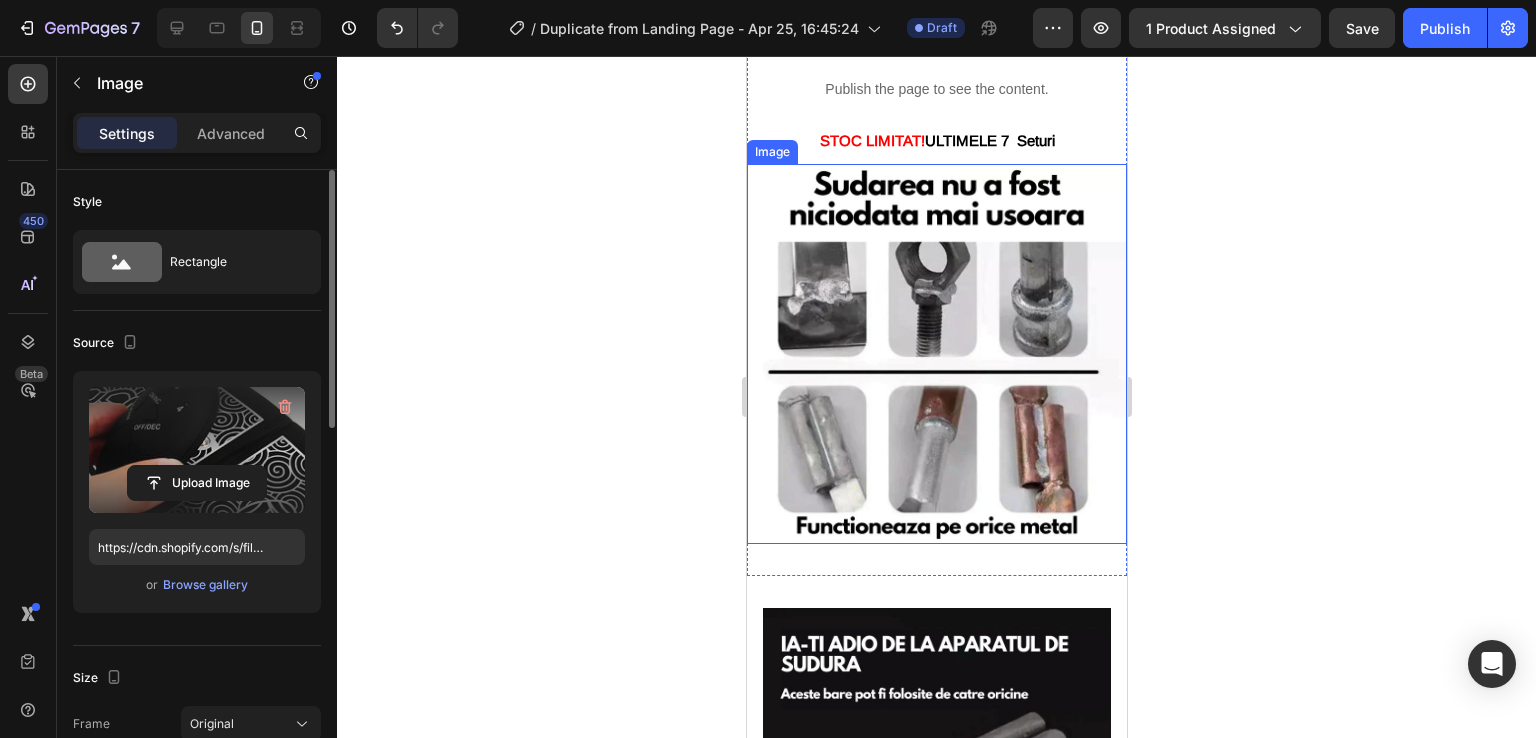click at bounding box center [936, 354] 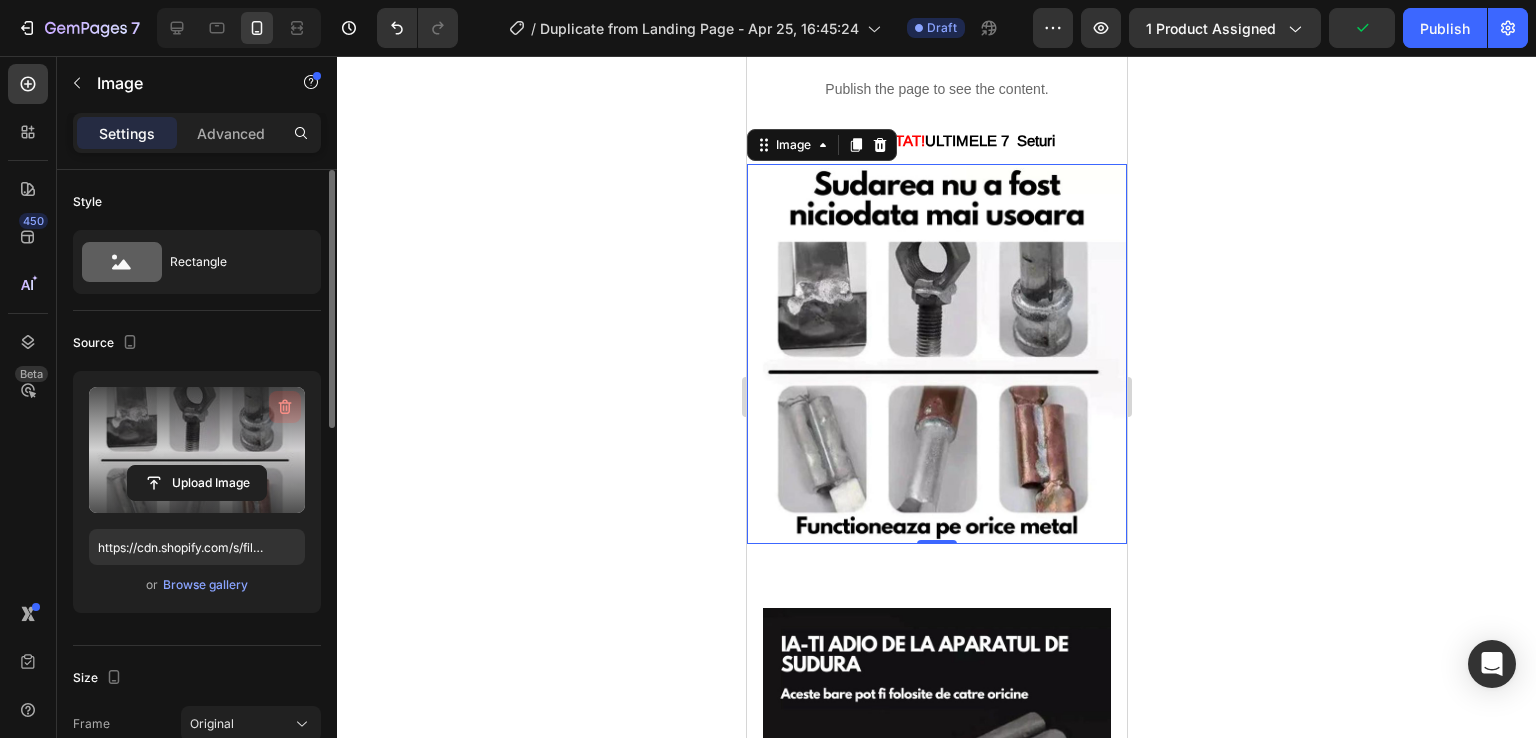 click 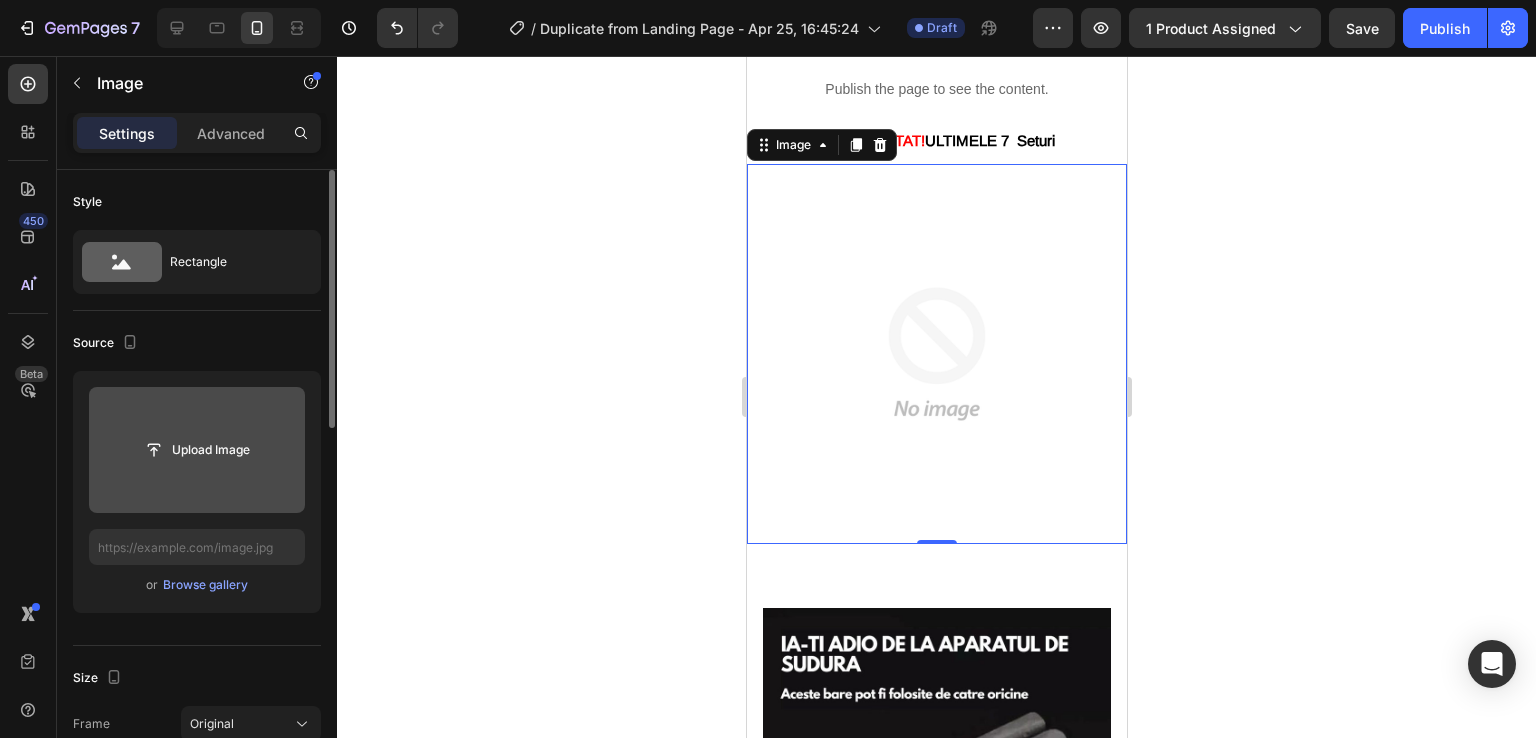 click at bounding box center (197, 450) 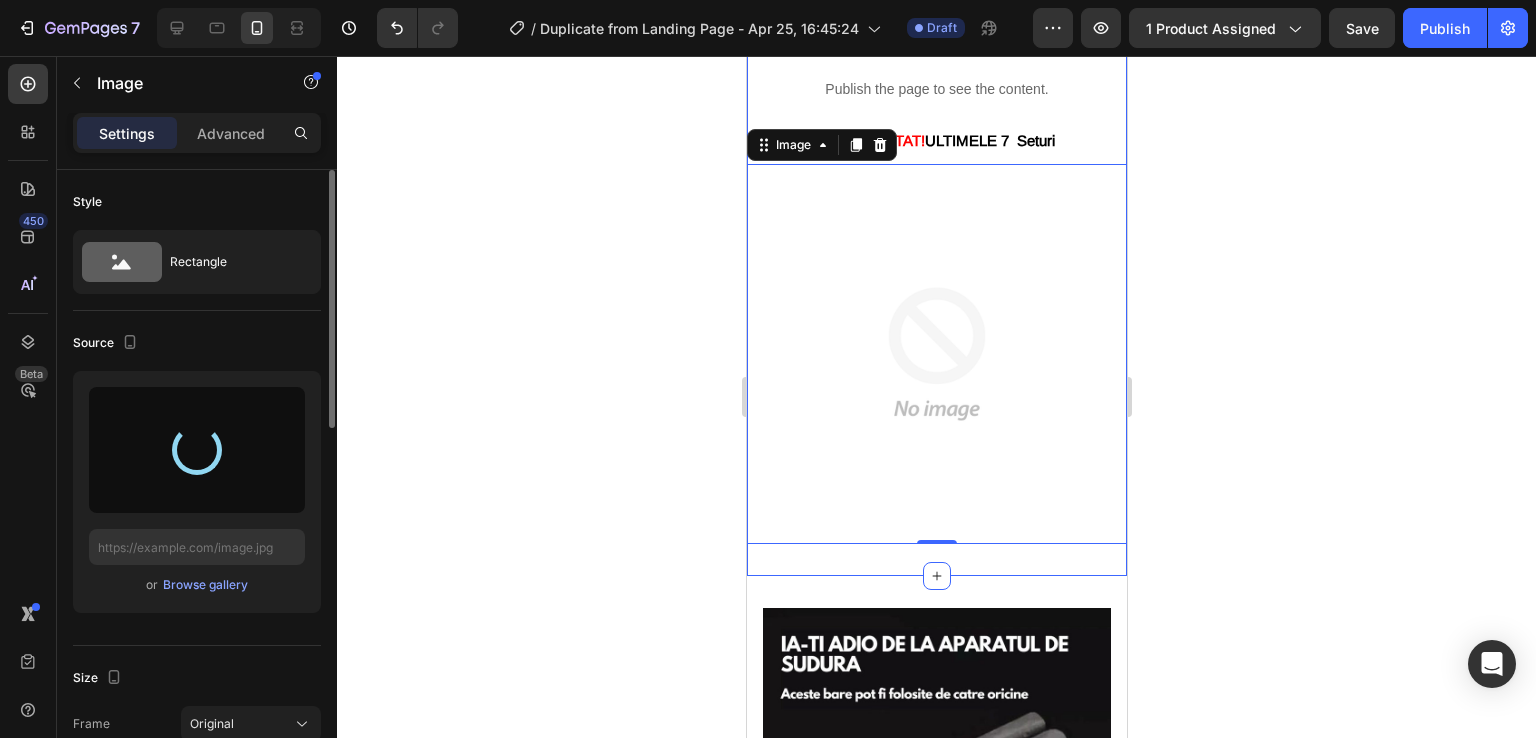 type on "https://cdn.shopify.com/s/files/1/0930/3100/6475/files/gempages_564793600076940453-43f00db8-b3c6-442f-9e82-ed18658e0d09.jpg" 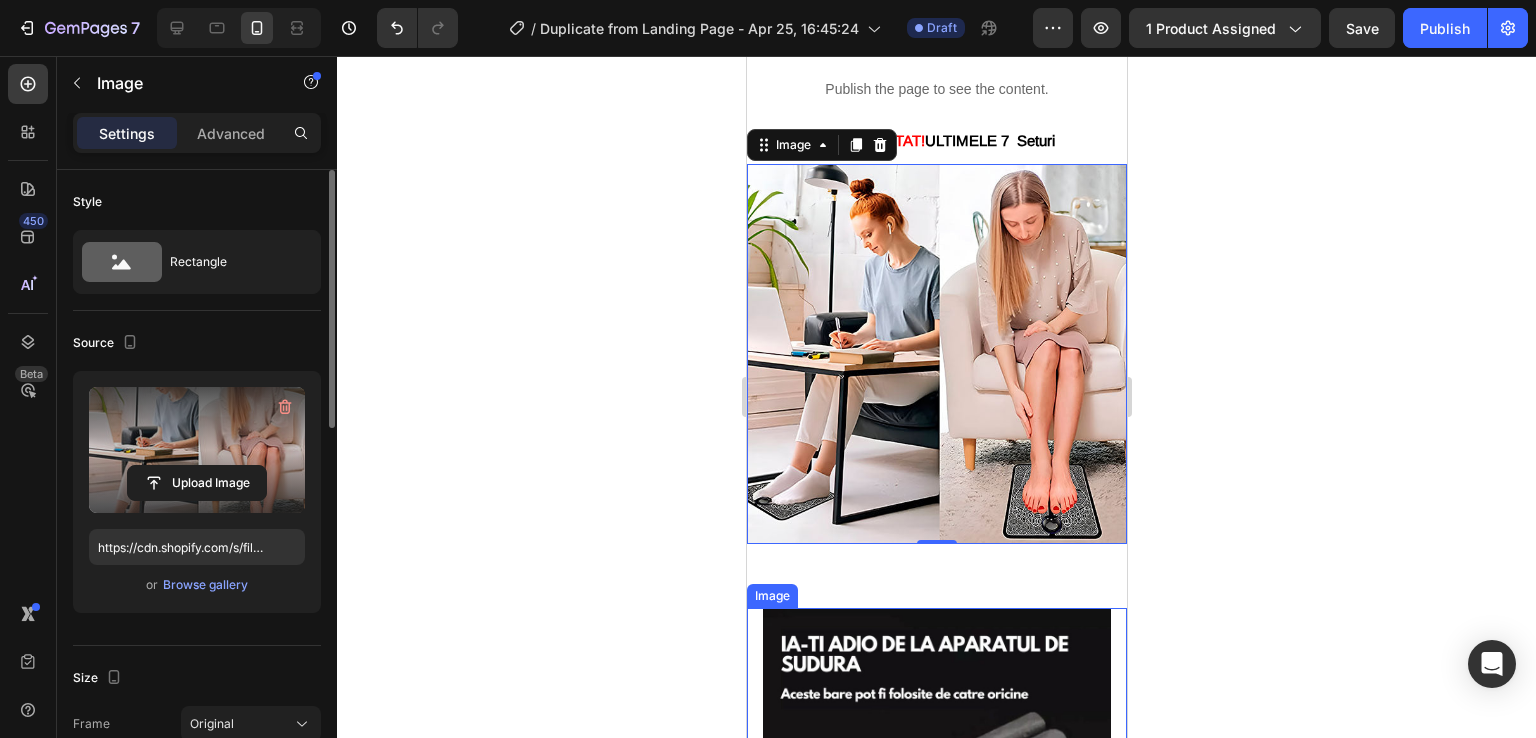 click at bounding box center (936, 782) 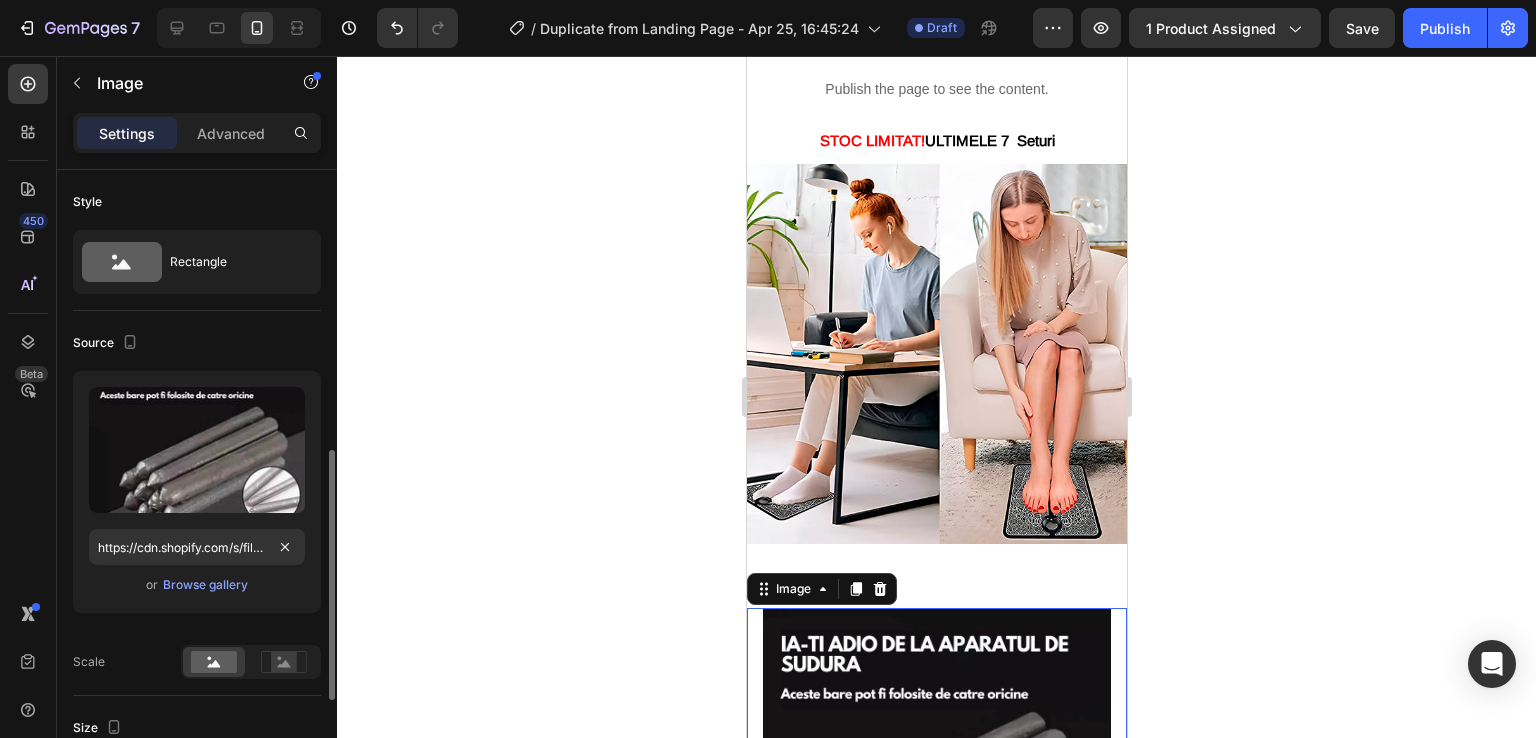scroll, scrollTop: 200, scrollLeft: 0, axis: vertical 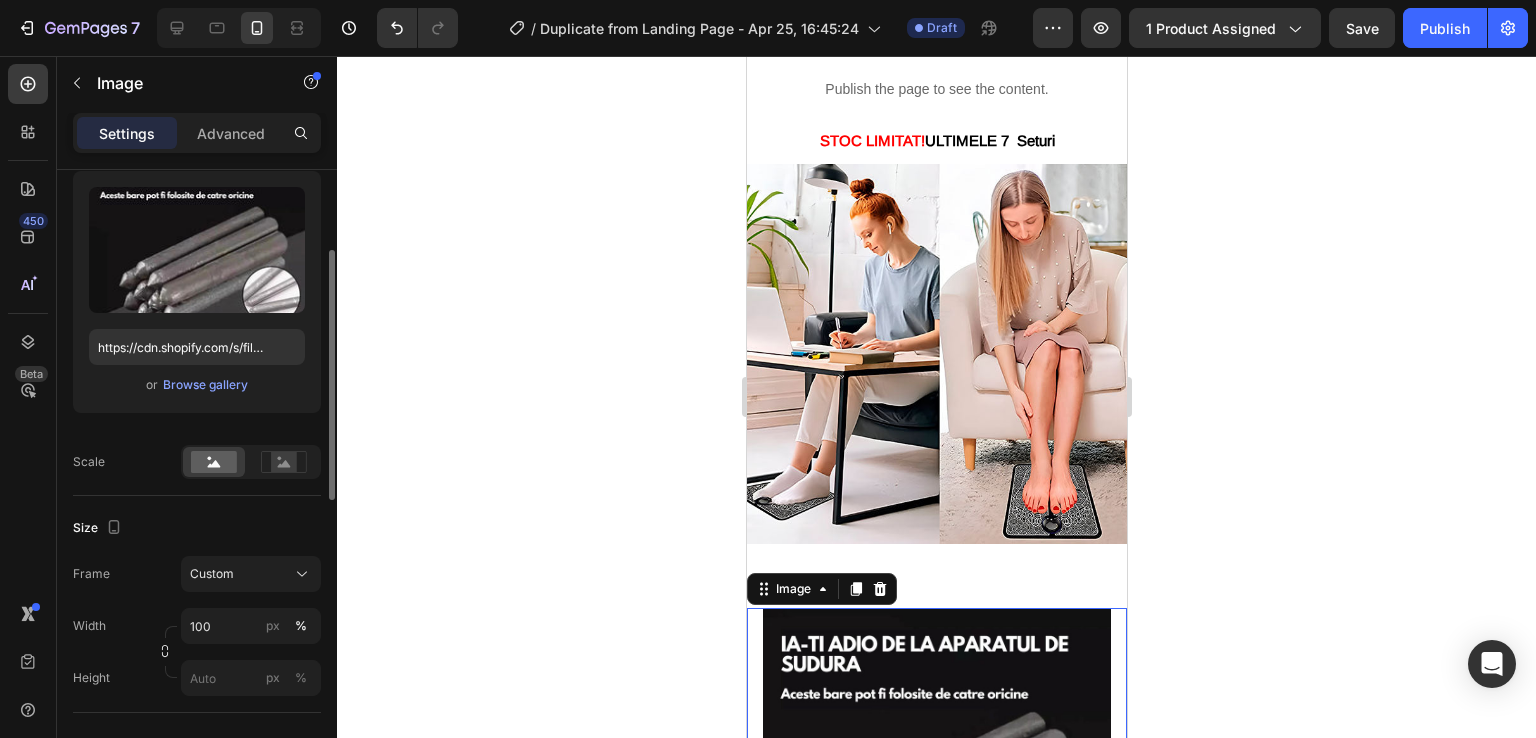 drag, startPoint x: 1404, startPoint y: 506, endPoint x: 1363, endPoint y: 500, distance: 41.4367 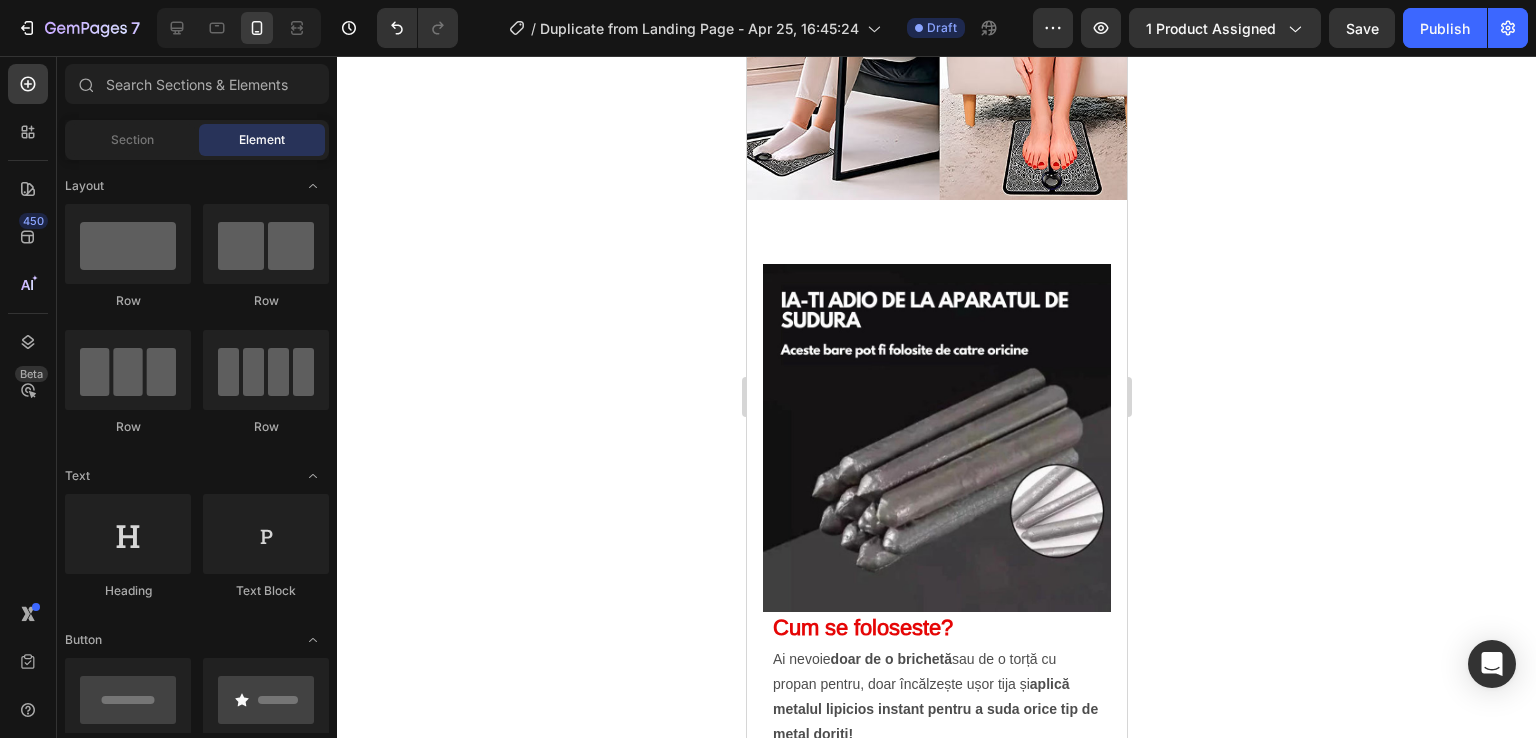 scroll, scrollTop: 3200, scrollLeft: 0, axis: vertical 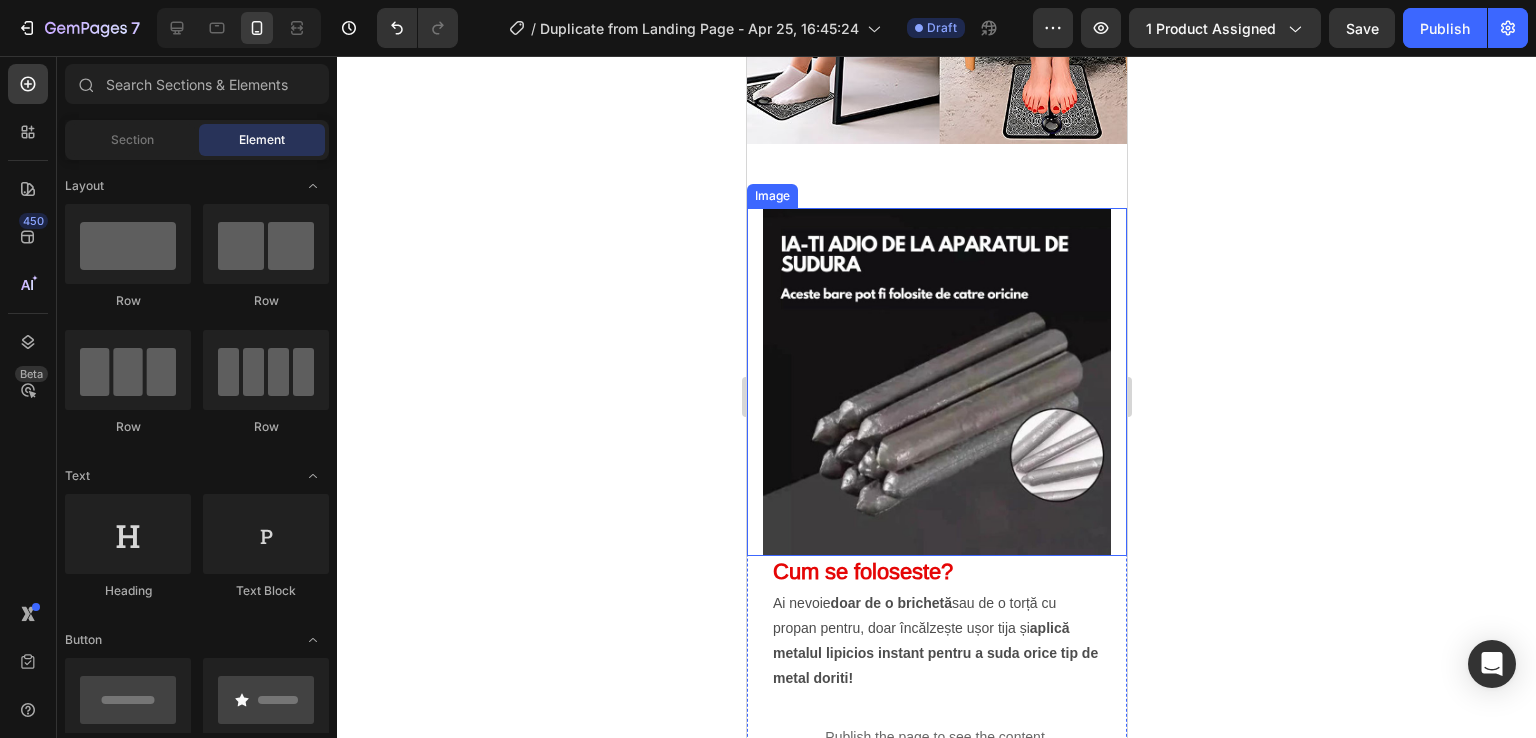 click at bounding box center [936, 382] 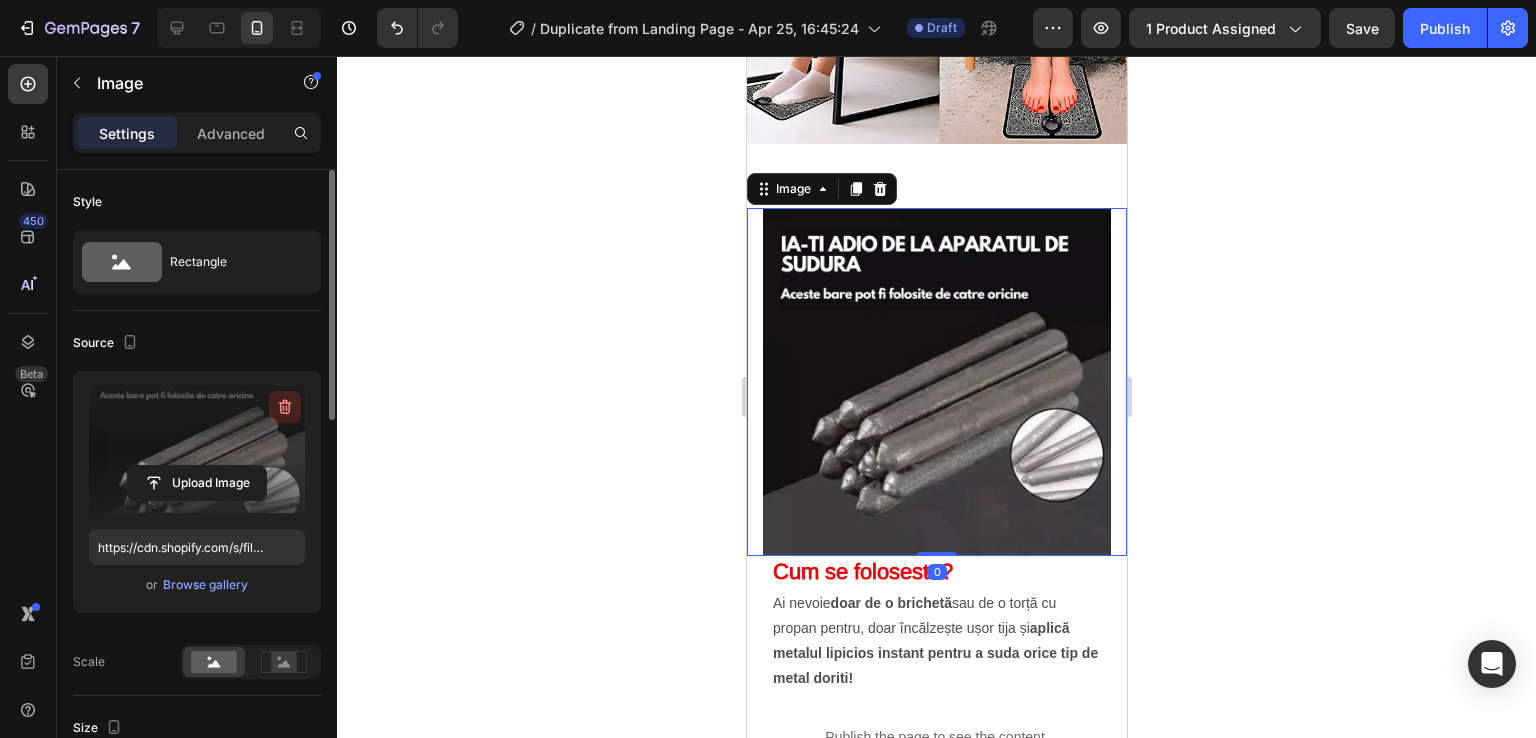 click 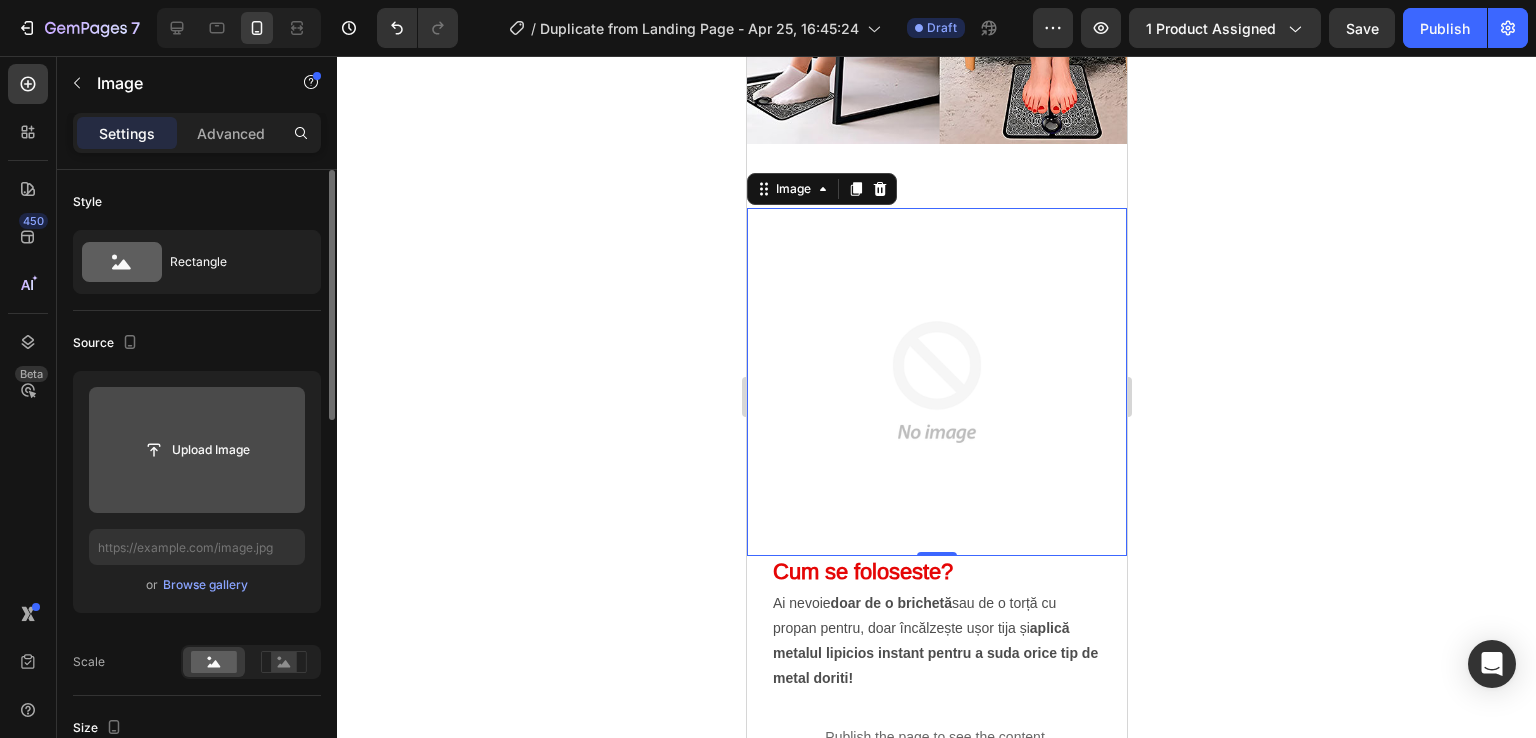 click at bounding box center [197, 450] 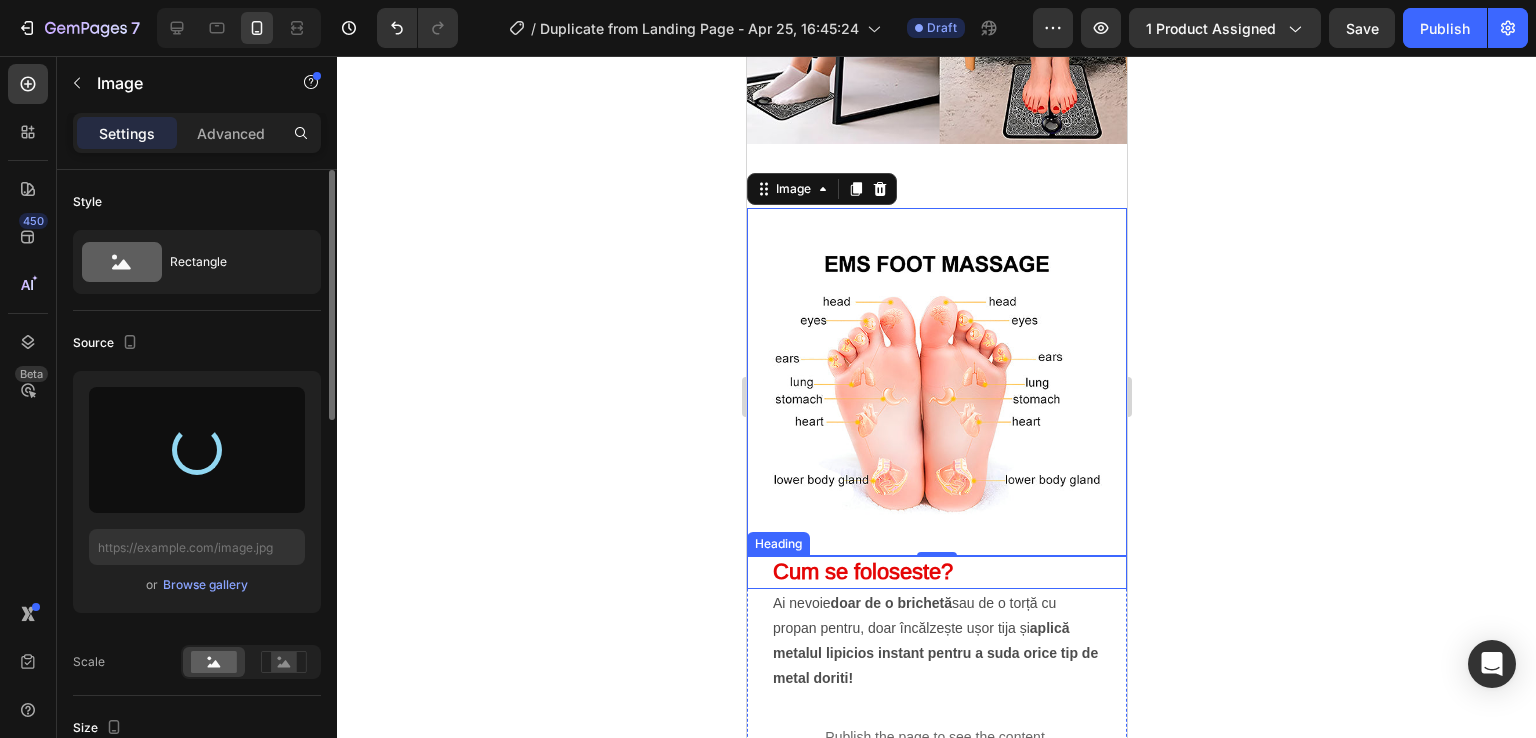 type on "https://cdn.shopify.com/s/files/1/0930/3100/6475/files/gempages_564793600076940453-2b3b69c2-be43-40be-9109-4f4011d05fe4.jpg" 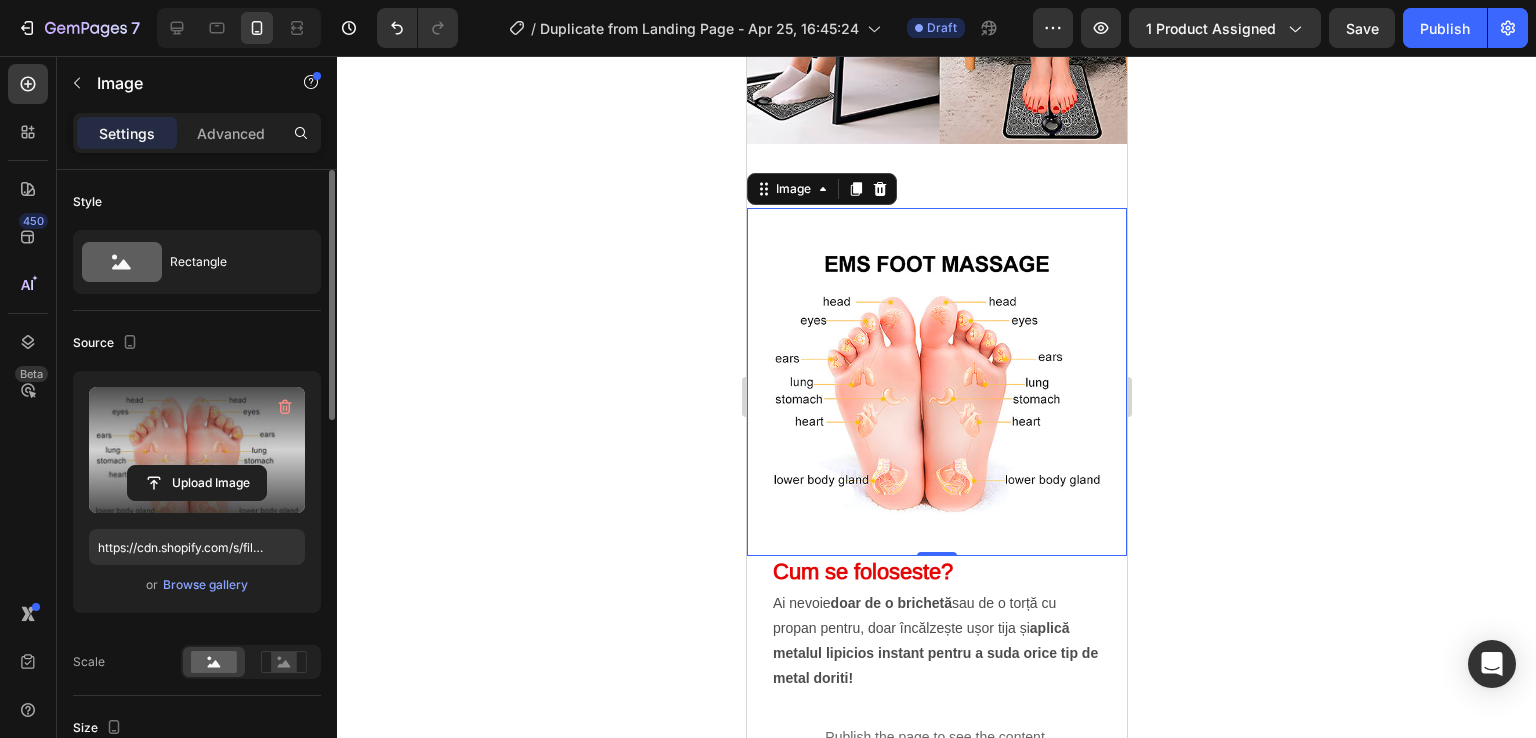 click 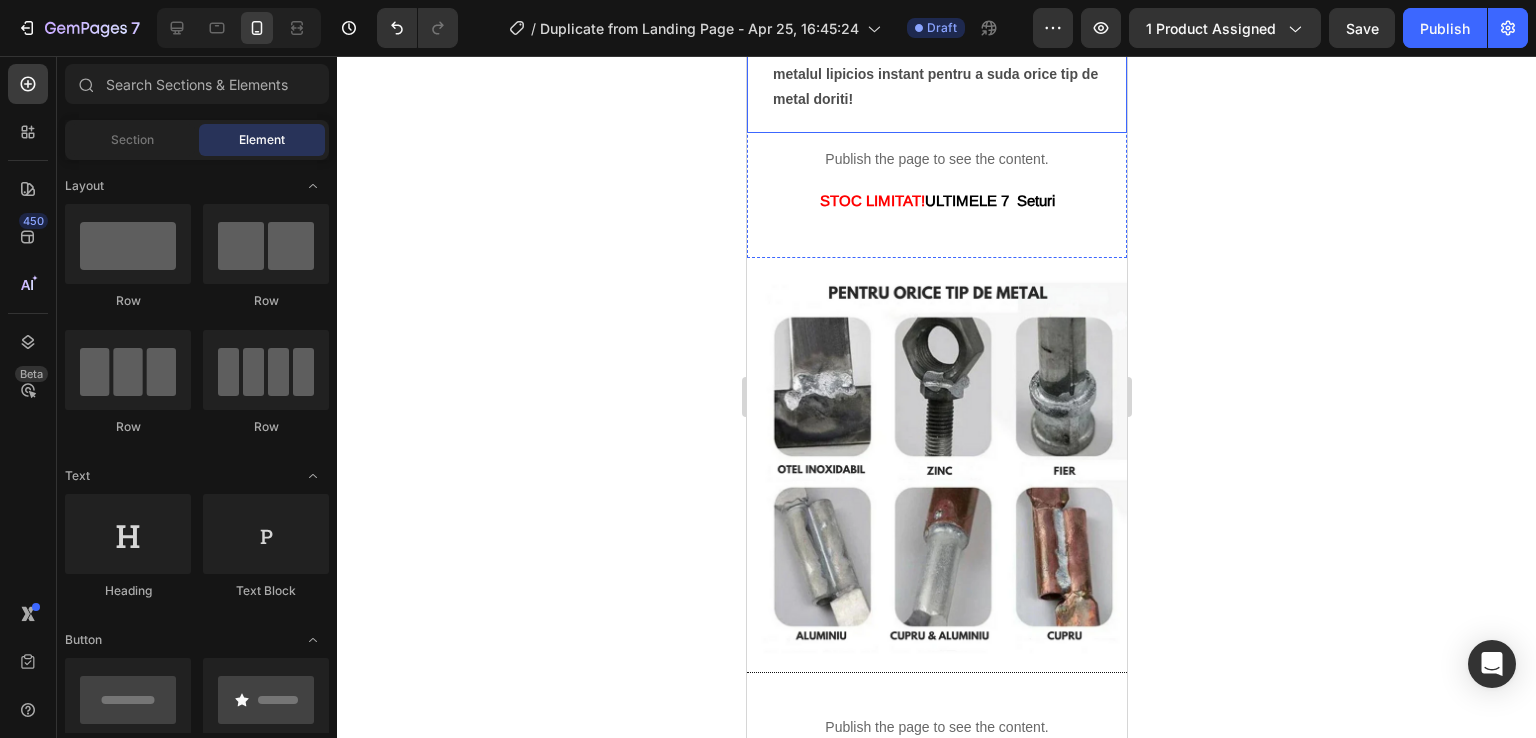 scroll, scrollTop: 3800, scrollLeft: 0, axis: vertical 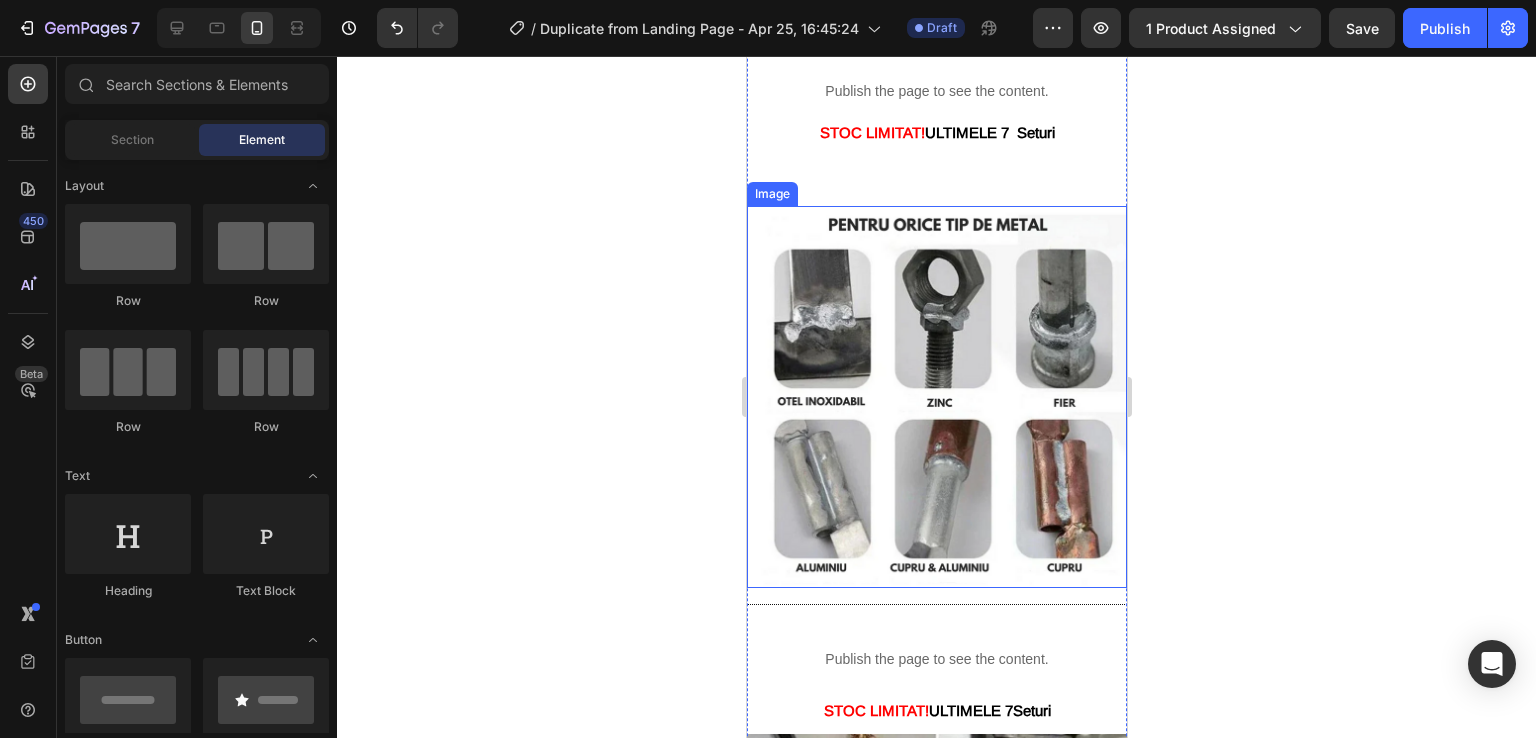 click at bounding box center (936, 397) 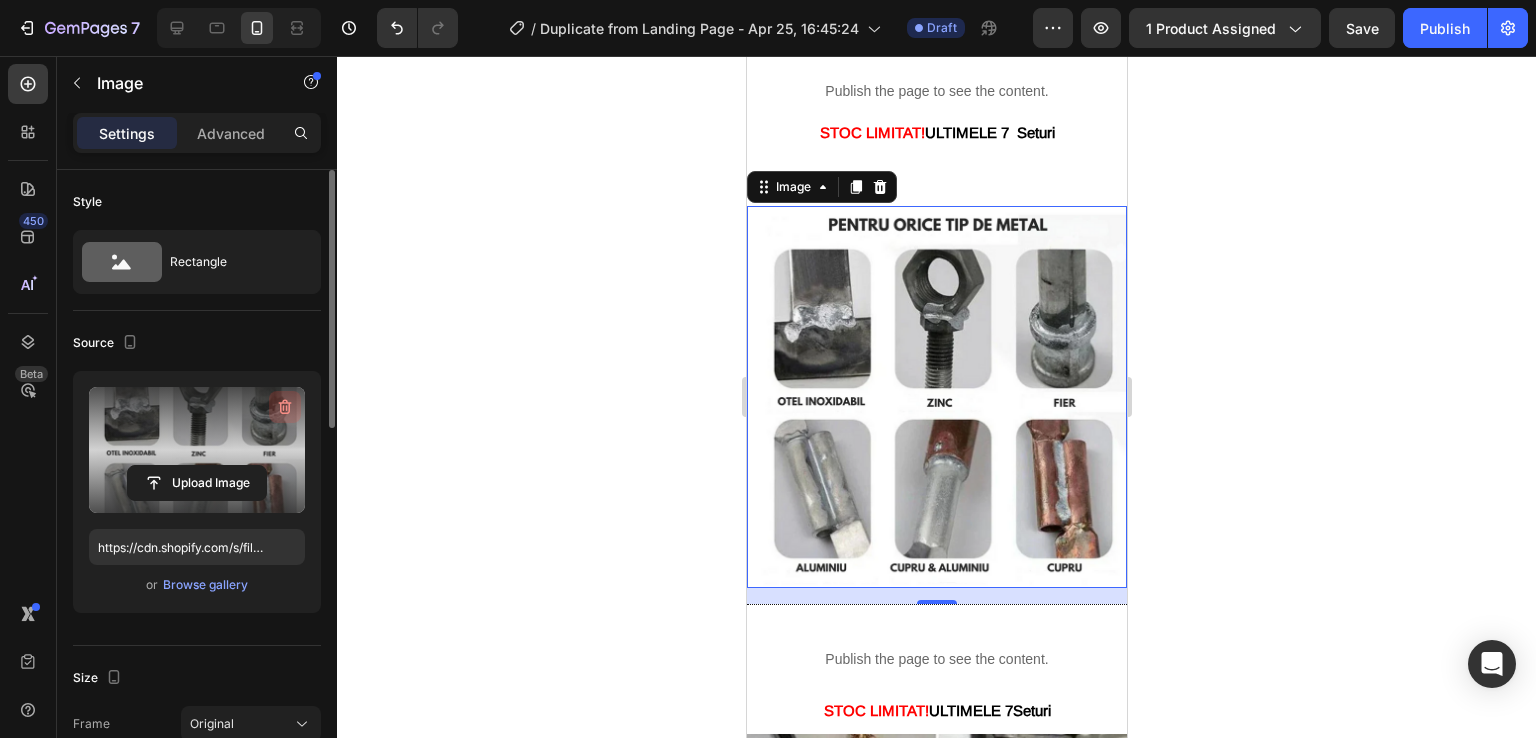 click 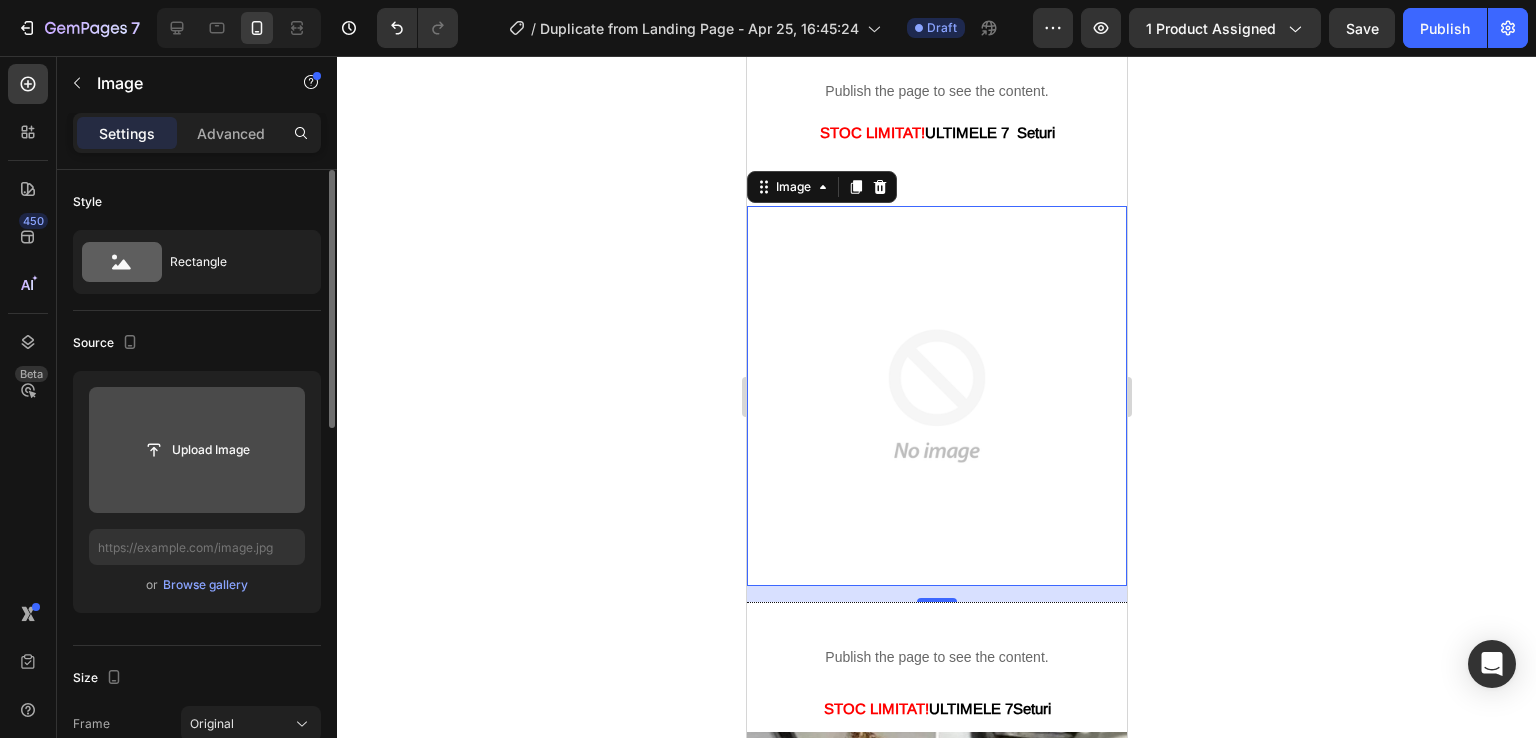 click at bounding box center [197, 450] 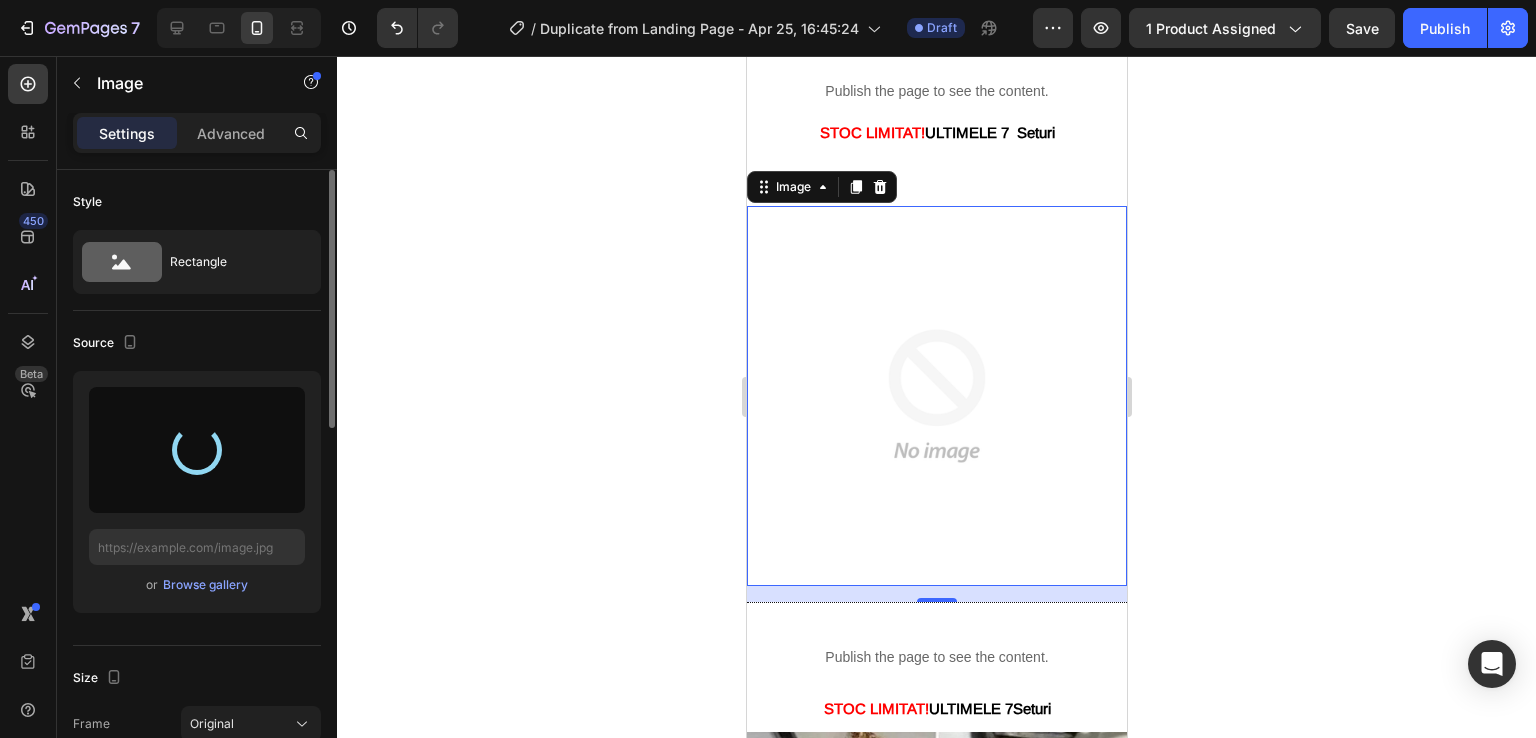 type on "https://cdn.shopify.com/s/files/1/0930/3100/6475/files/gempages_564793600076940453-0a5c7c67-4bbd-4c70-b011-7acecff343dd.jpg" 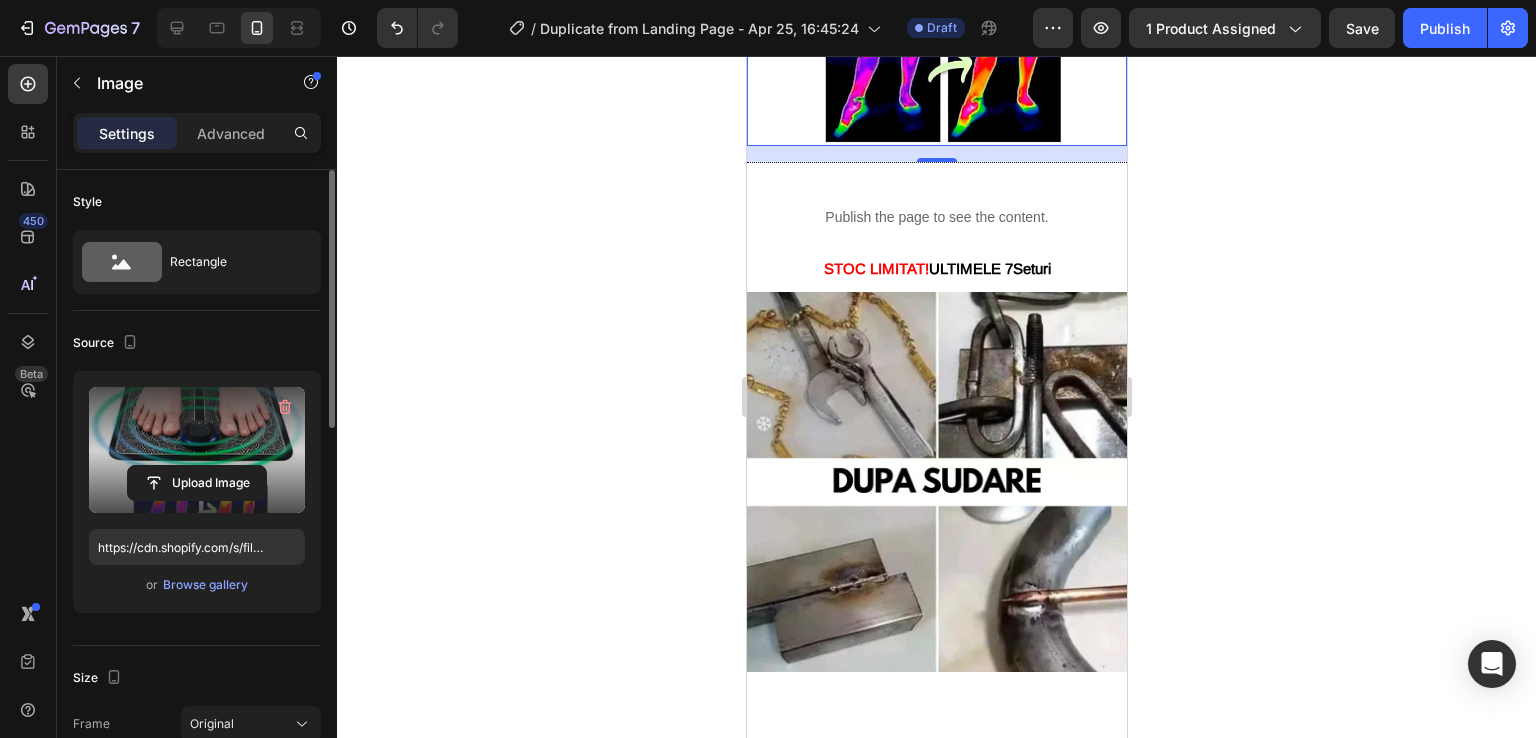 scroll, scrollTop: 4300, scrollLeft: 0, axis: vertical 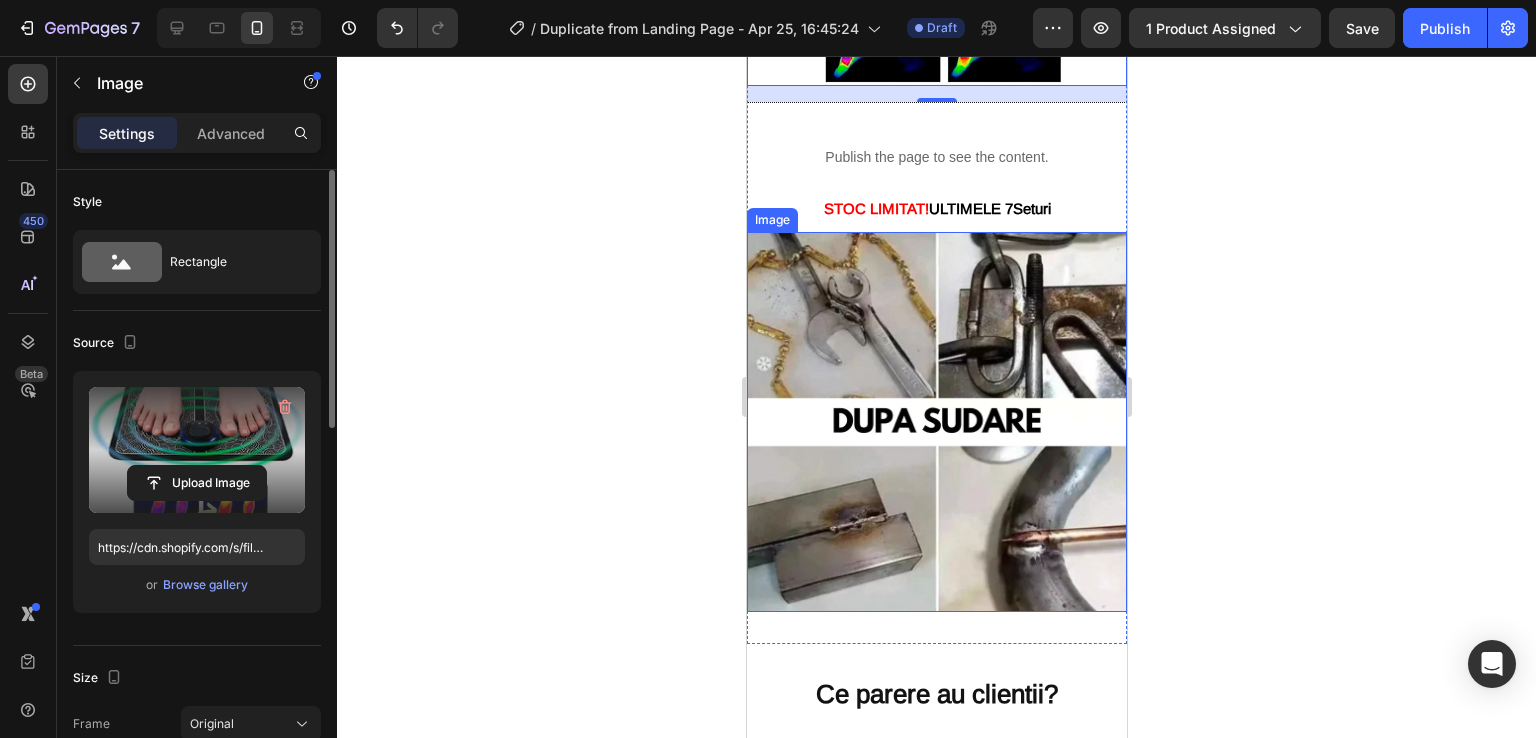 click at bounding box center (936, 422) 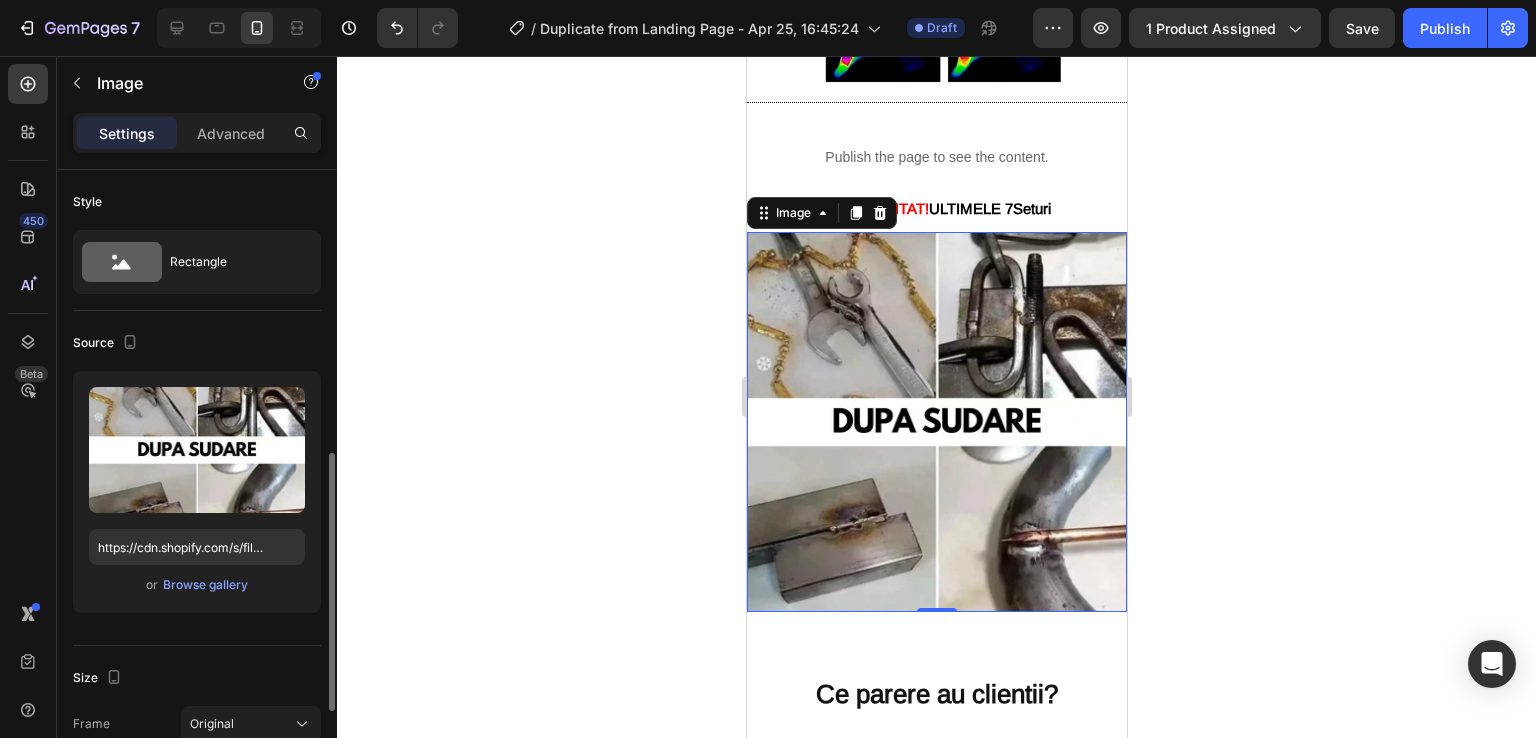 scroll, scrollTop: 200, scrollLeft: 0, axis: vertical 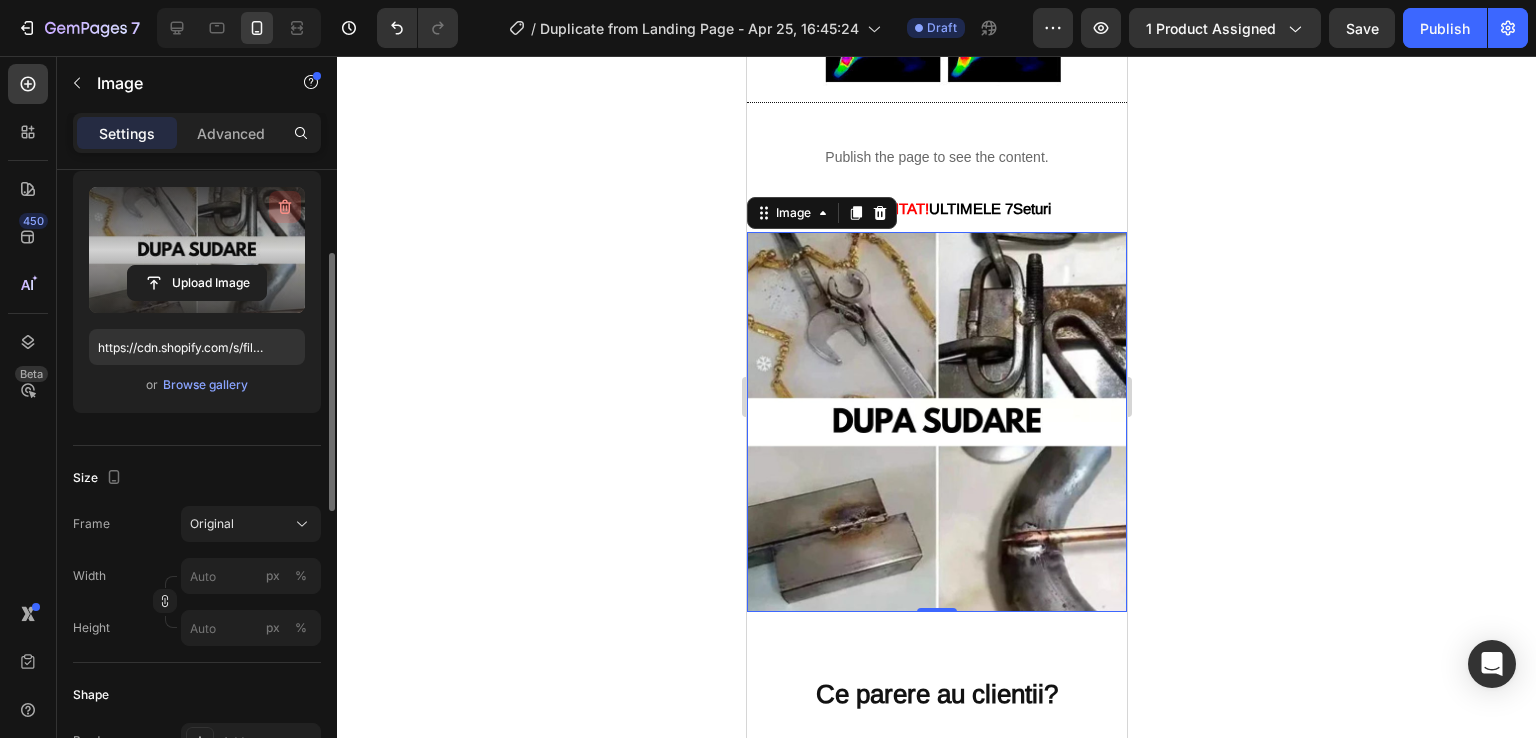 click 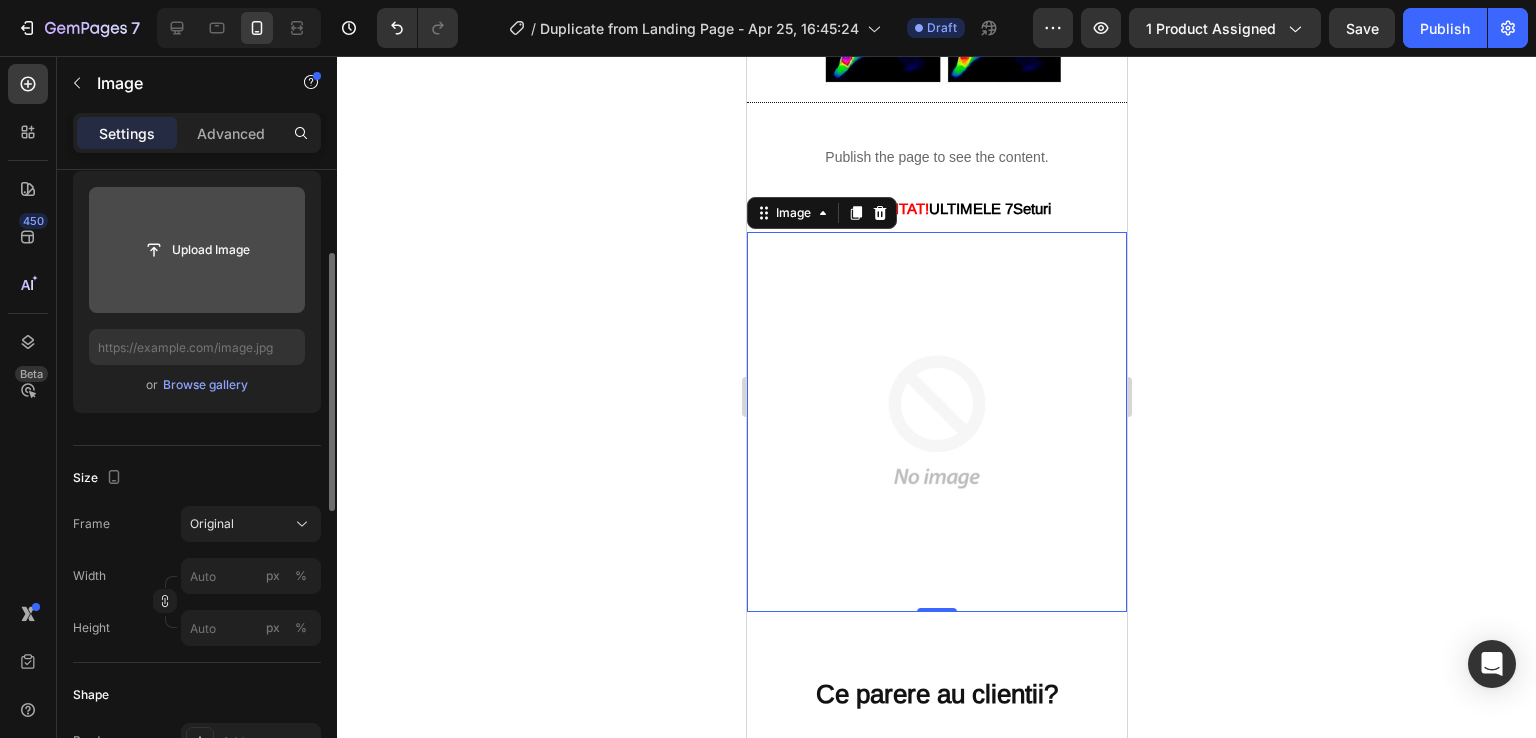 click 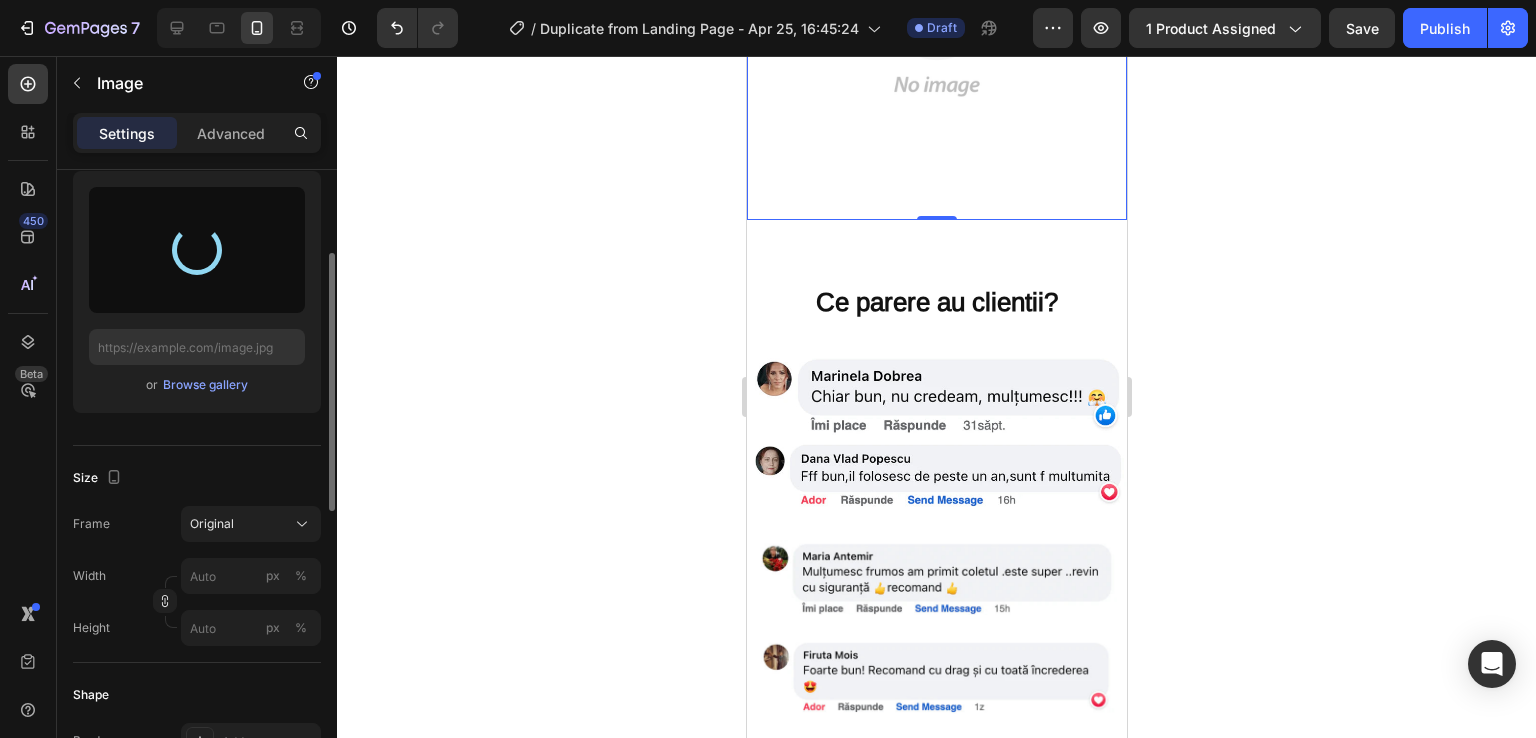 scroll, scrollTop: 4700, scrollLeft: 0, axis: vertical 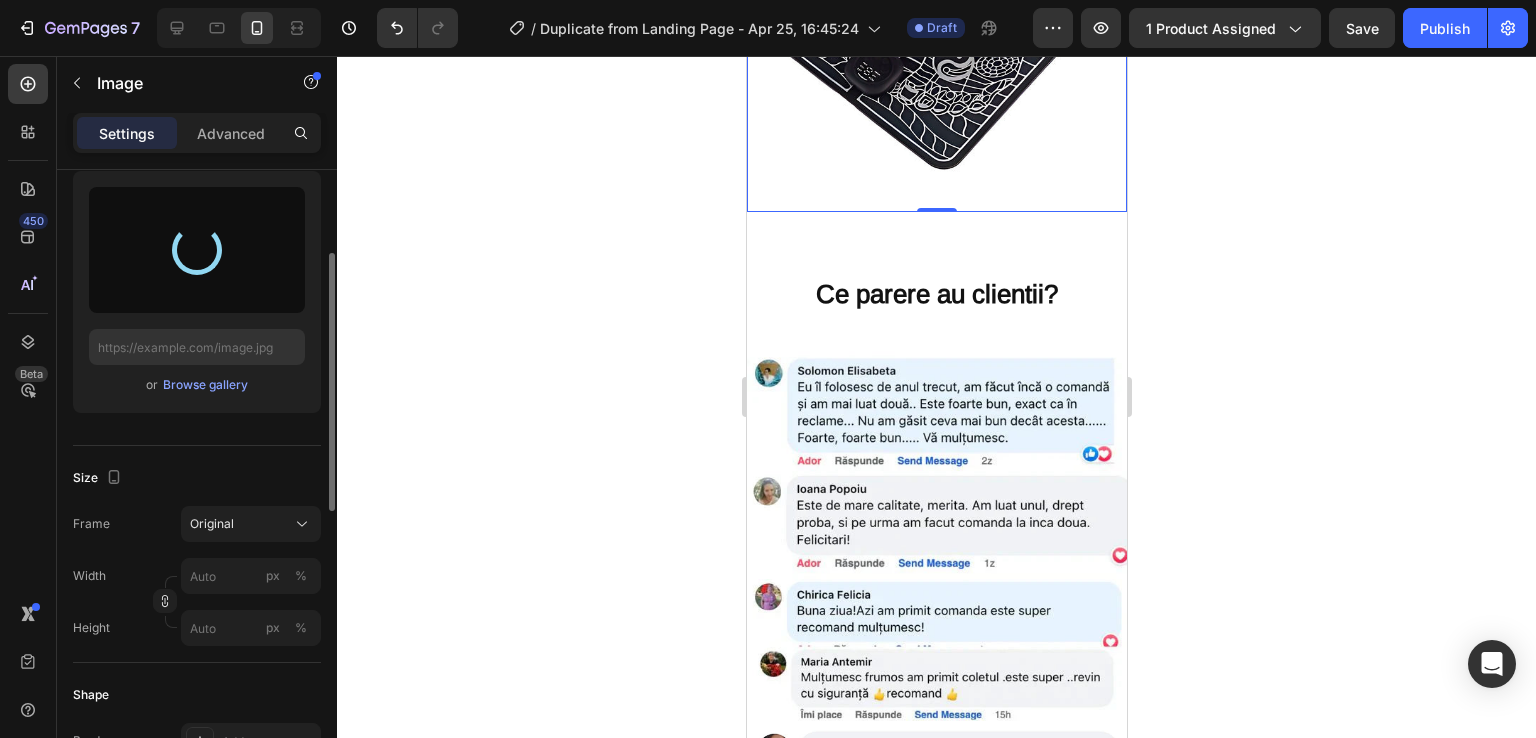 type on "https://cdn.shopify.com/s/files/1/0930/3100/6475/files/gempages_564793600076940453-c746c452-b388-4a74-a94b-3d85196ae41d.jpg" 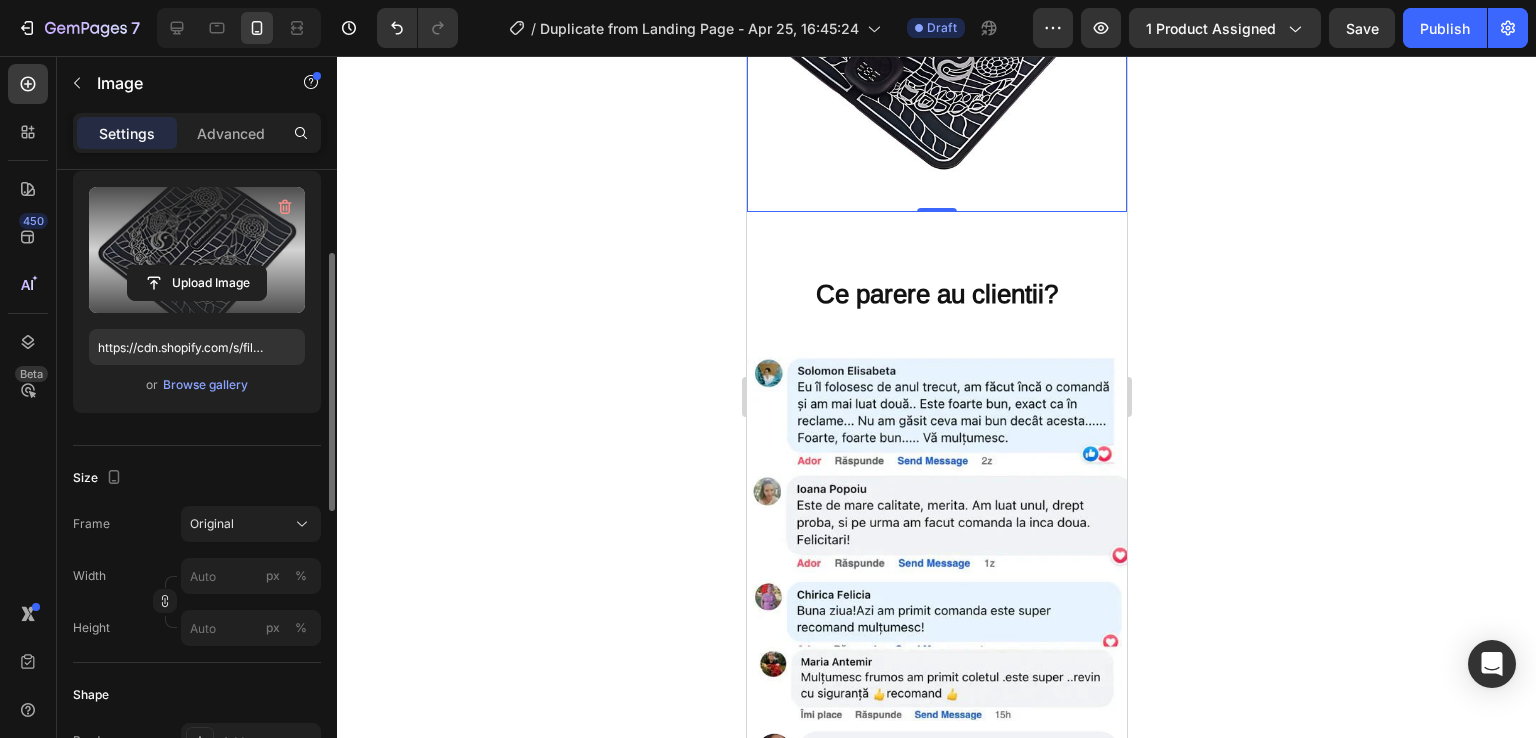 click 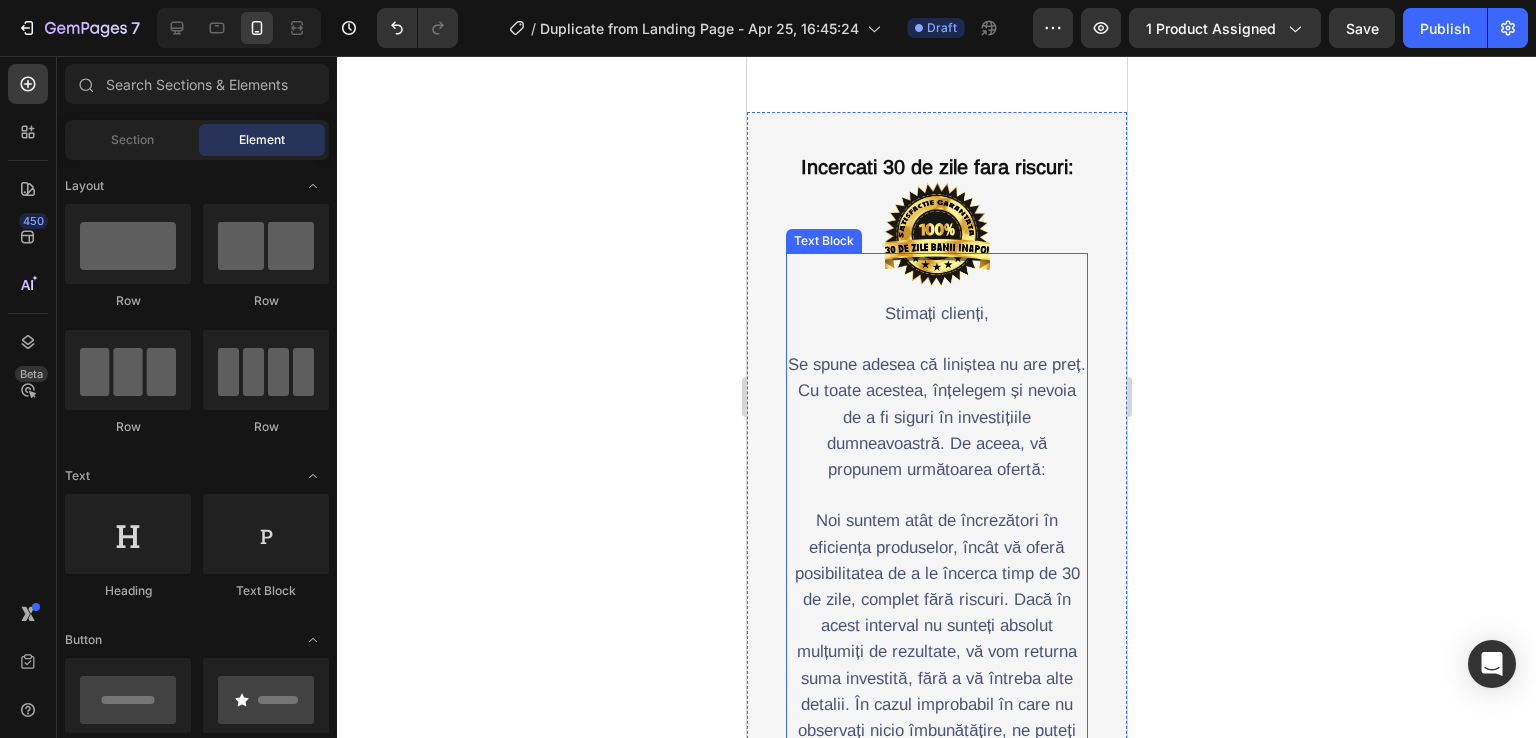 scroll, scrollTop: 6700, scrollLeft: 0, axis: vertical 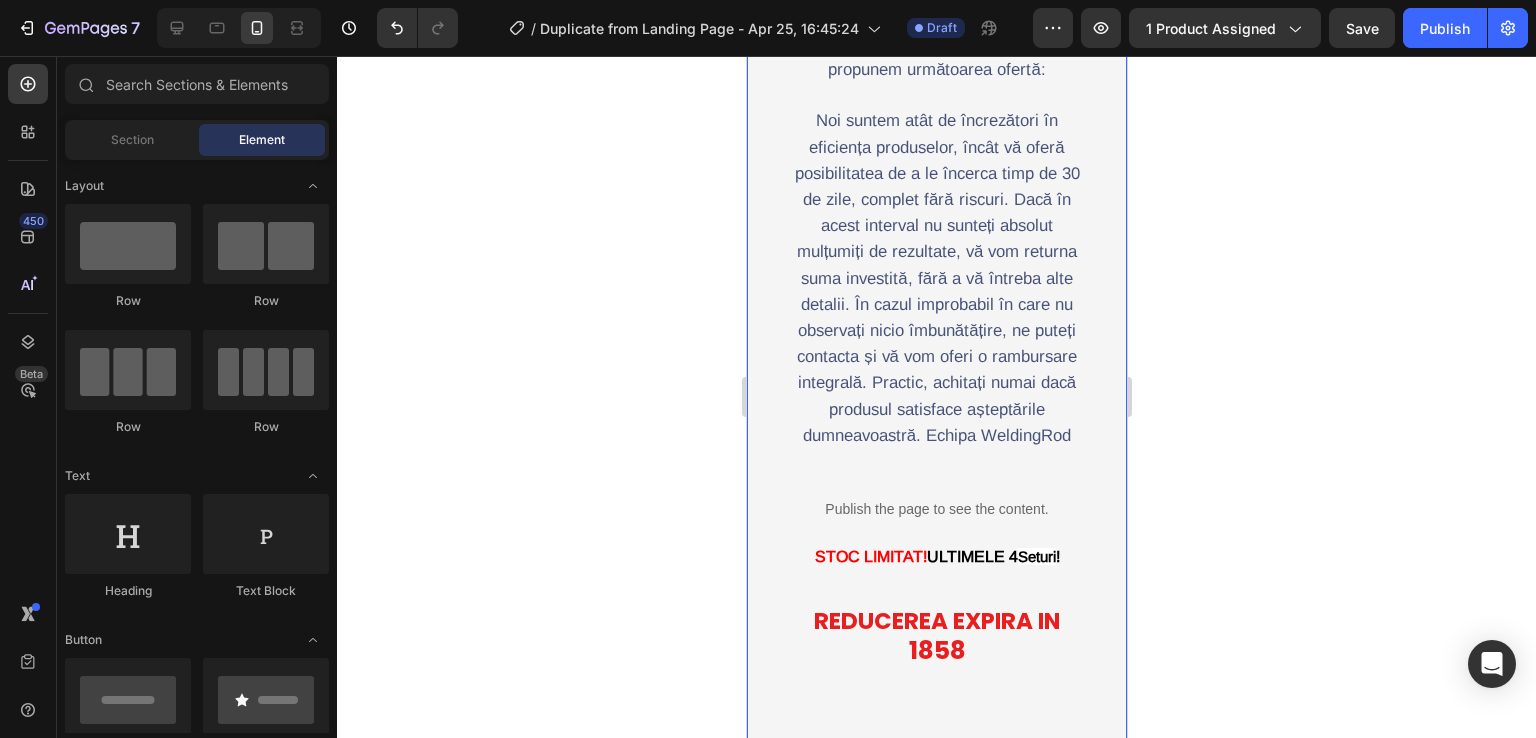click on "Incercati 30 de zile fara riscuri: Heading Image Stimați clienți, Se spune adesea că liniștea nu are preț. Cu toate acestea, înțelegem și nevoia de a fi siguri în investițiile dumneavoastră. De aceea, vă propunem următoarea ofertă: Noi suntem atât de încrezători în eficiența produselor, încât vă oferă posibilitatea de a le încerca timp de 30 de zile, complet fără riscuri. Dacă în acest interval nu sunteți absolut mulțumiți de rezultate, vă vom returna suma investită, fără a vă întreba alte detalii. În cazul improbabil în care nu observați nicio îmbunătățire, ne puteți contacta și vă vom oferi o rambursare integrală. Practic, achitați numai dacă produsul satisface așteptările dumneavoastră. Echipa WeldingRod Text Block
Publish the page to see the content.
Custom Code STOC LIMITAT!  ULTIMELE 4   Seturi ! Text Block REDUCEREA EXPIRA IN  Heading 18 58 Countdown Timer Row" at bounding box center (936, 208) 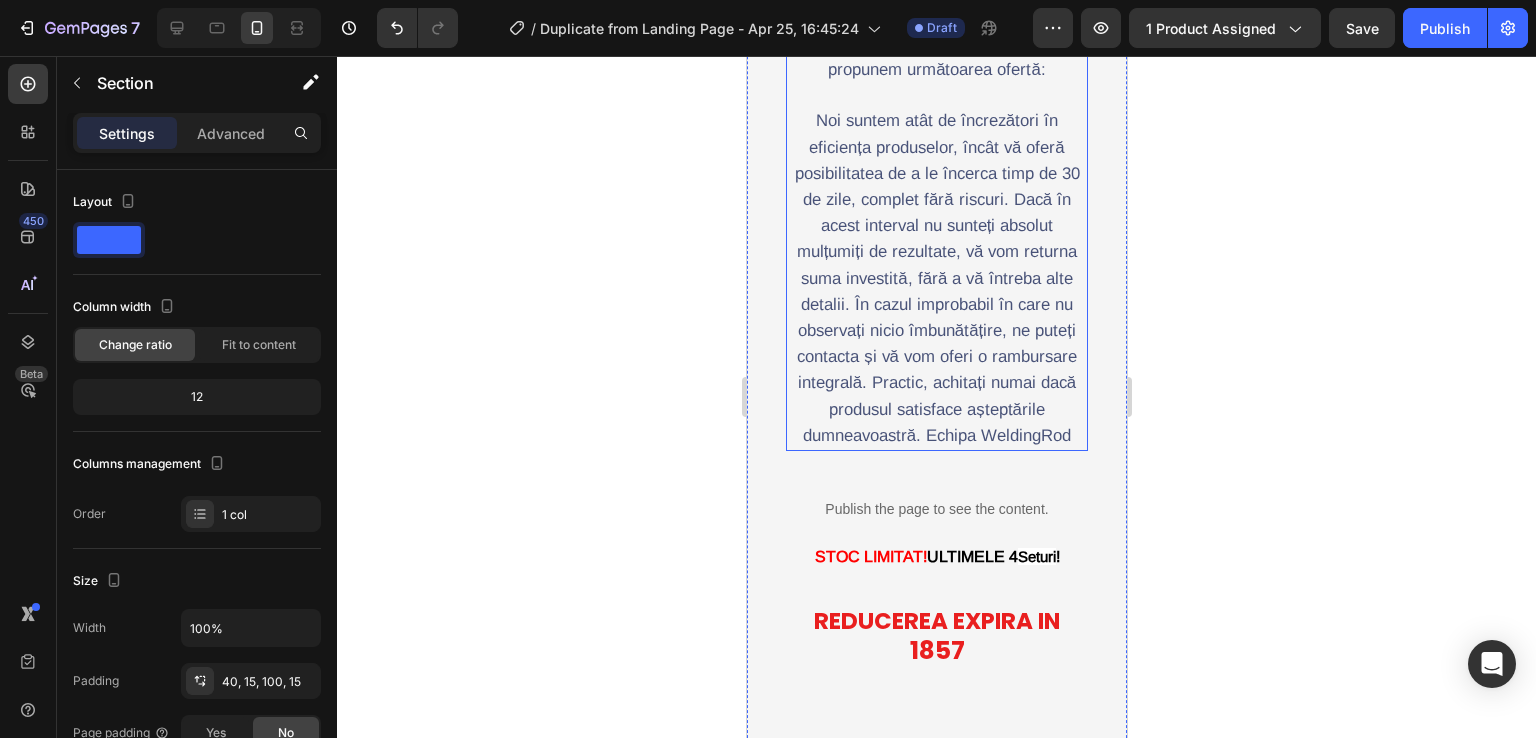 click on "Stimați clienți, Se spune adesea că liniștea nu are preț. Cu toate acestea, înțelegem și nevoia de a fi siguri în investițiile dumneavoastră. De aceea, vă propunem următoarea ofertă: Noi suntem atât de încrezători în eficiența produselor, încât vă oferă posibilitatea de a le încerca timp de 30 de zile, complet fără riscuri. Dacă în acest interval nu sunteți absolut mulțumiți de rezultate, vă vom returna suma investită, fără a vă întreba alte detalii. În cazul improbabil în care nu observați nicio îmbunătățire, ne puteți contacta și vă vom oferi o rambursare integrală. Practic, achitați numai dacă produsul satisface așteptările dumneavoastră. Echipa WeldingRod" at bounding box center (936, 175) 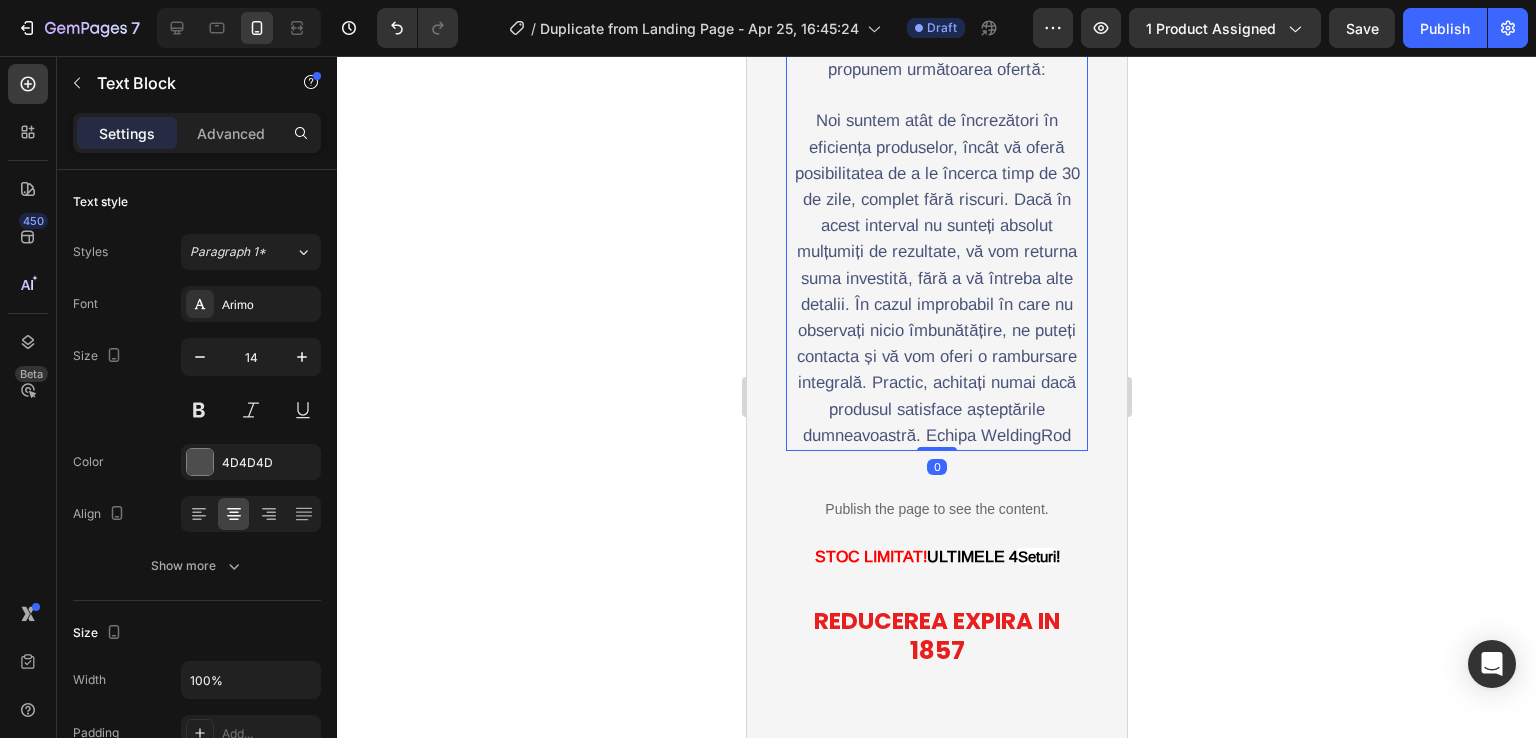click on "Noi suntem atât de încrezători în eficiența produselor, încât vă oferă posibilitatea de a le încerca timp de 30 de zile, complet fără riscuri. Dacă în acest interval nu sunteți absolut mulțumiți de rezultate, vă vom returna suma investită, fără a vă întreba alte detalii. În cazul improbabil în care nu observați nicio îmbunătățire, ne puteți contacta și vă vom oferi o rambursare integrală. Practic, achitați numai dacă produsul satisface așteptările dumneavoastră. Echipa WeldingRod" at bounding box center (936, 277) 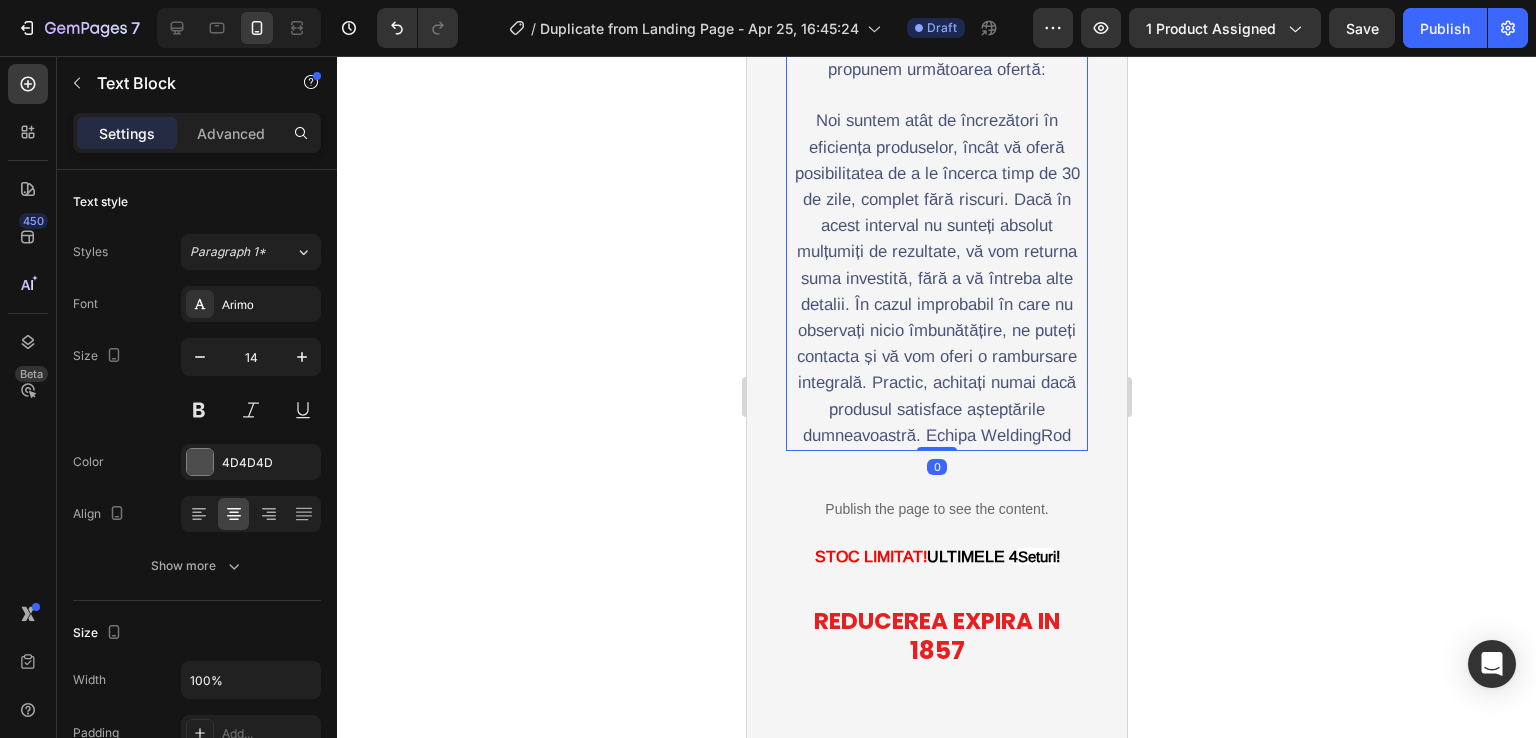 click on "Noi suntem atât de încrezători în eficiența produselor, încât vă oferă posibilitatea de a le încerca timp de 30 de zile, complet fără riscuri. Dacă în acest interval nu sunteți absolut mulțumiți de rezultate, vă vom returna suma investită, fără a vă întreba alte detalii. În cazul improbabil în care nu observați nicio îmbunătățire, ne puteți contacta și vă vom oferi o rambursare integrală. Practic, achitați numai dacă produsul satisface așteptările dumneavoastră. Echipa WeldingRod" at bounding box center (936, 277) 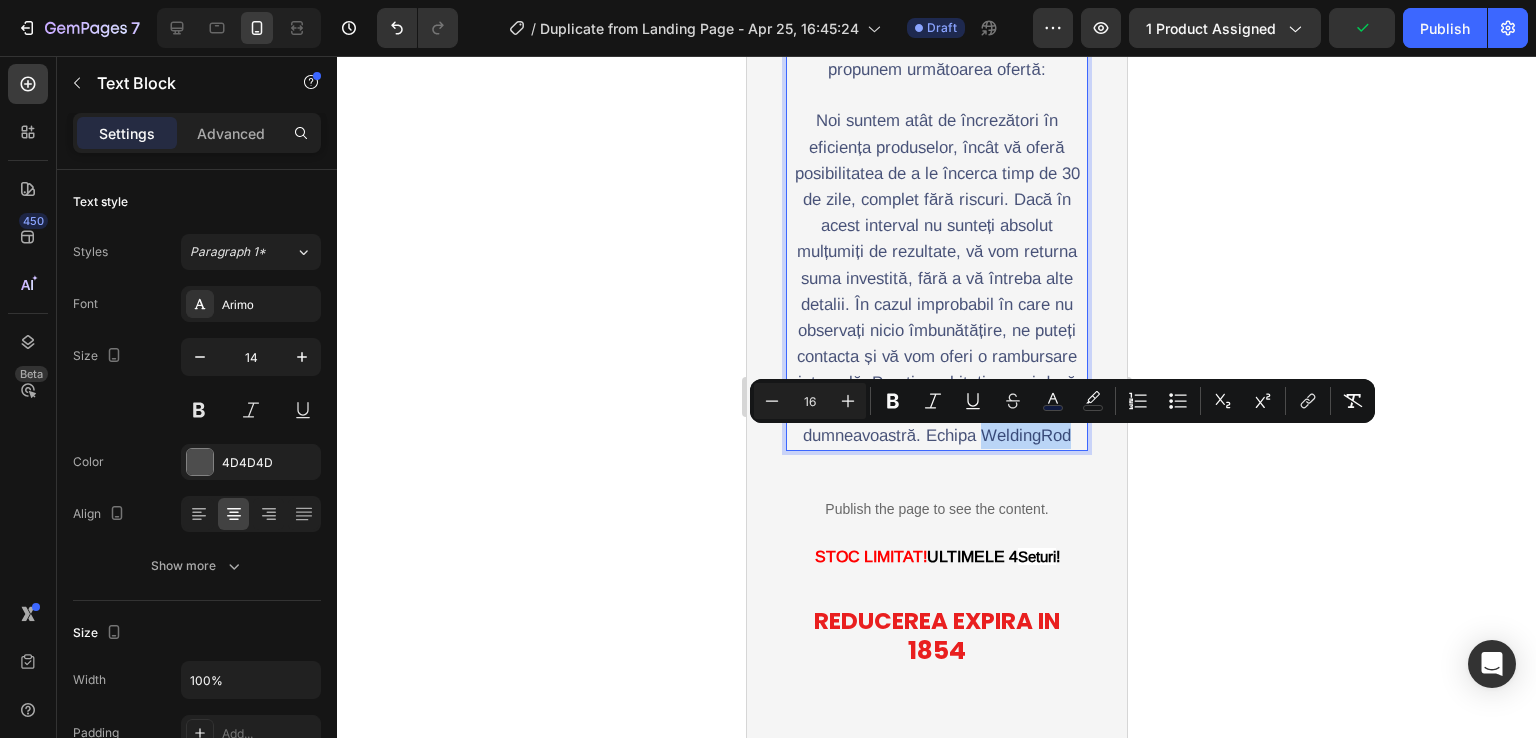 drag, startPoint x: 1064, startPoint y: 447, endPoint x: 976, endPoint y: 440, distance: 88.27797 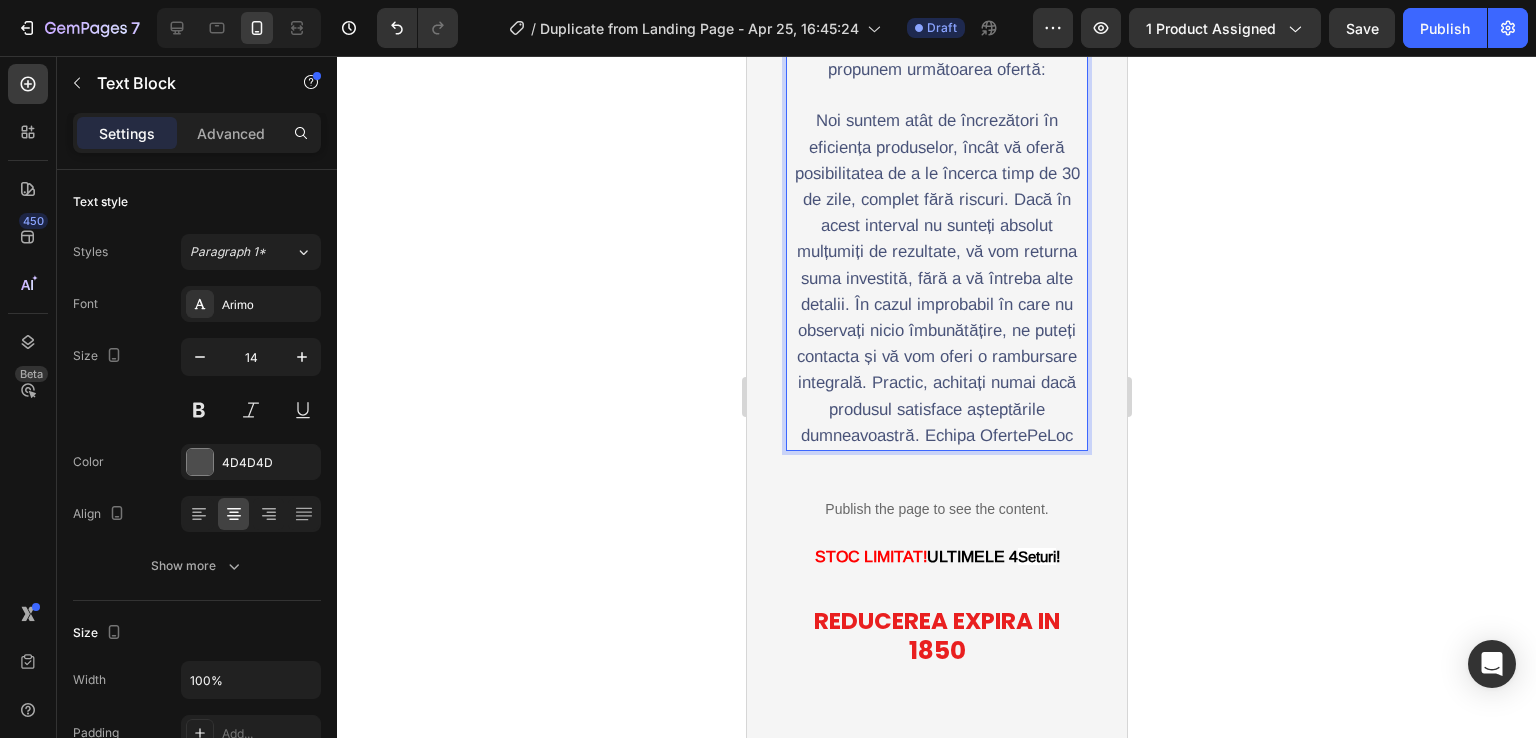 click 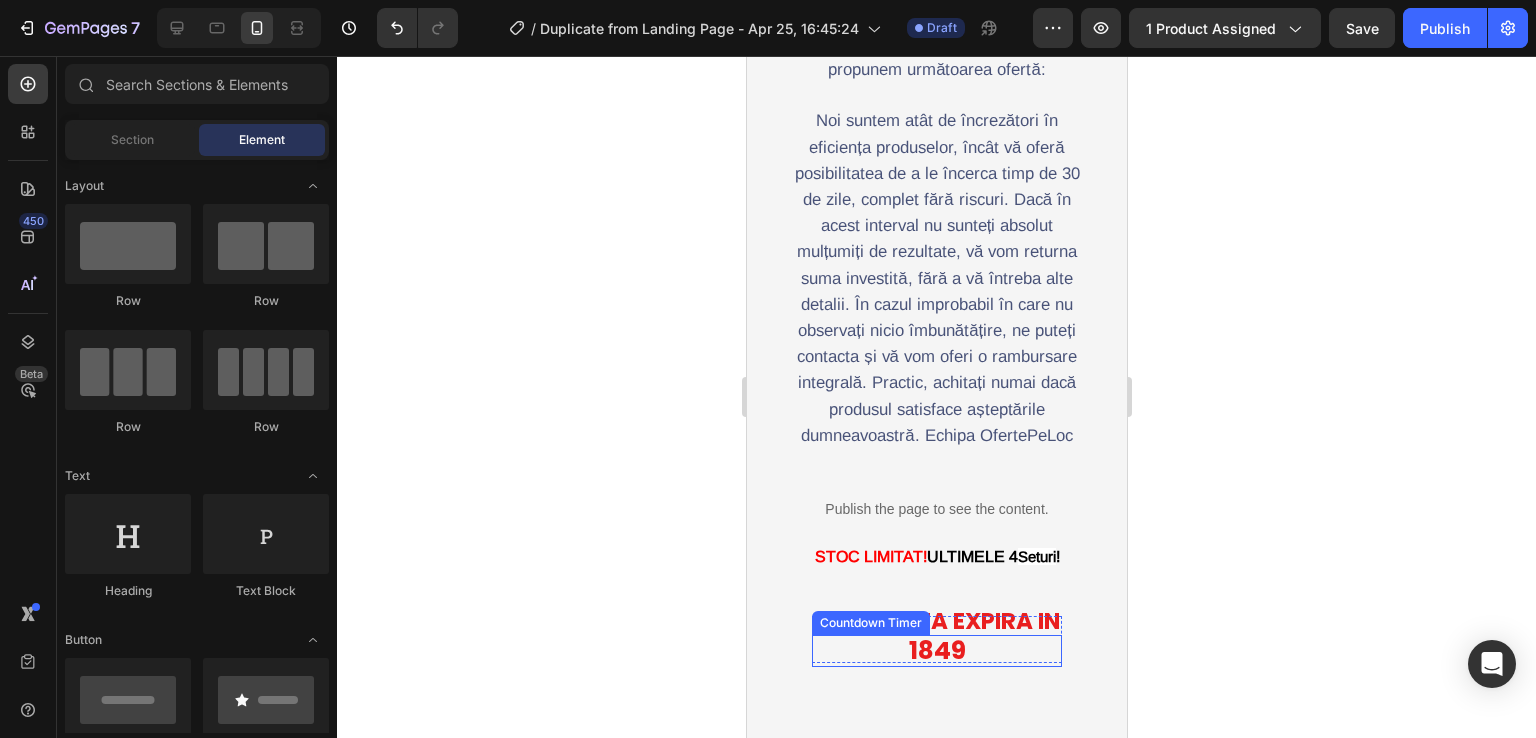 click on "49" at bounding box center (949, 651) 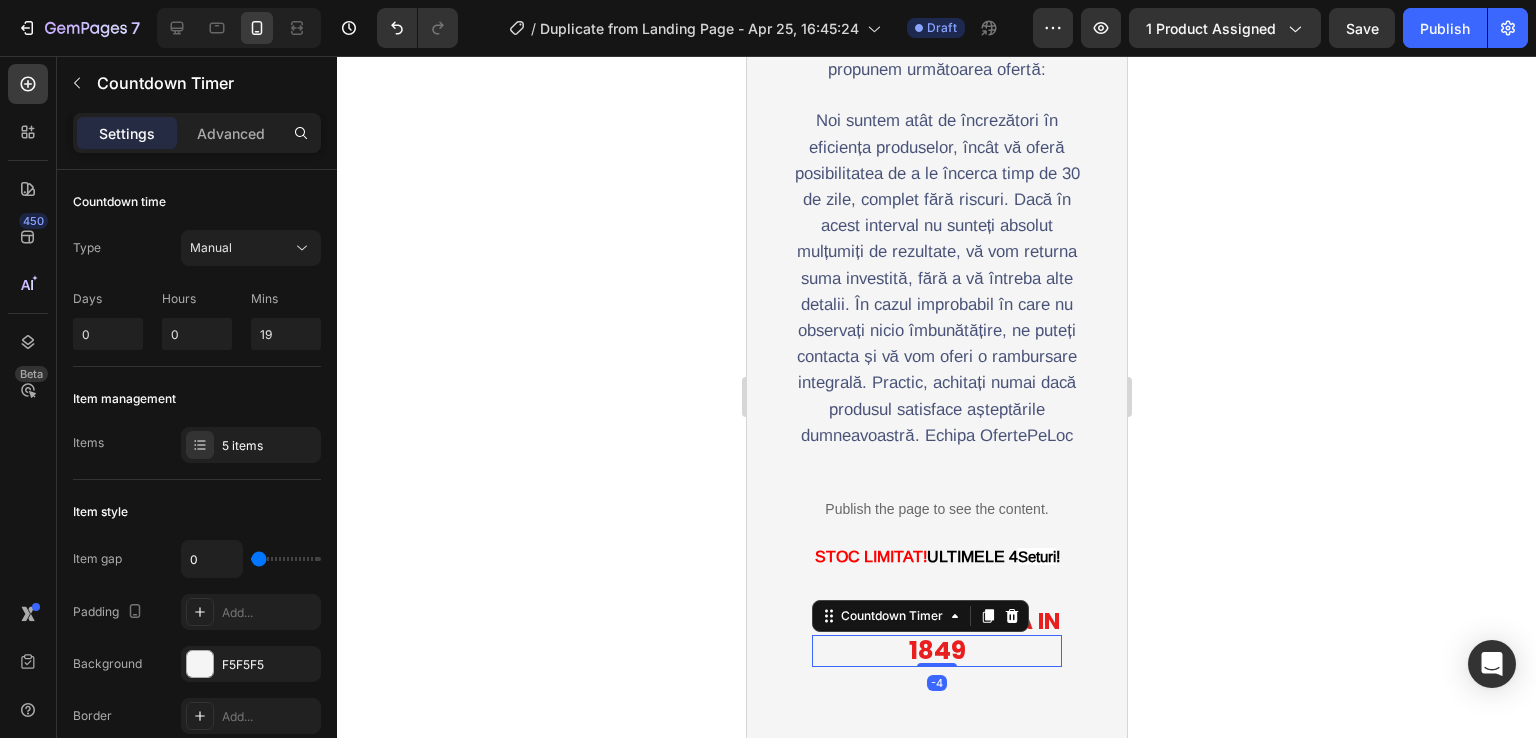 click on "49" at bounding box center (949, 651) 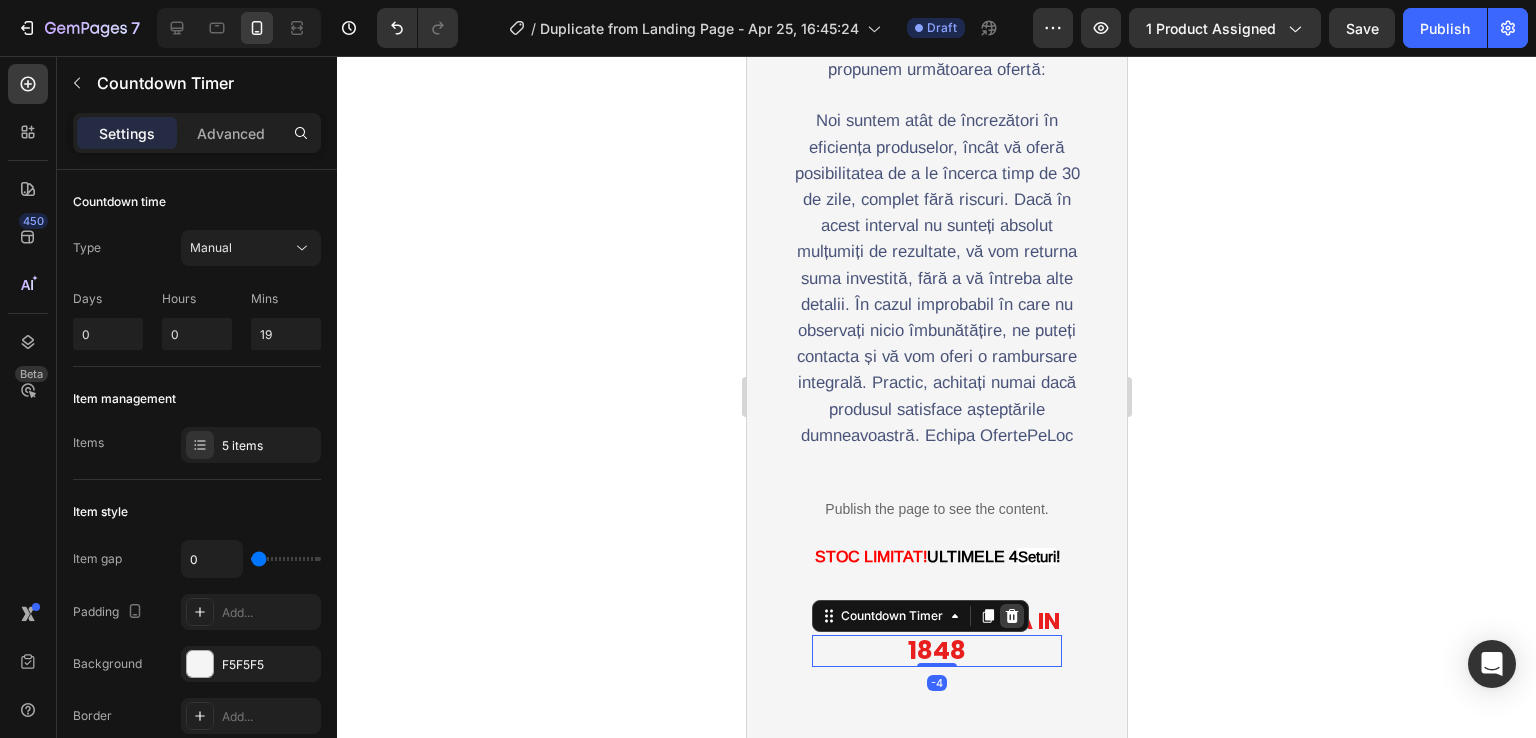 click 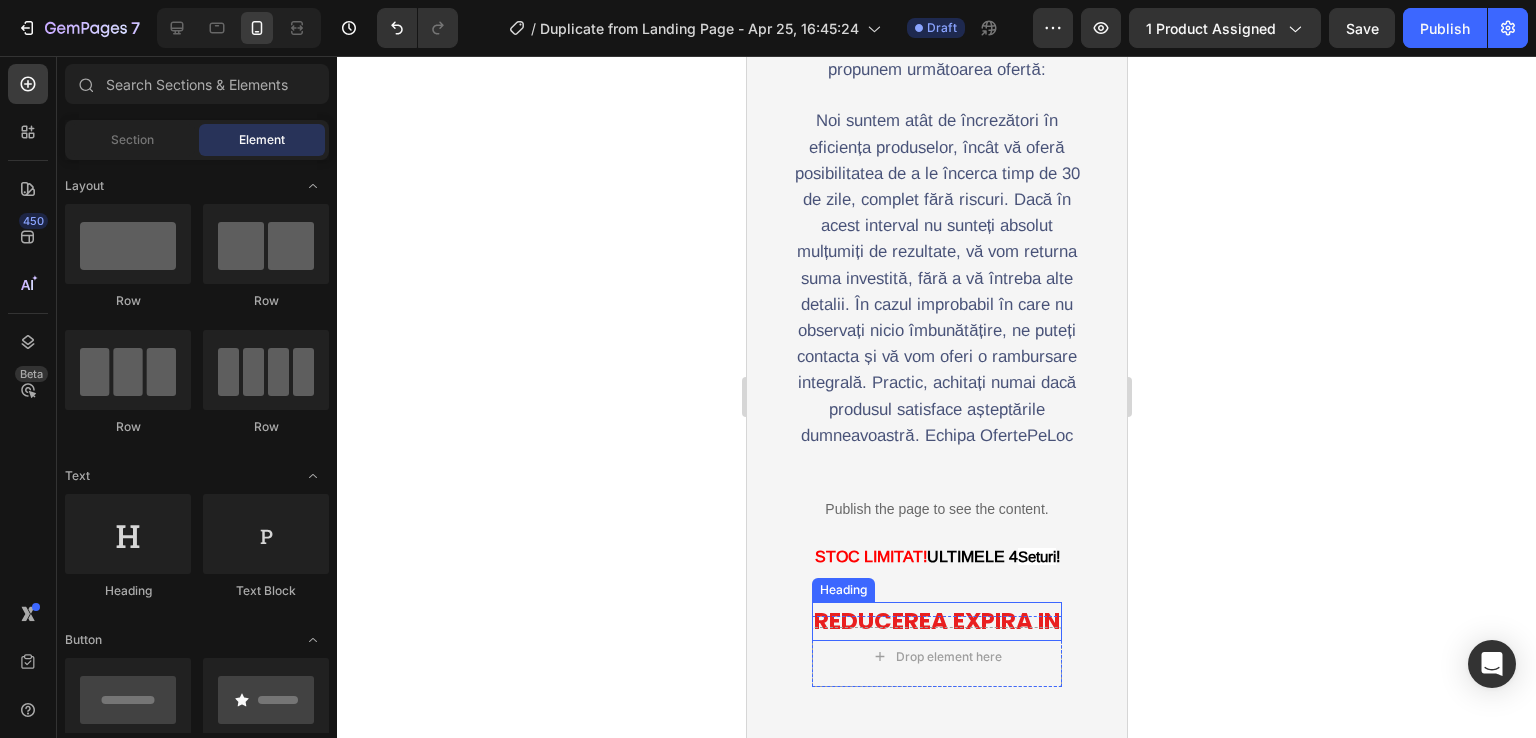 click on "REDUCEREA EXPIRA IN" at bounding box center [936, 621] 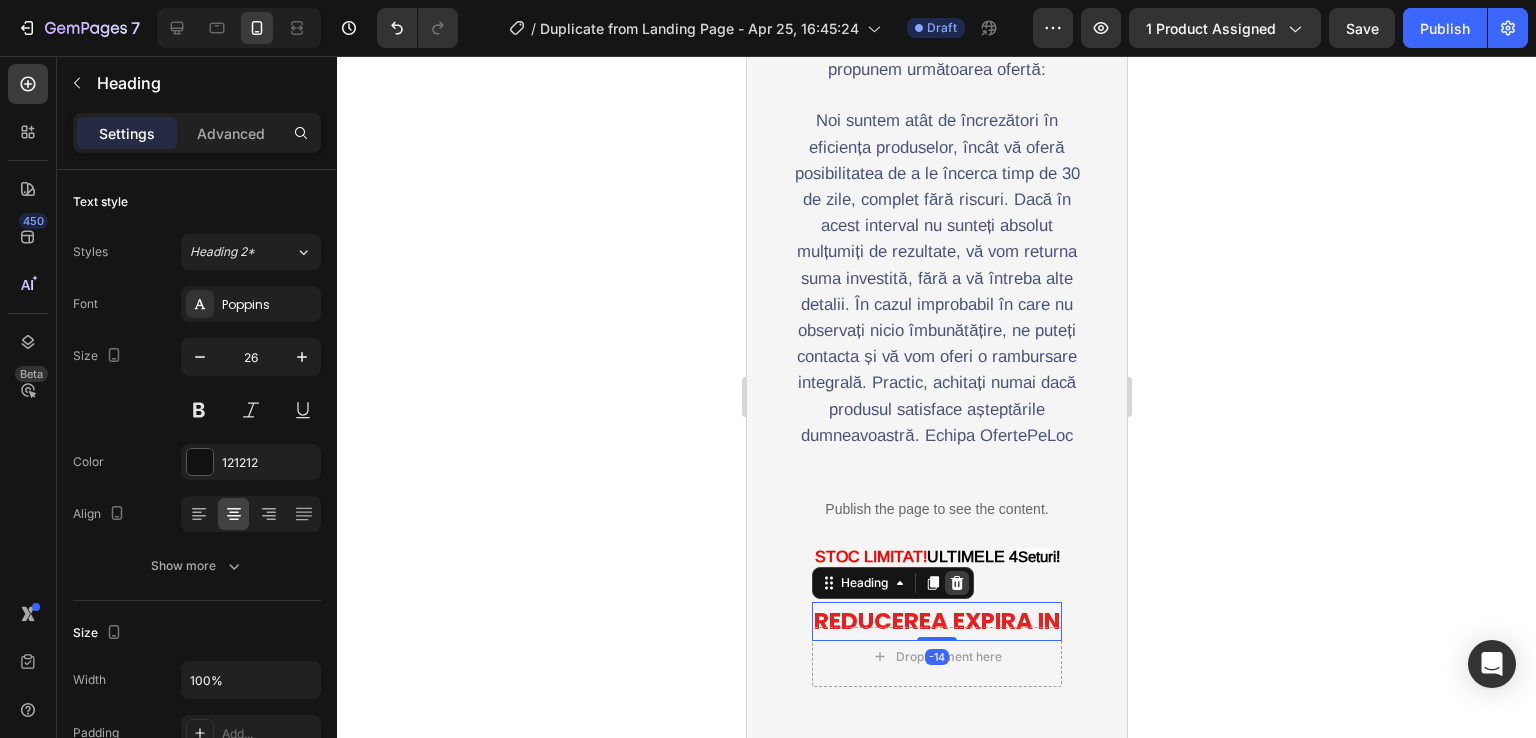 click 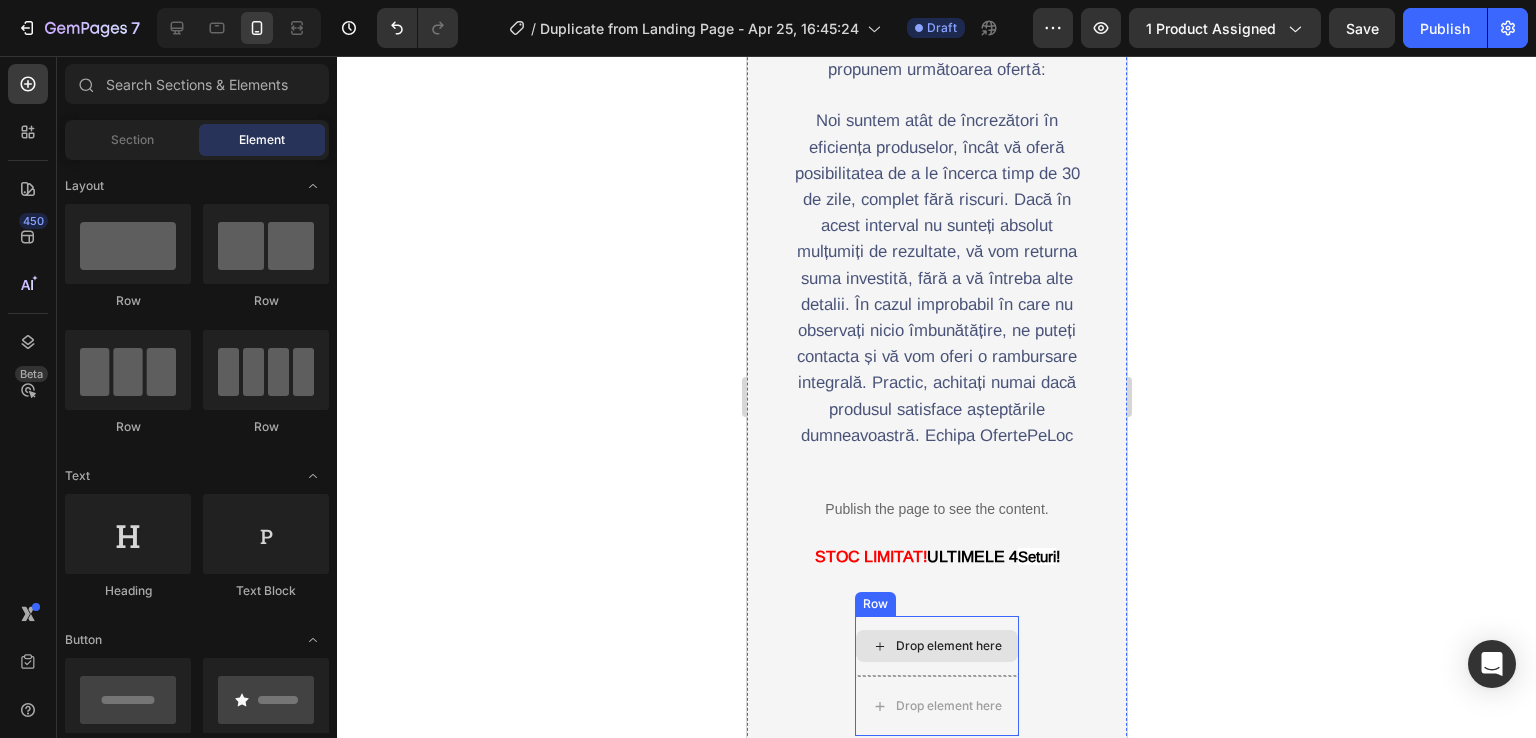 click on "Drop element here" at bounding box center [936, 646] 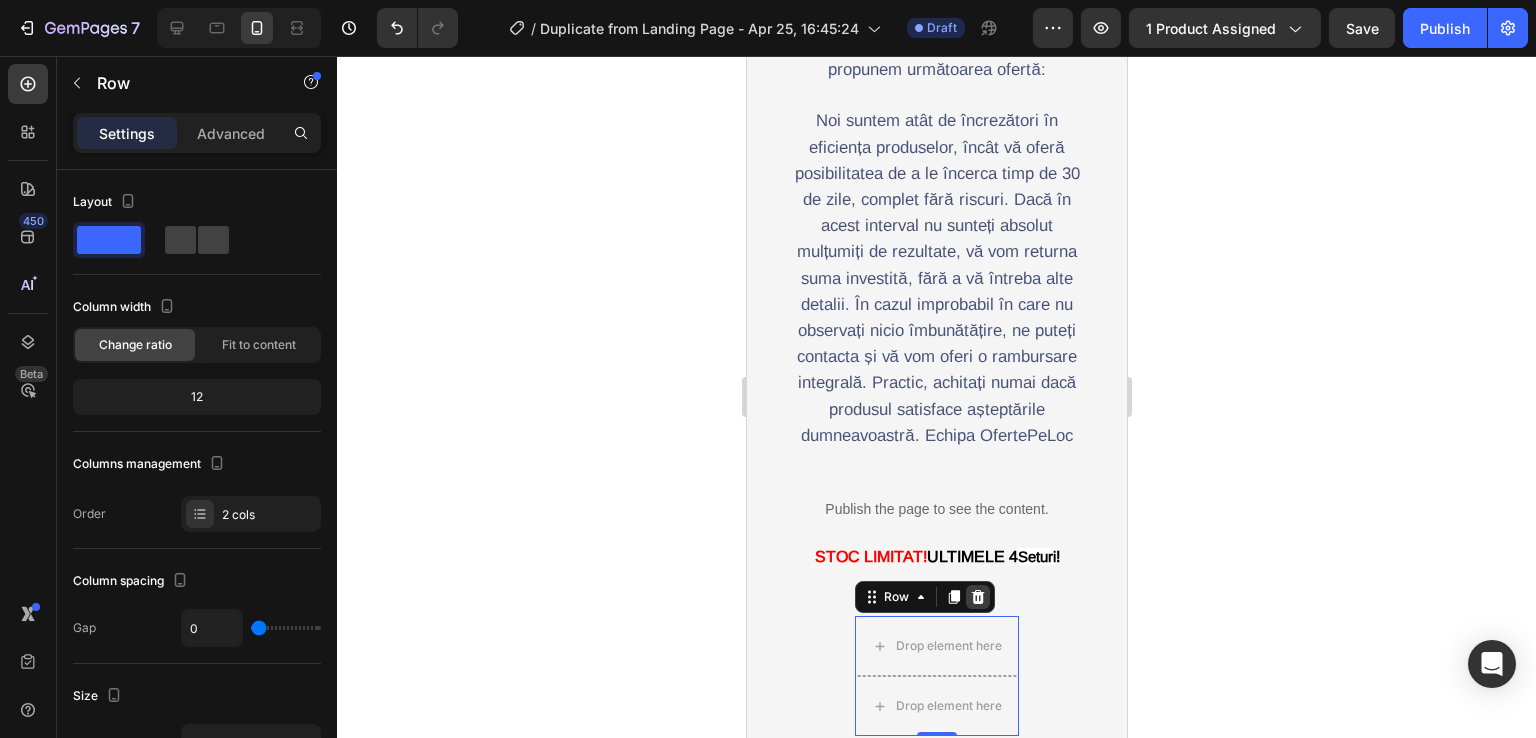 click 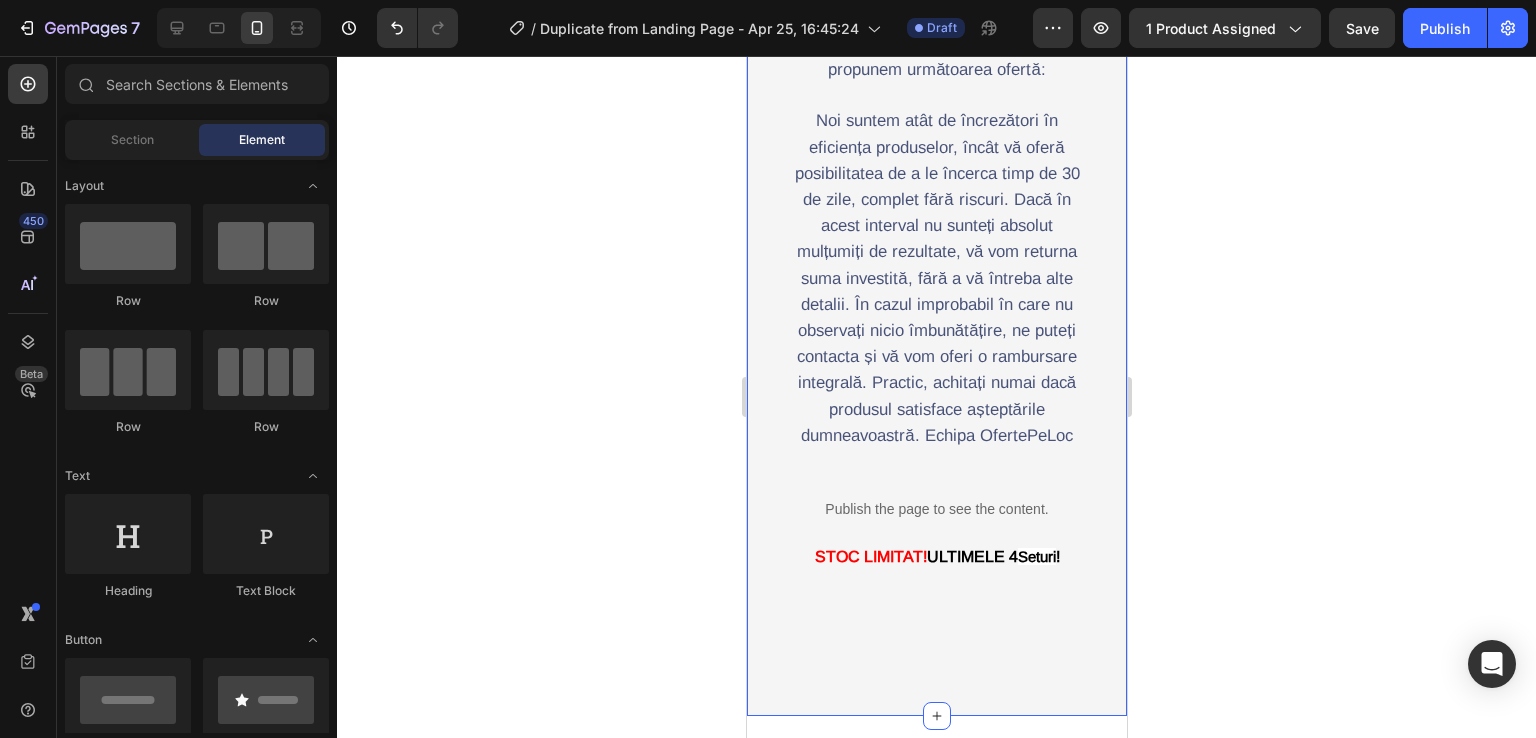 scroll, scrollTop: 7000, scrollLeft: 0, axis: vertical 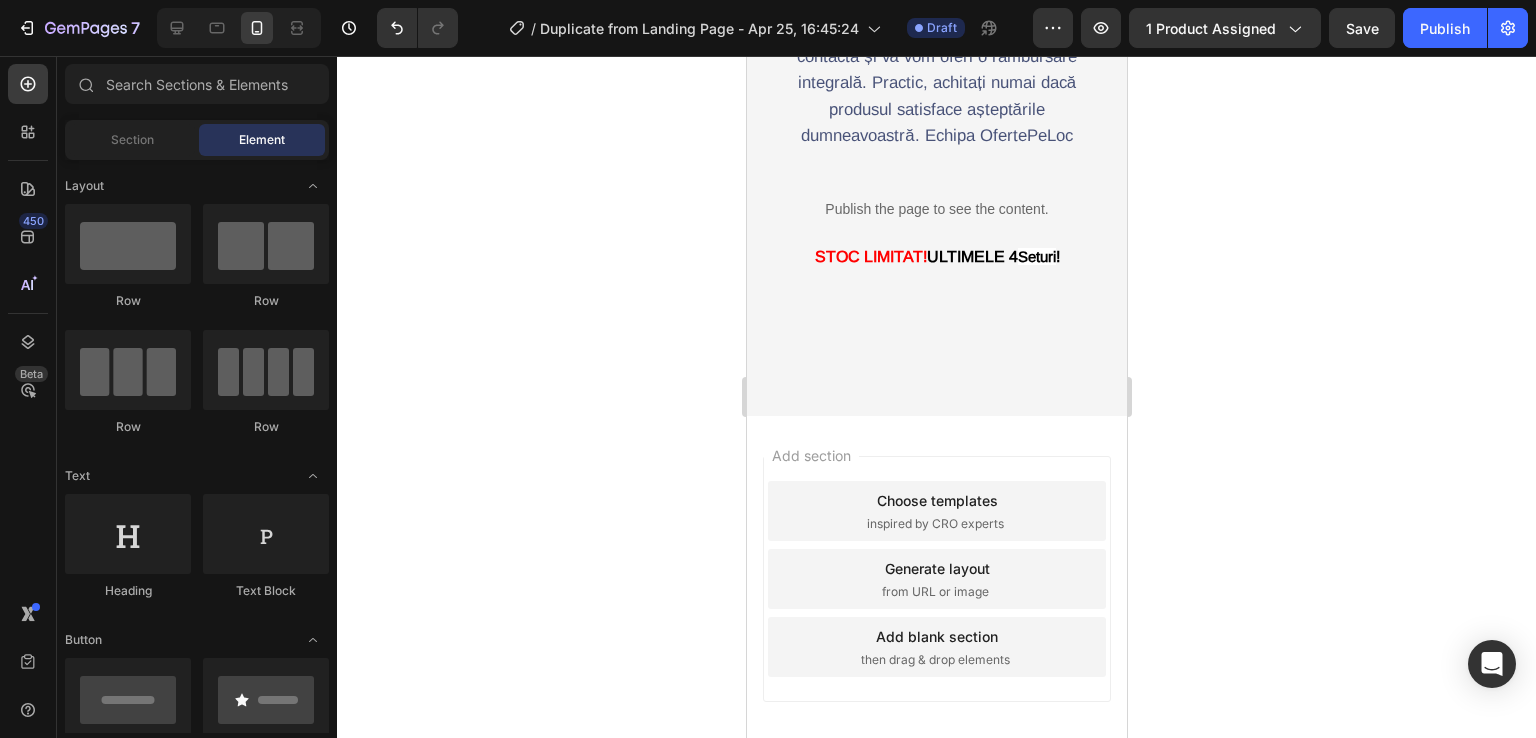 click 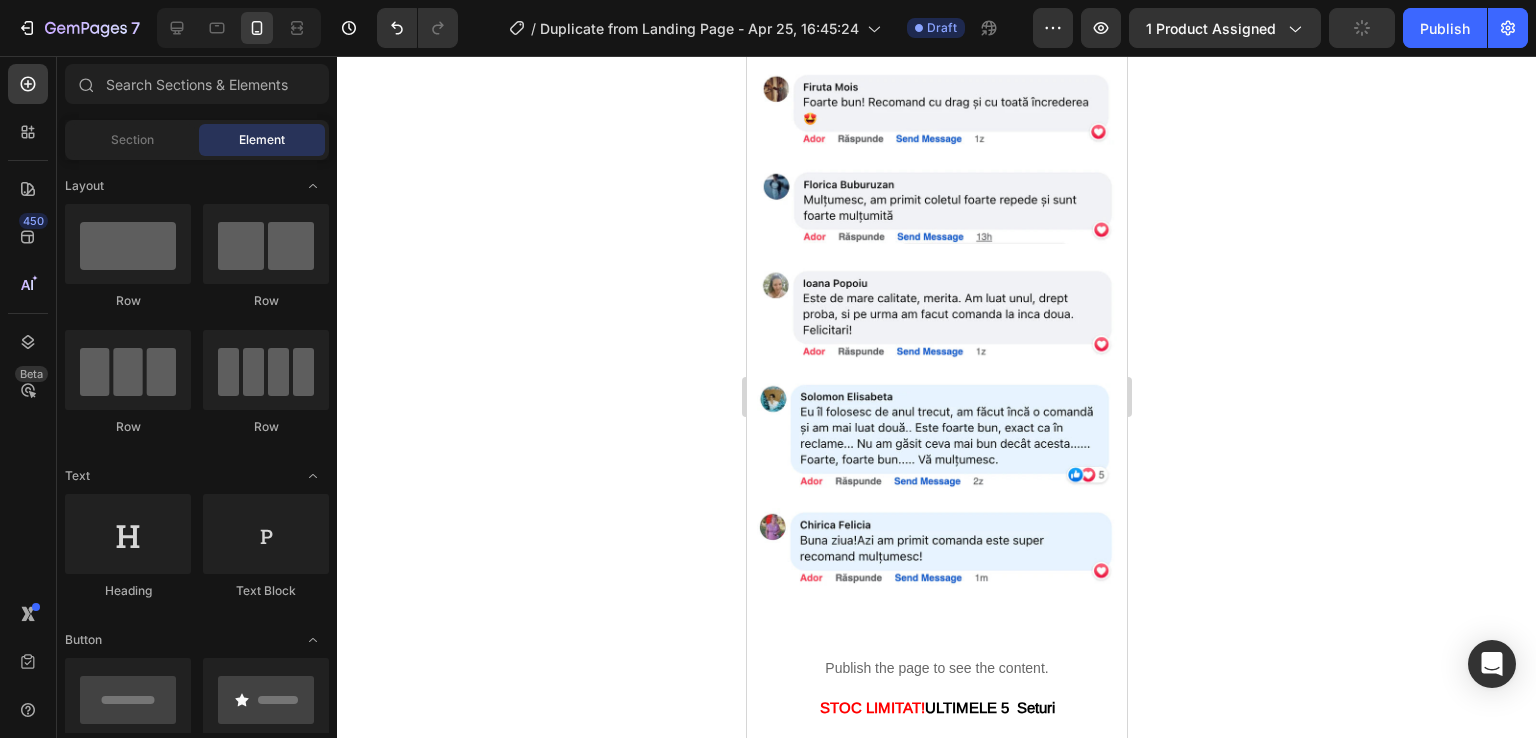 click 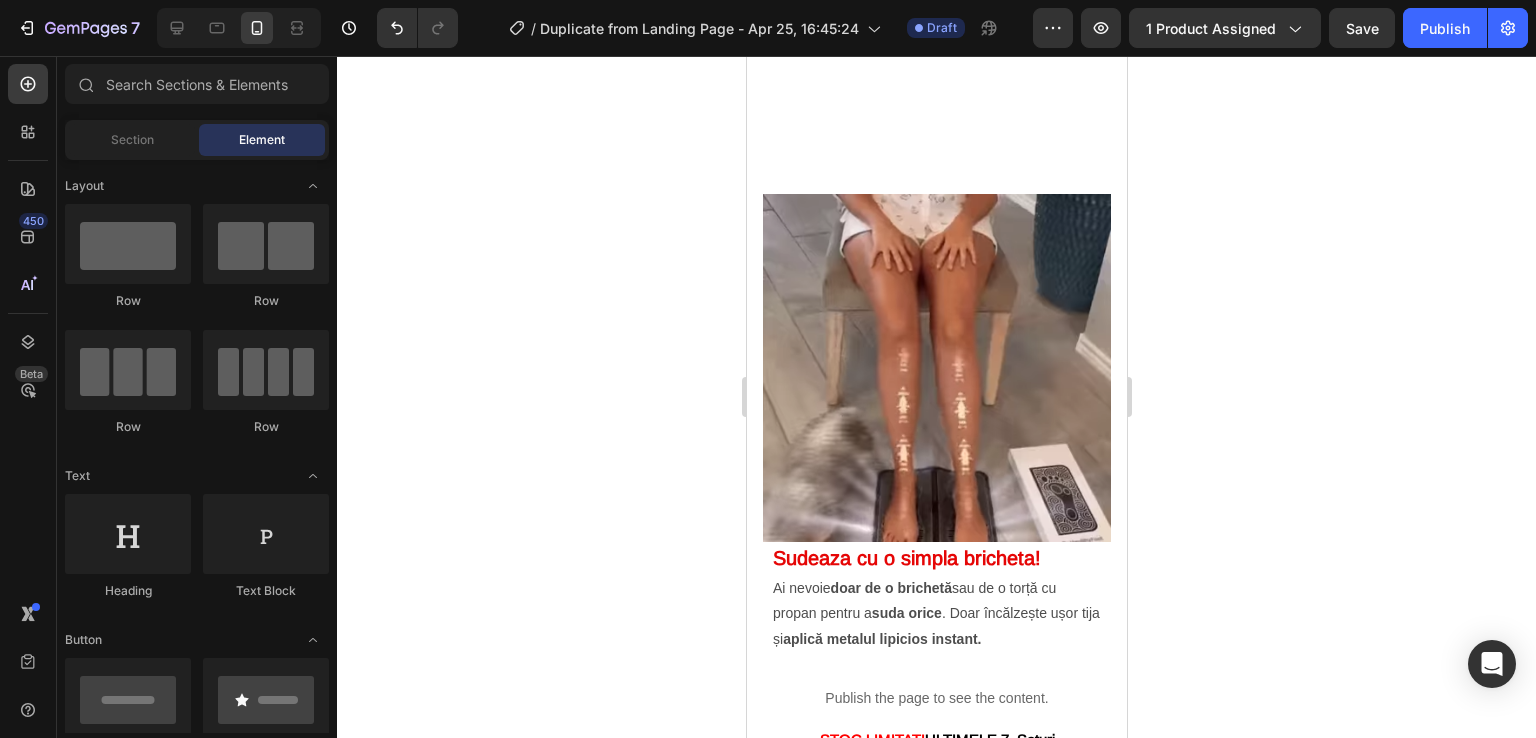 scroll, scrollTop: 1500, scrollLeft: 0, axis: vertical 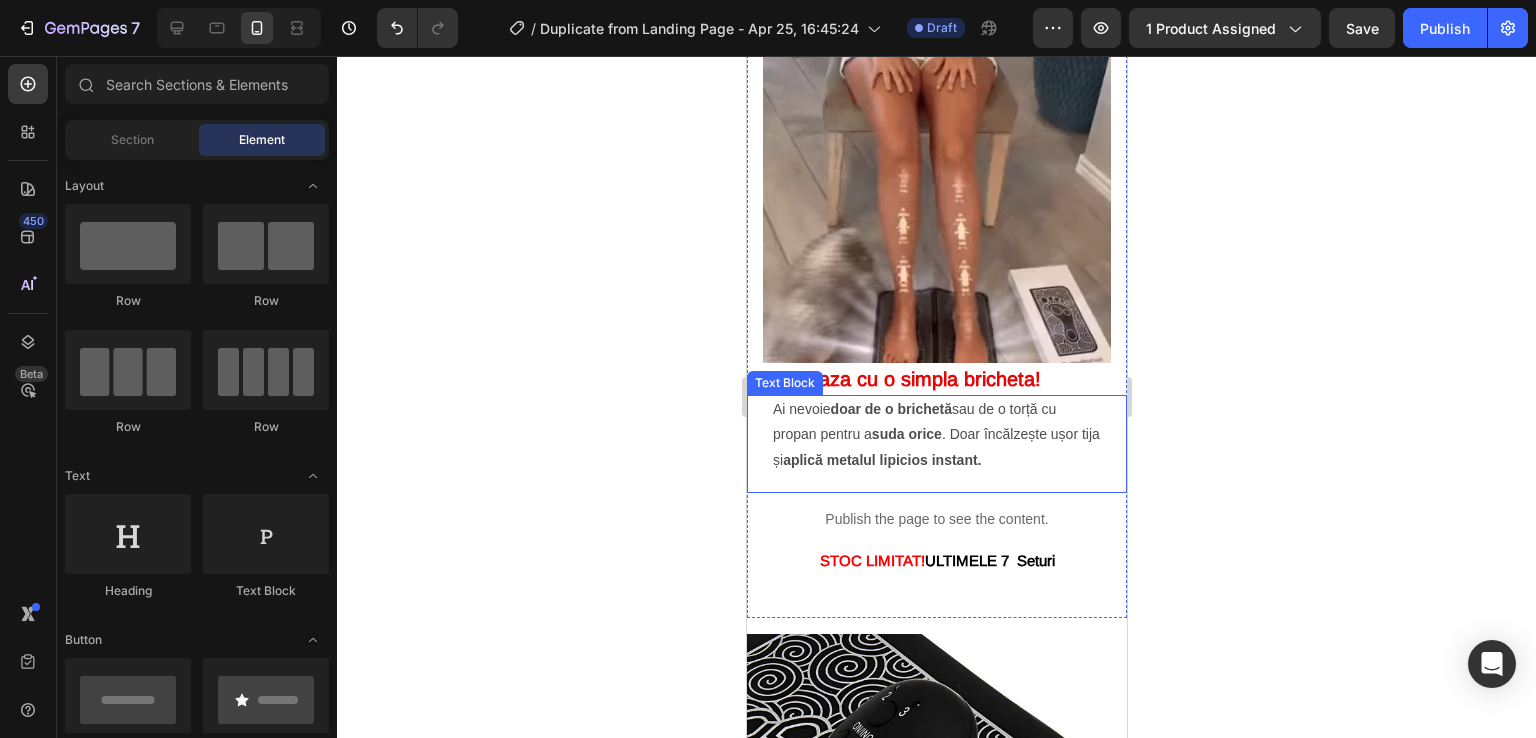 click on "Ai nevoie  doar de o brichetă  sau de o torță cu propan pentru a  suda orice . Doar încălzește ușor tija și  aplică metalul lipicios instant." at bounding box center (936, 435) 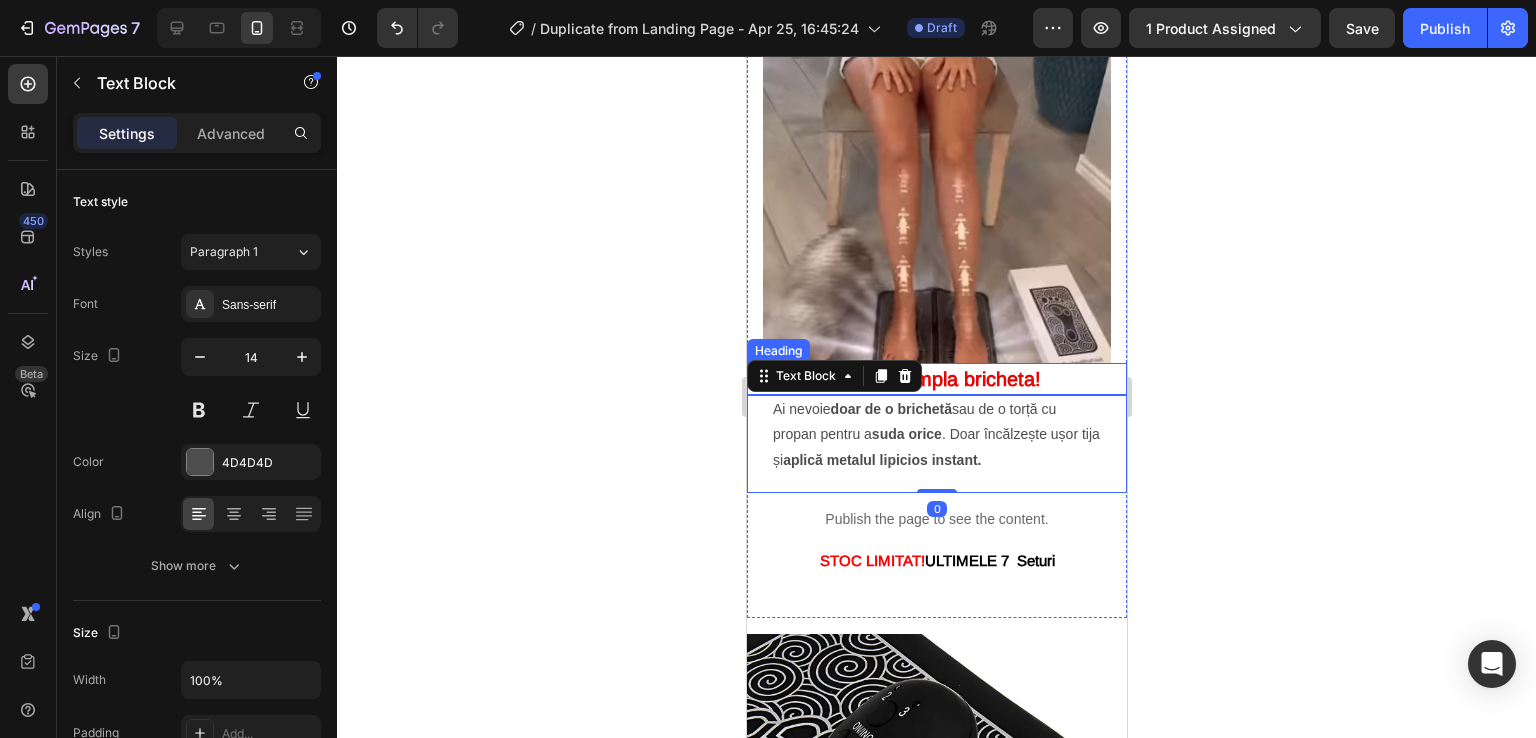 click on "Sudeaza cu o simpla bricheta!" at bounding box center (906, 379) 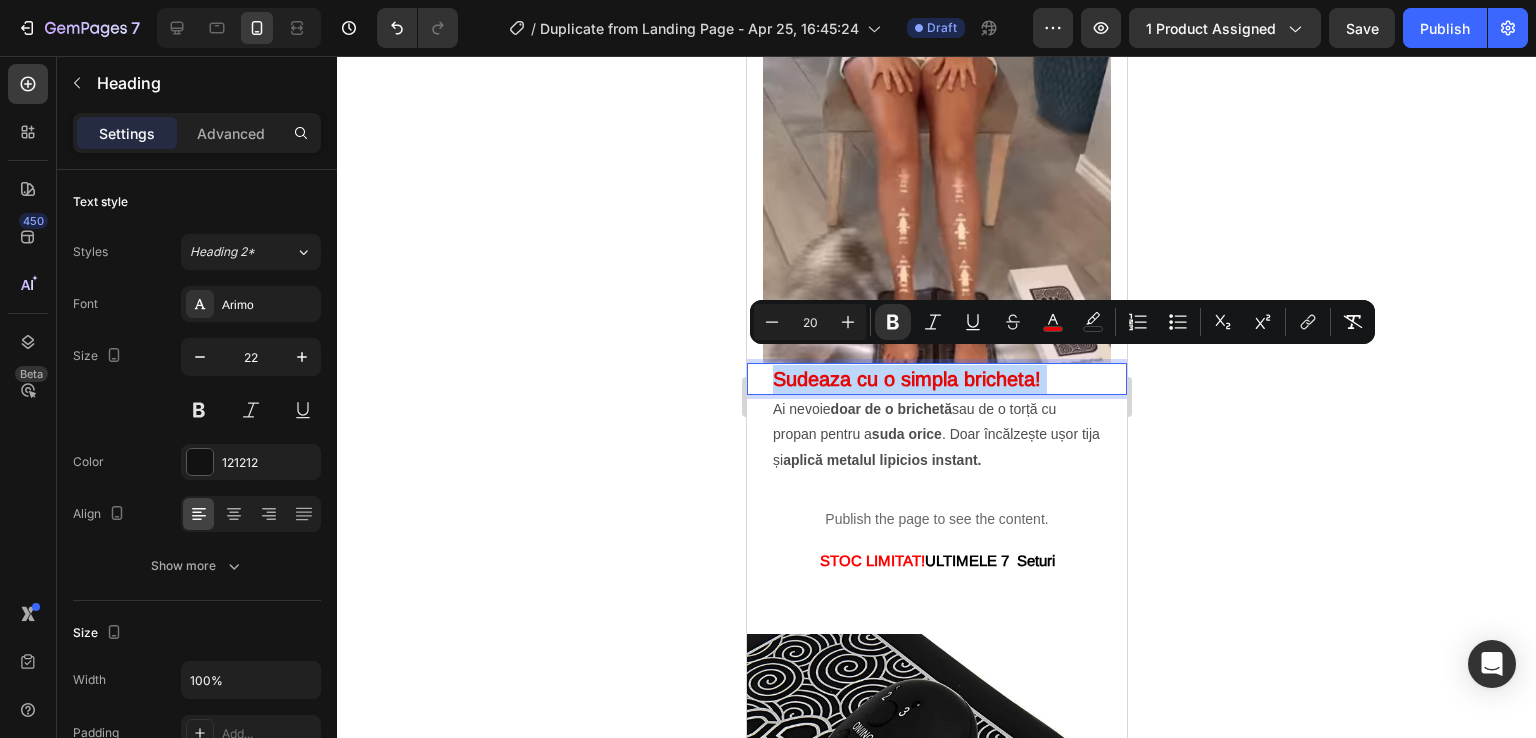 drag, startPoint x: 1046, startPoint y: 364, endPoint x: 772, endPoint y: 361, distance: 274.01642 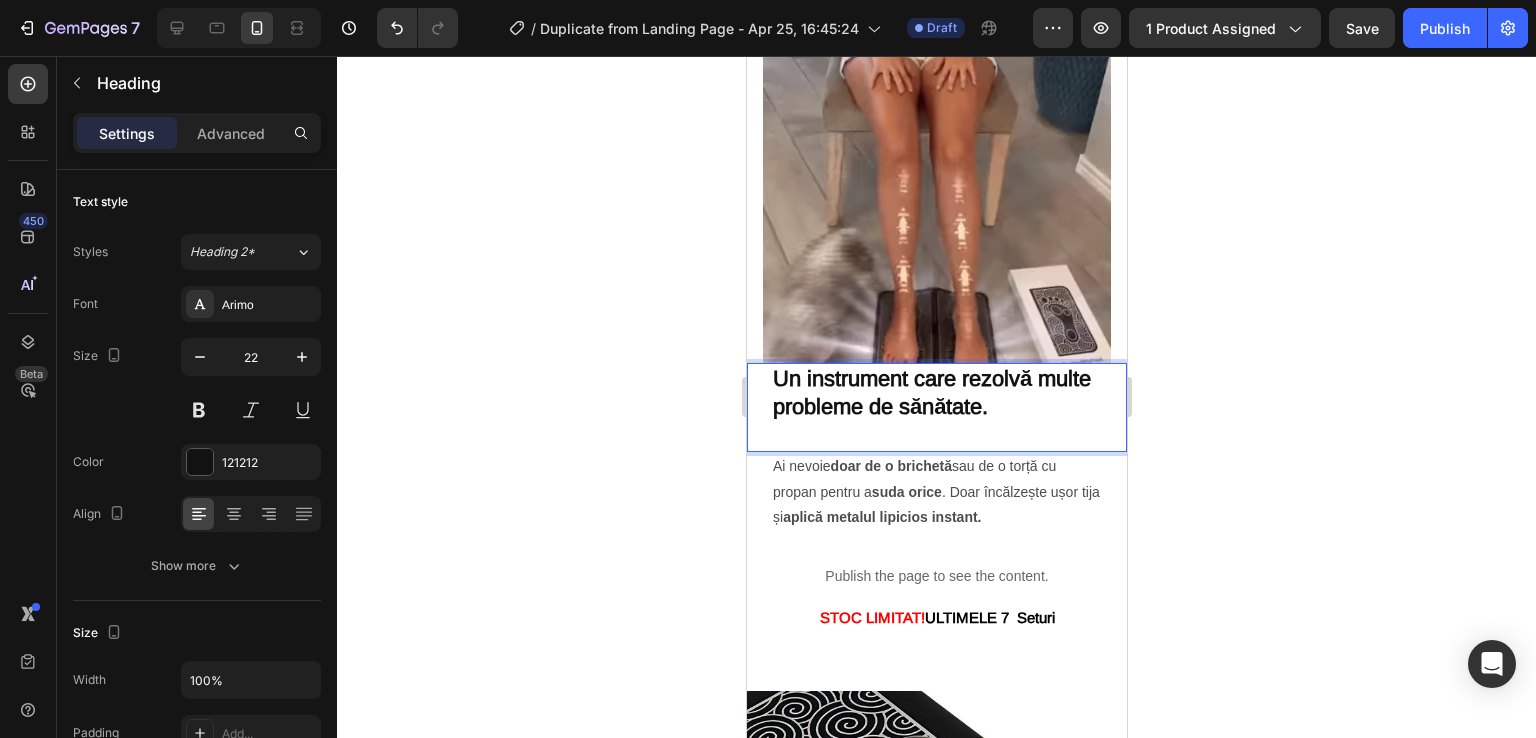 click on "Un instrument care rezolvă multe probleme de sănătate." at bounding box center [931, 393] 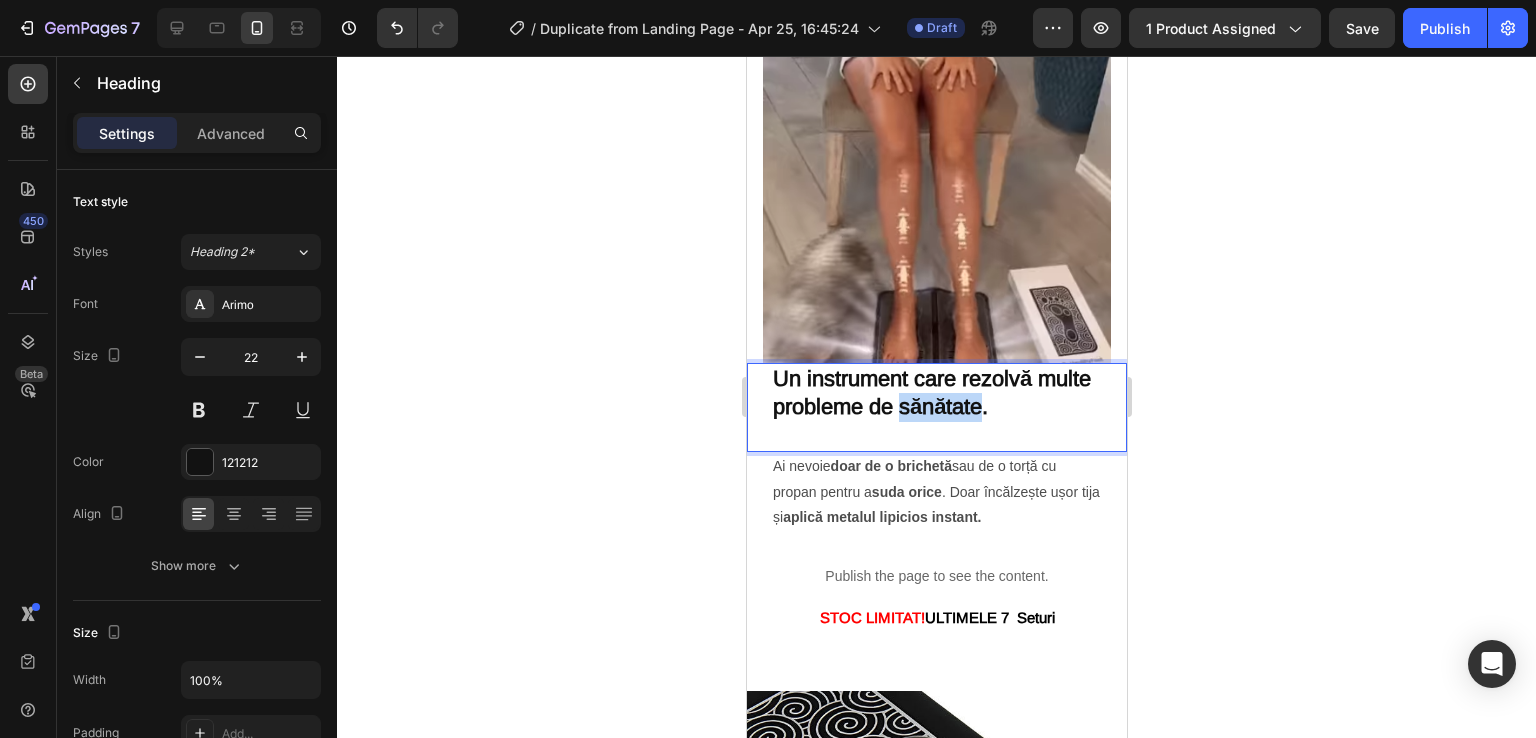 click on "Un instrument care rezolvă multe probleme de sănătate." at bounding box center (931, 393) 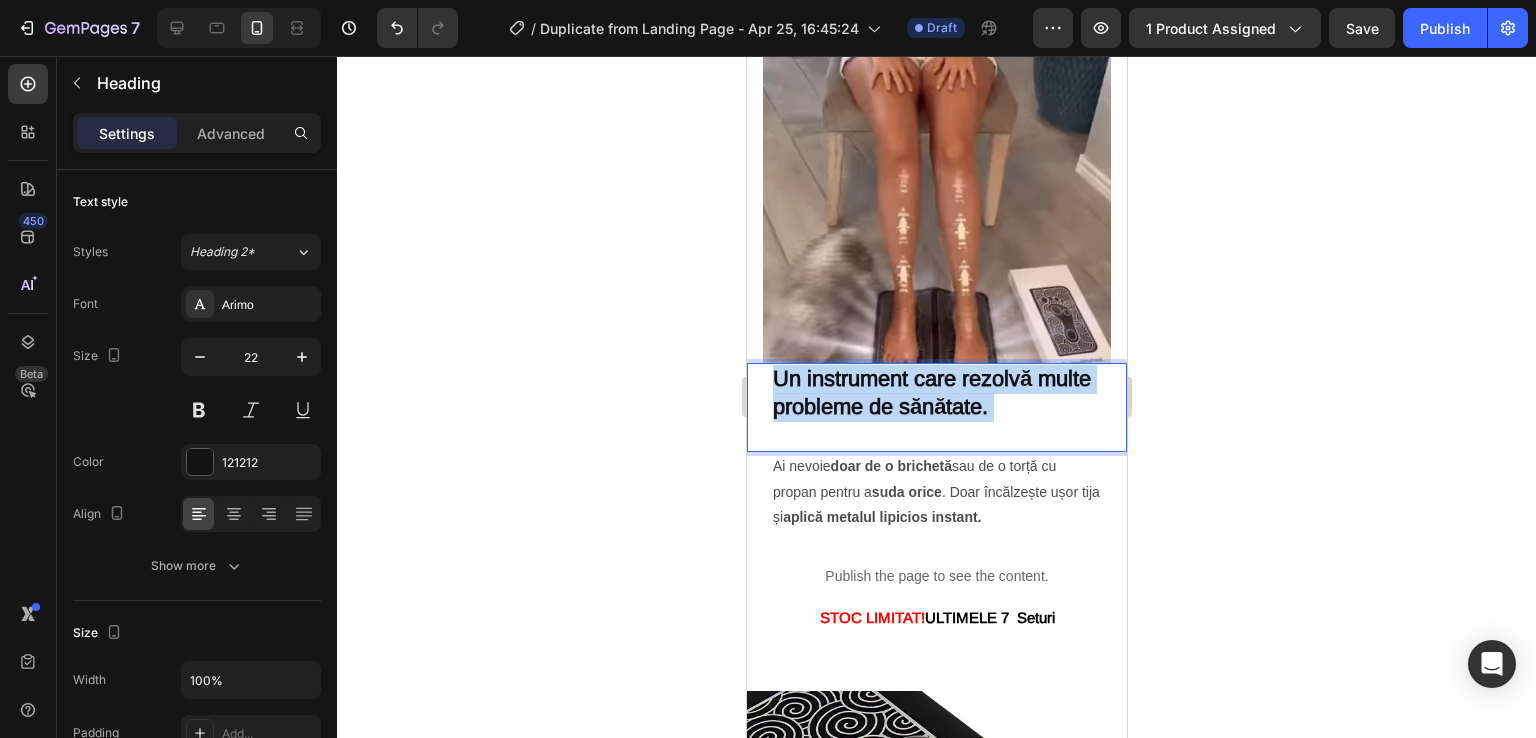 click on "Un instrument care rezolvă multe probleme de sănătate." at bounding box center [931, 393] 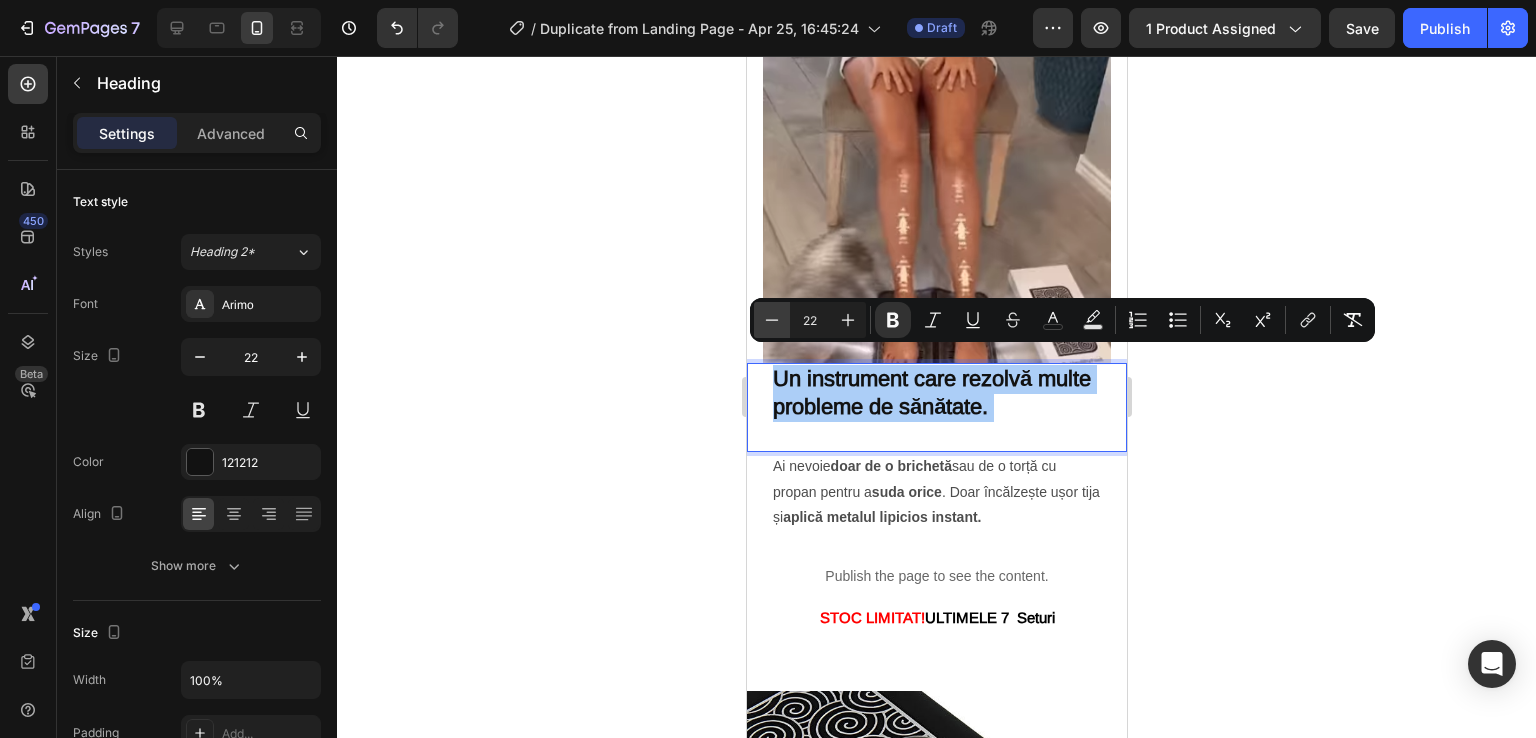 click 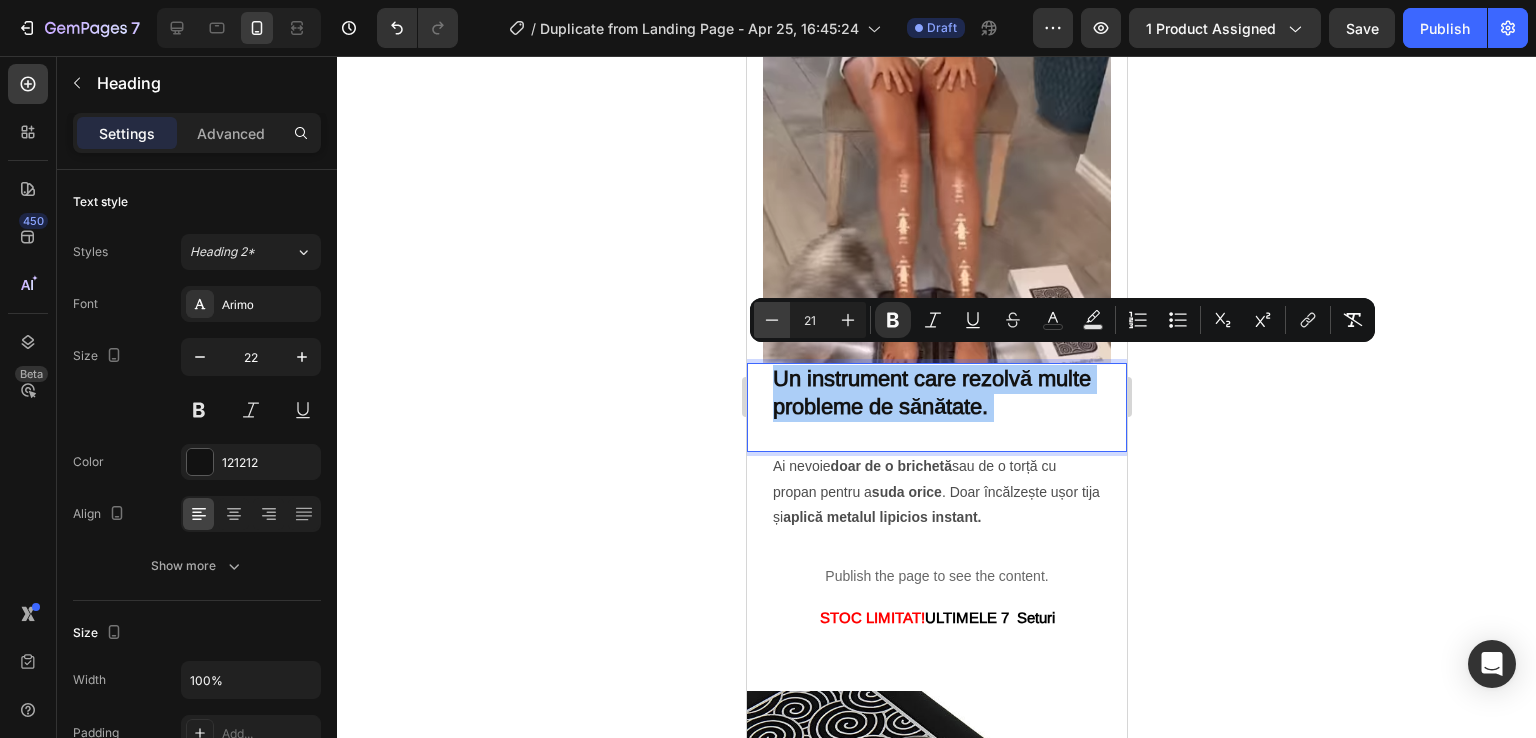 click 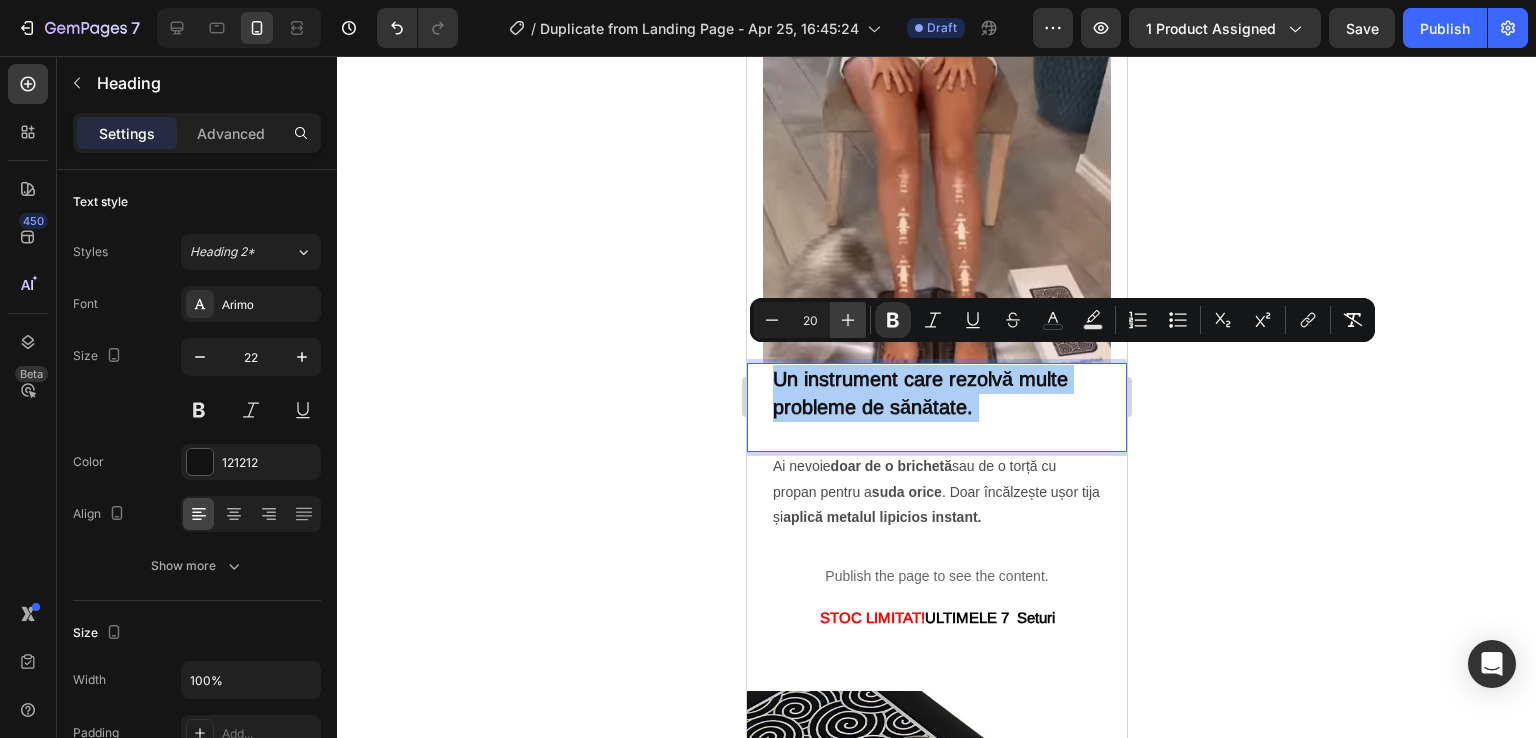 click 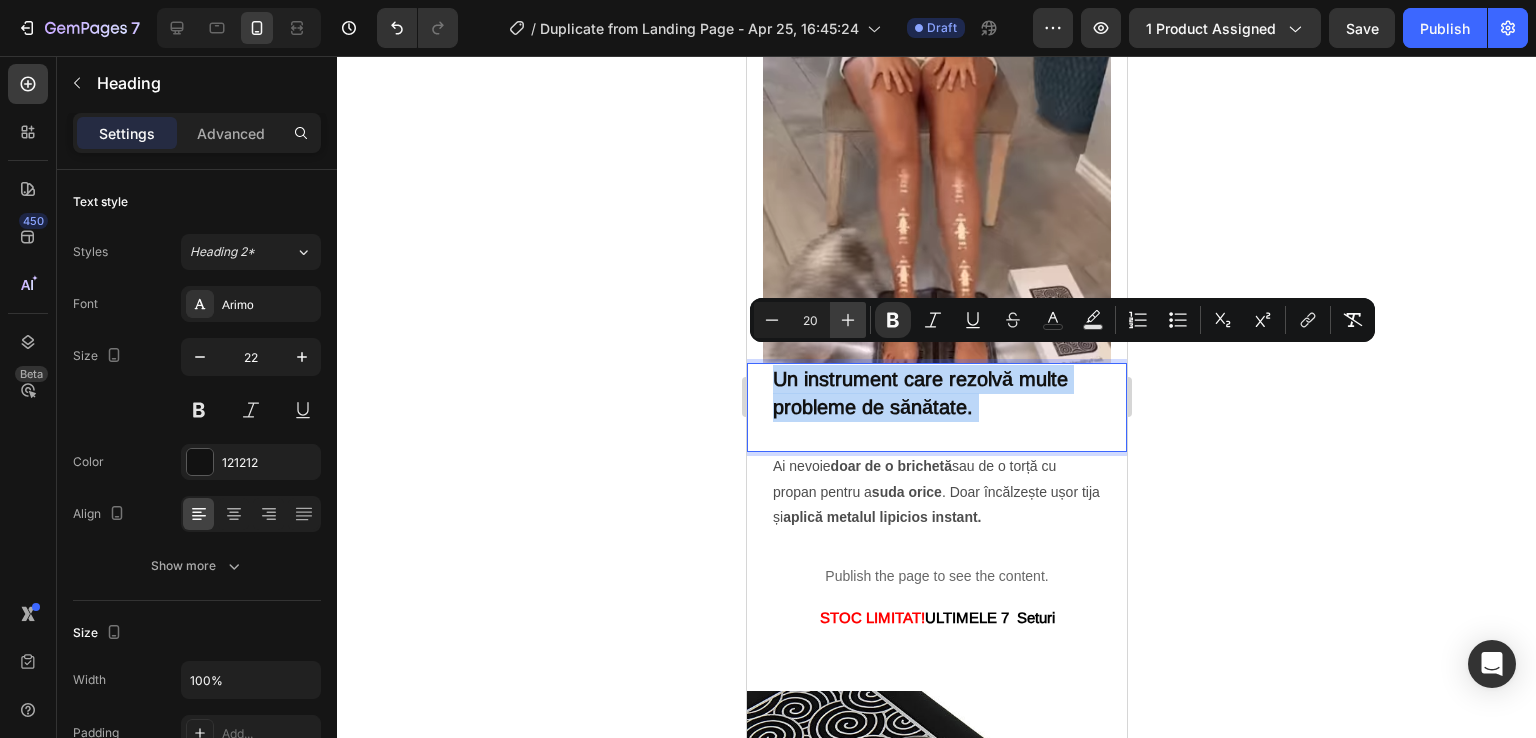 type on "21" 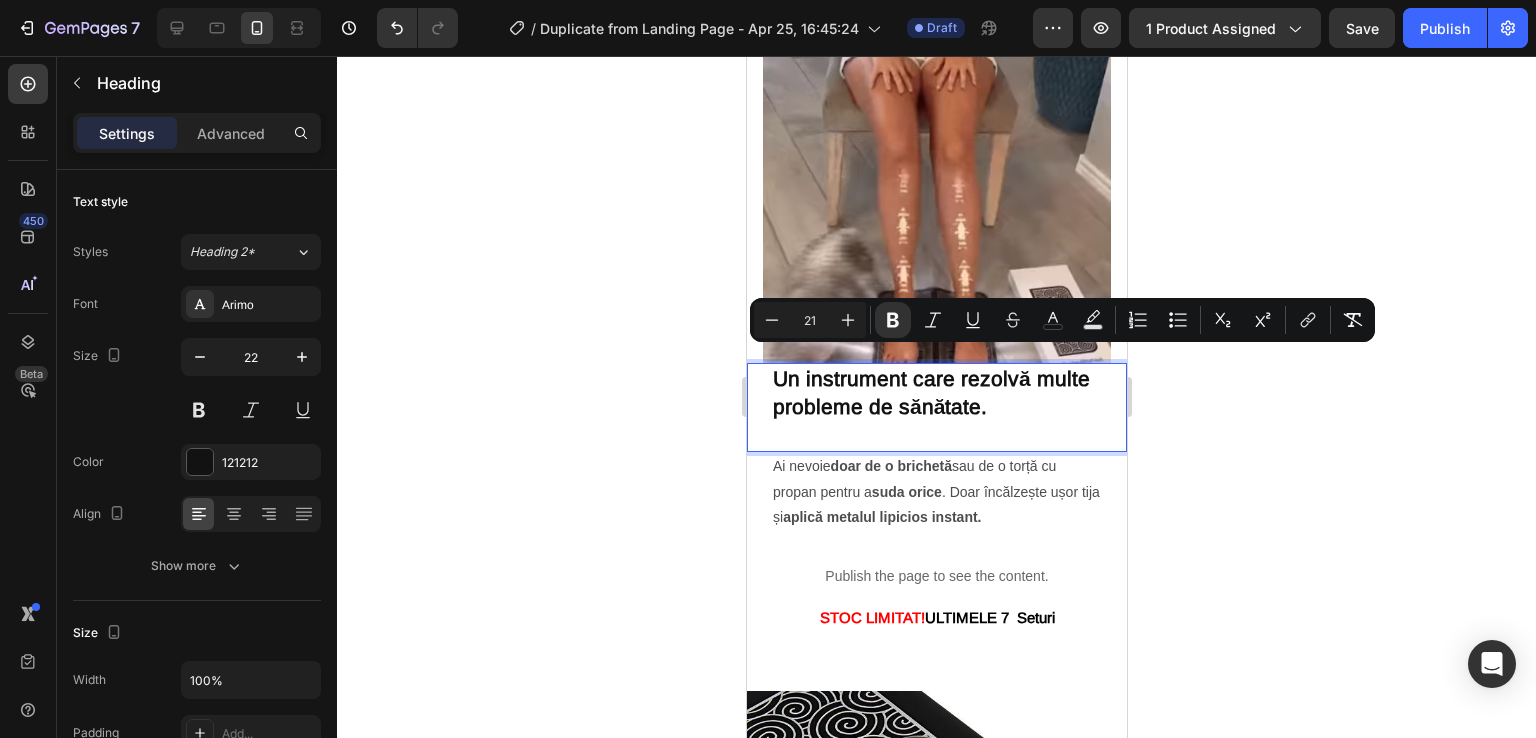 click on "Un instrument care rezolvă multe probleme de sănătate." at bounding box center (936, 408) 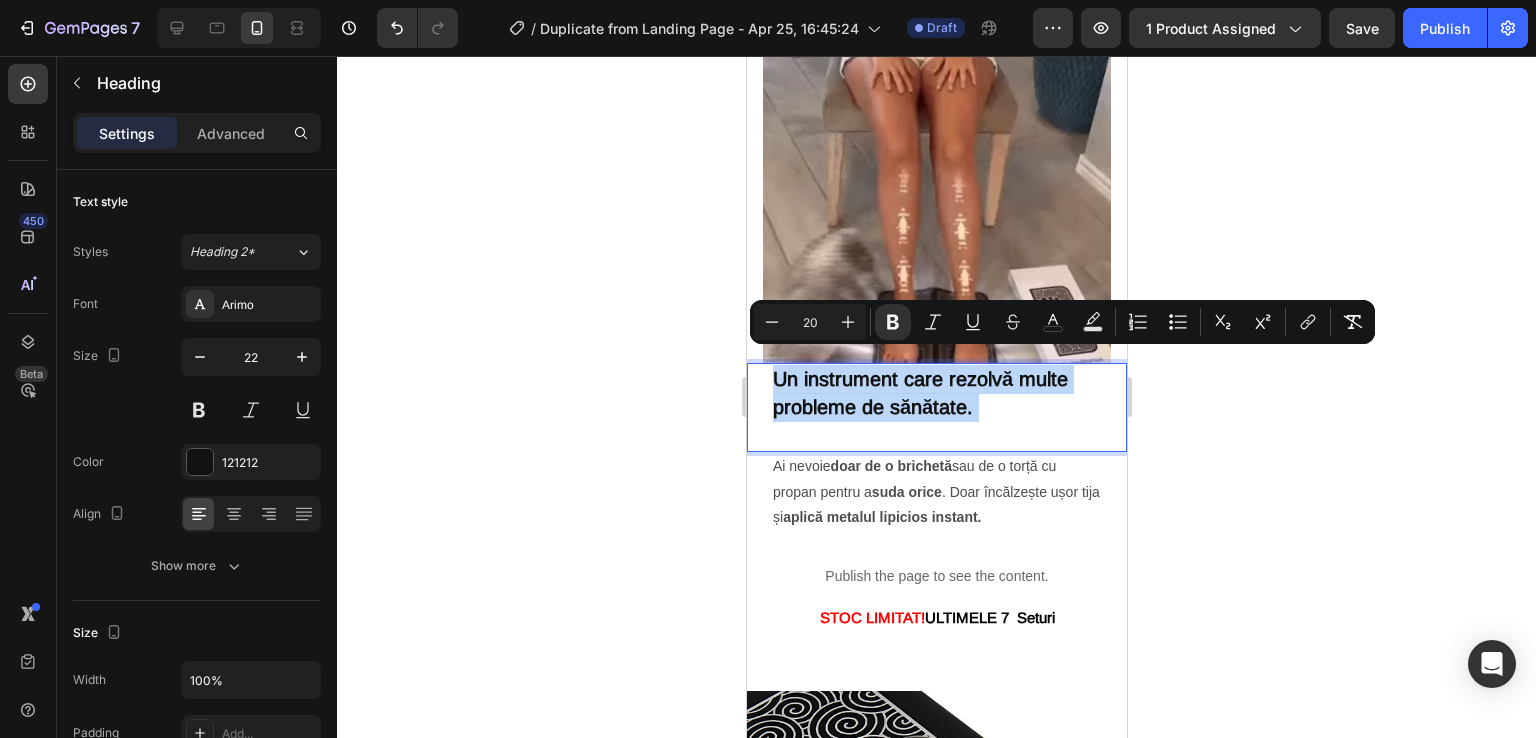 click on "Un instrument care rezolvă multe probleme de sănătate." at bounding box center [936, 408] 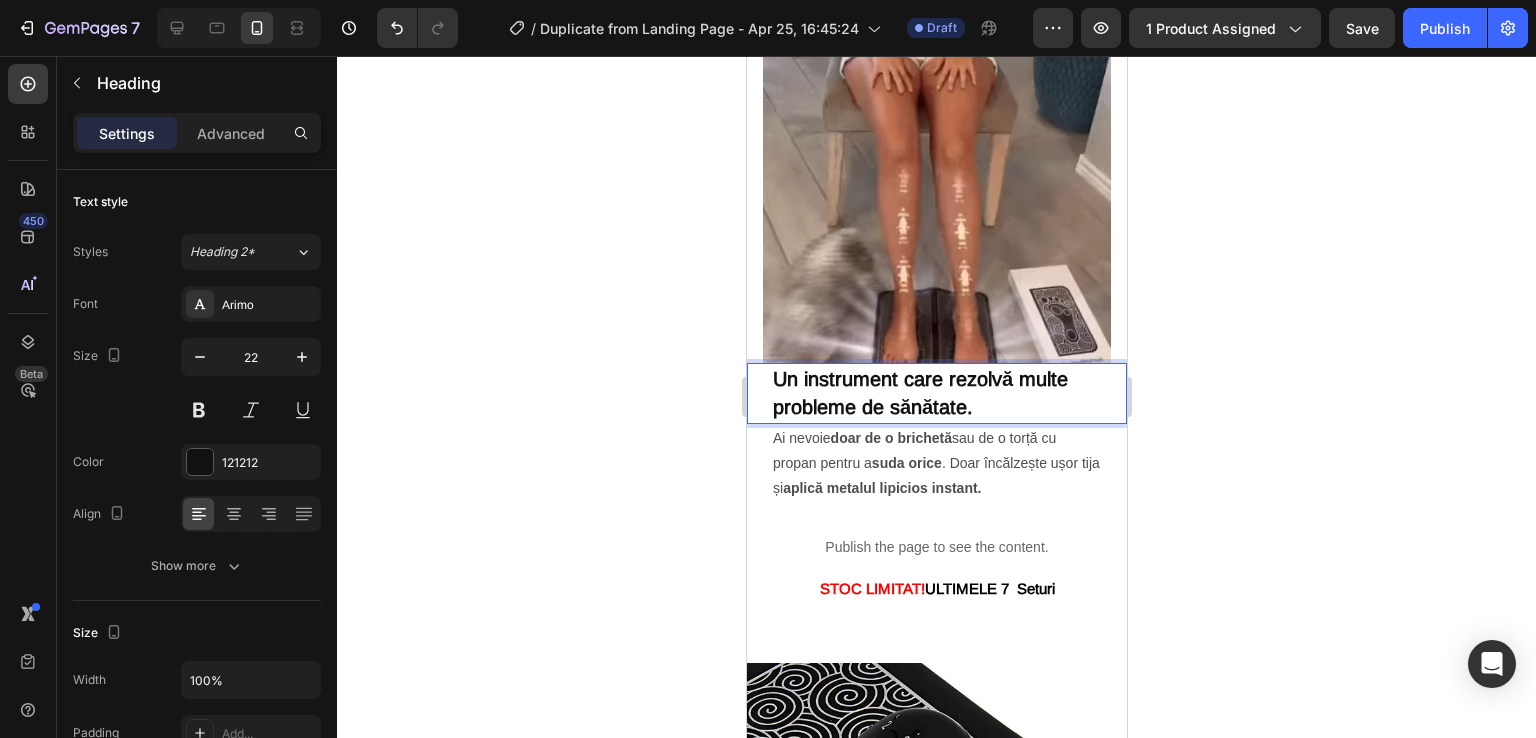 click on "Un instrument care rezolvă multe probleme de sănătate." at bounding box center [919, 393] 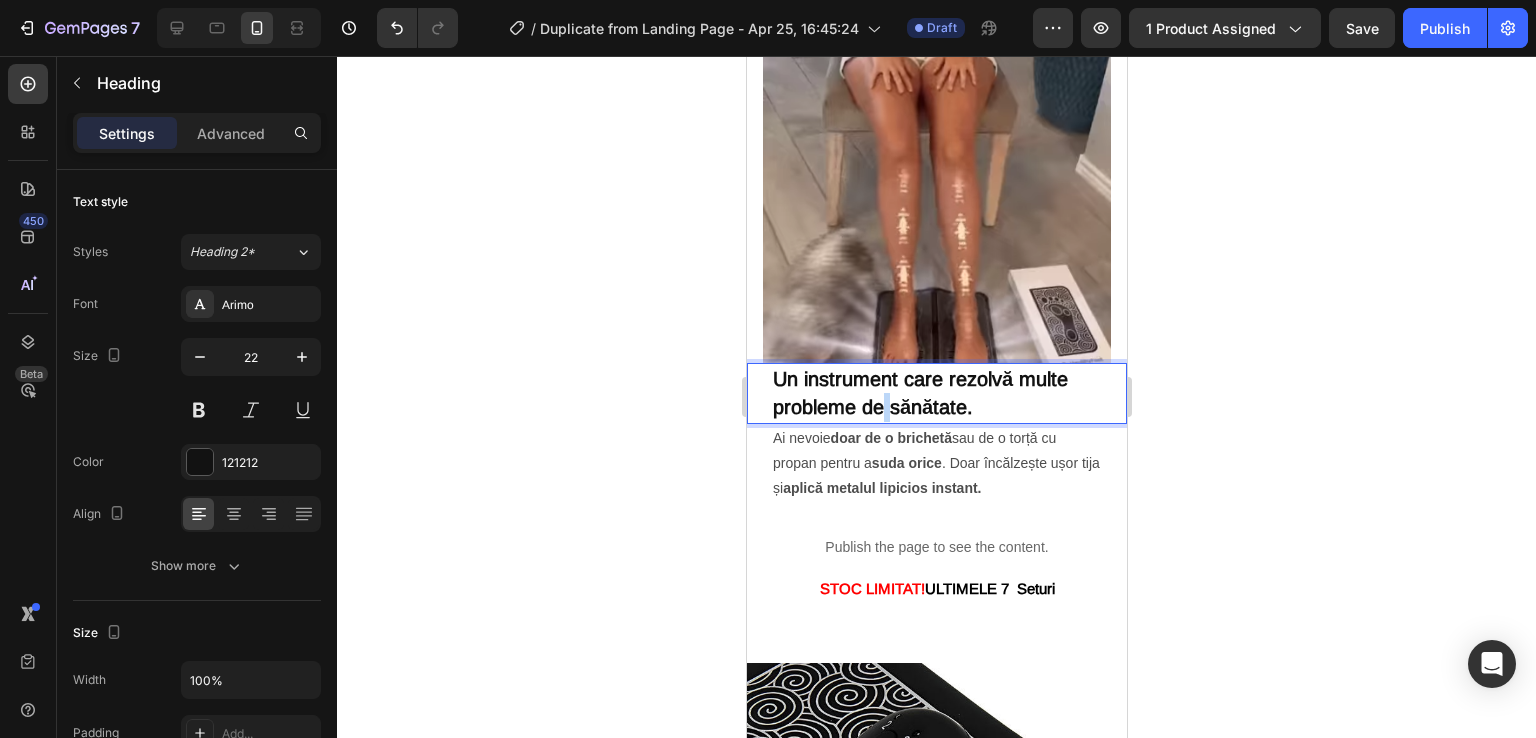 click on "Un instrument care rezolvă multe probleme de sănătate." at bounding box center (919, 393) 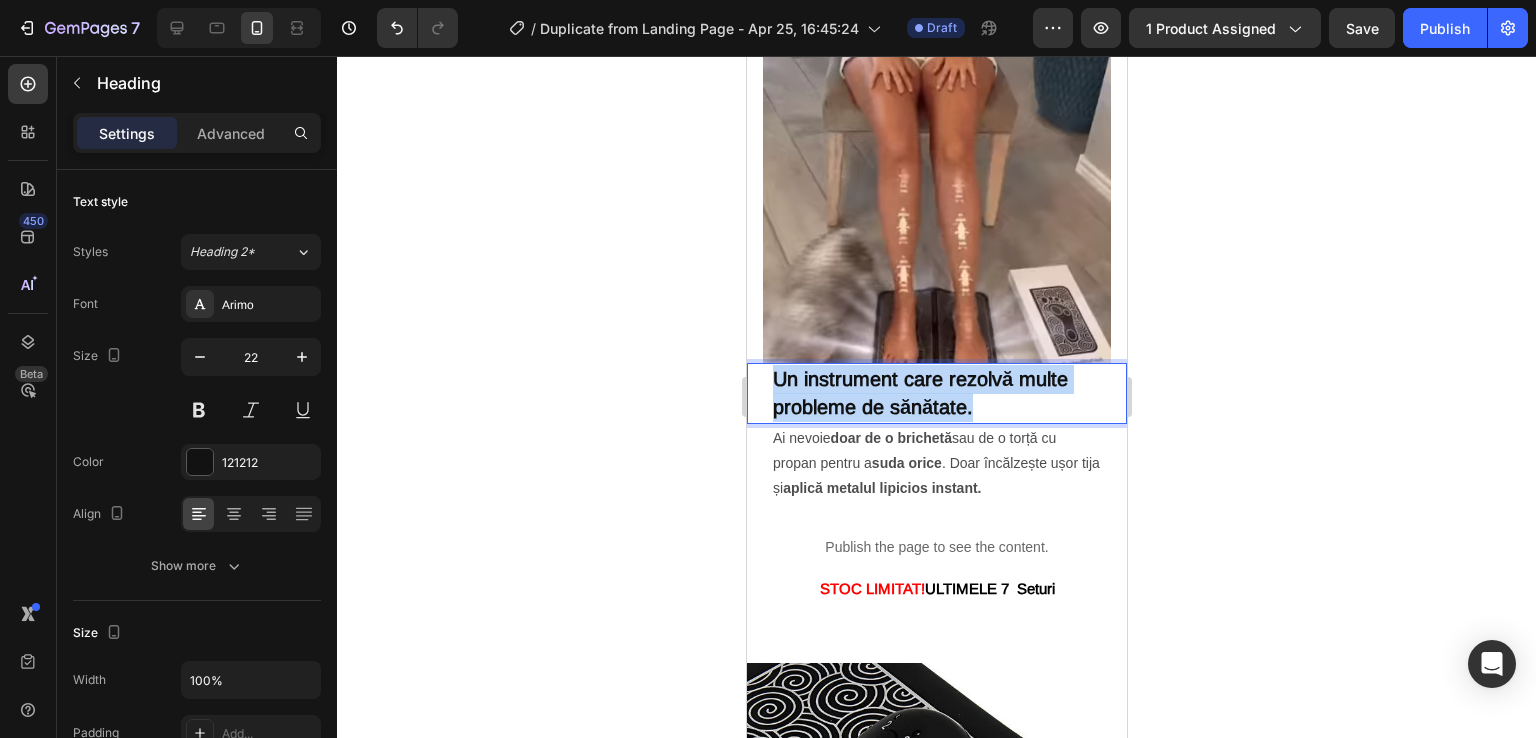 click on "Un instrument care rezolvă multe probleme de sănătate." at bounding box center (919, 393) 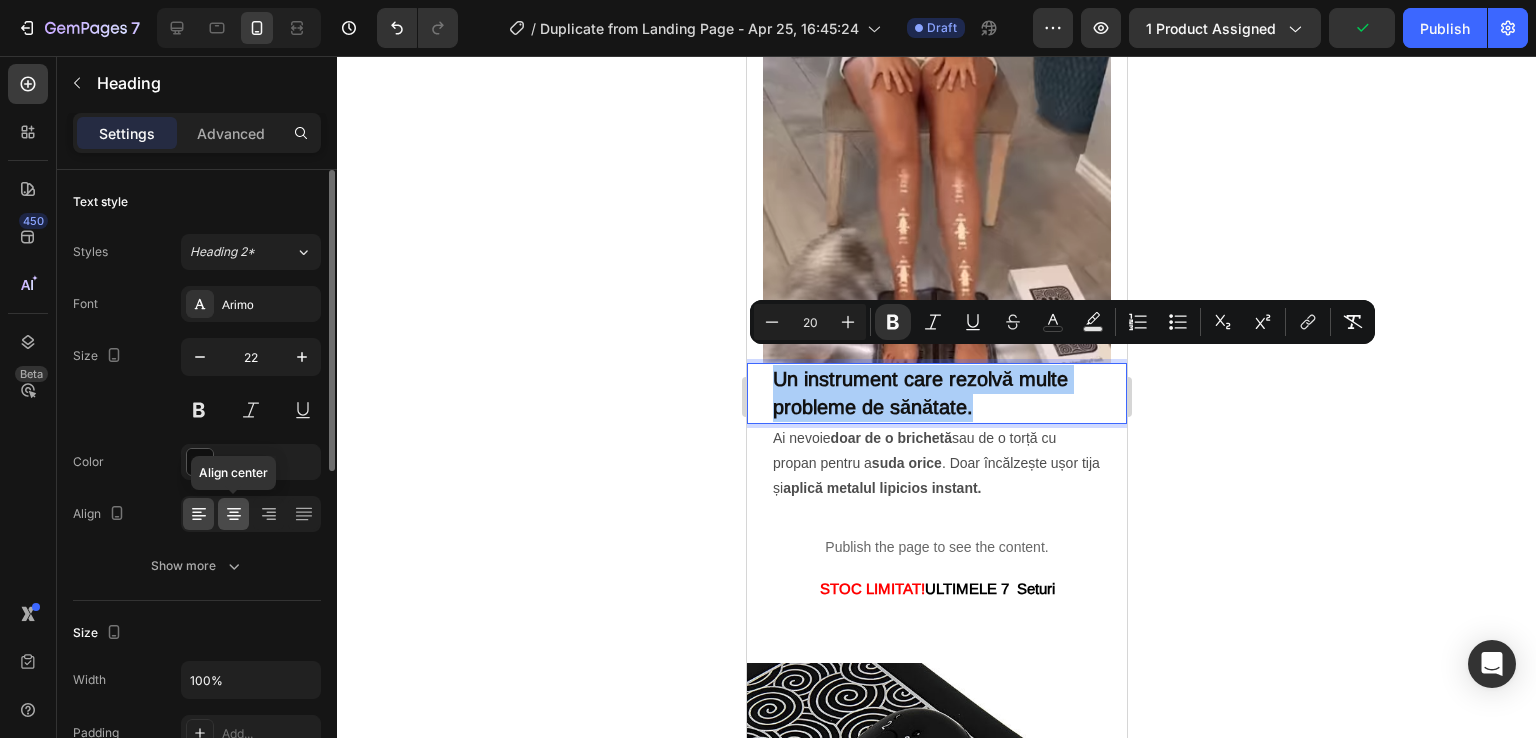 click 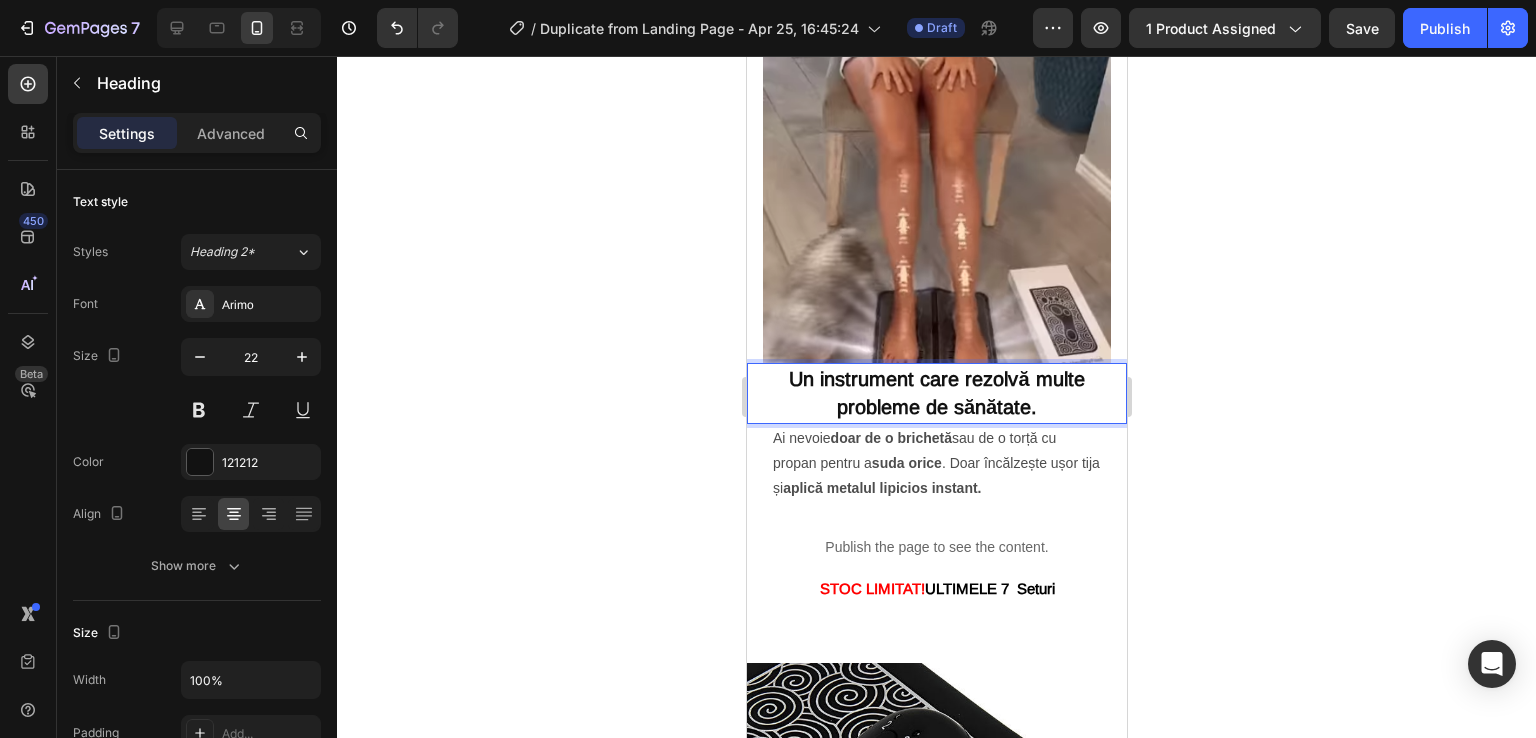 click on "Un instrument care rezolvă multe probleme de sănătate." at bounding box center (935, 393) 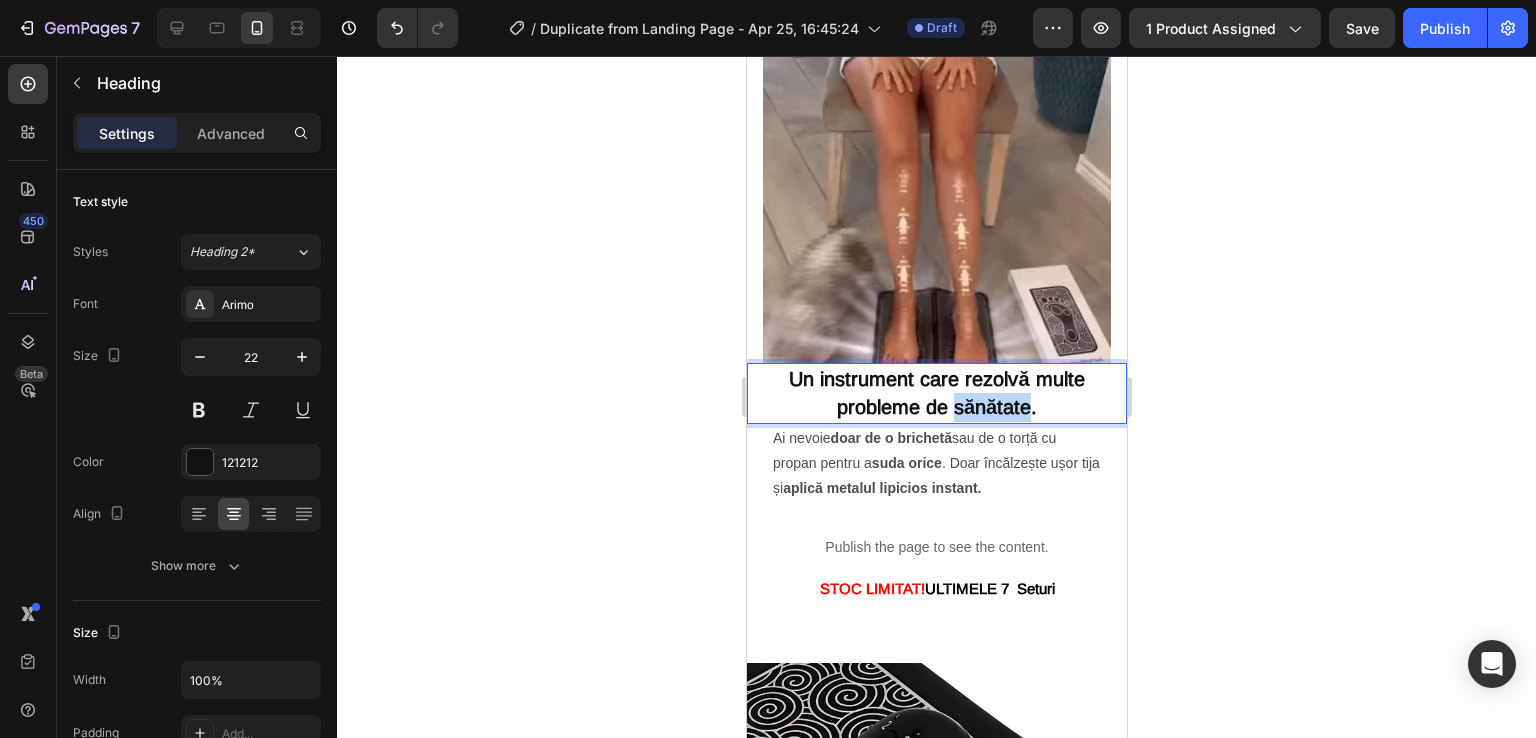 click on "Un instrument care rezolvă multe probleme de sănătate." at bounding box center (935, 393) 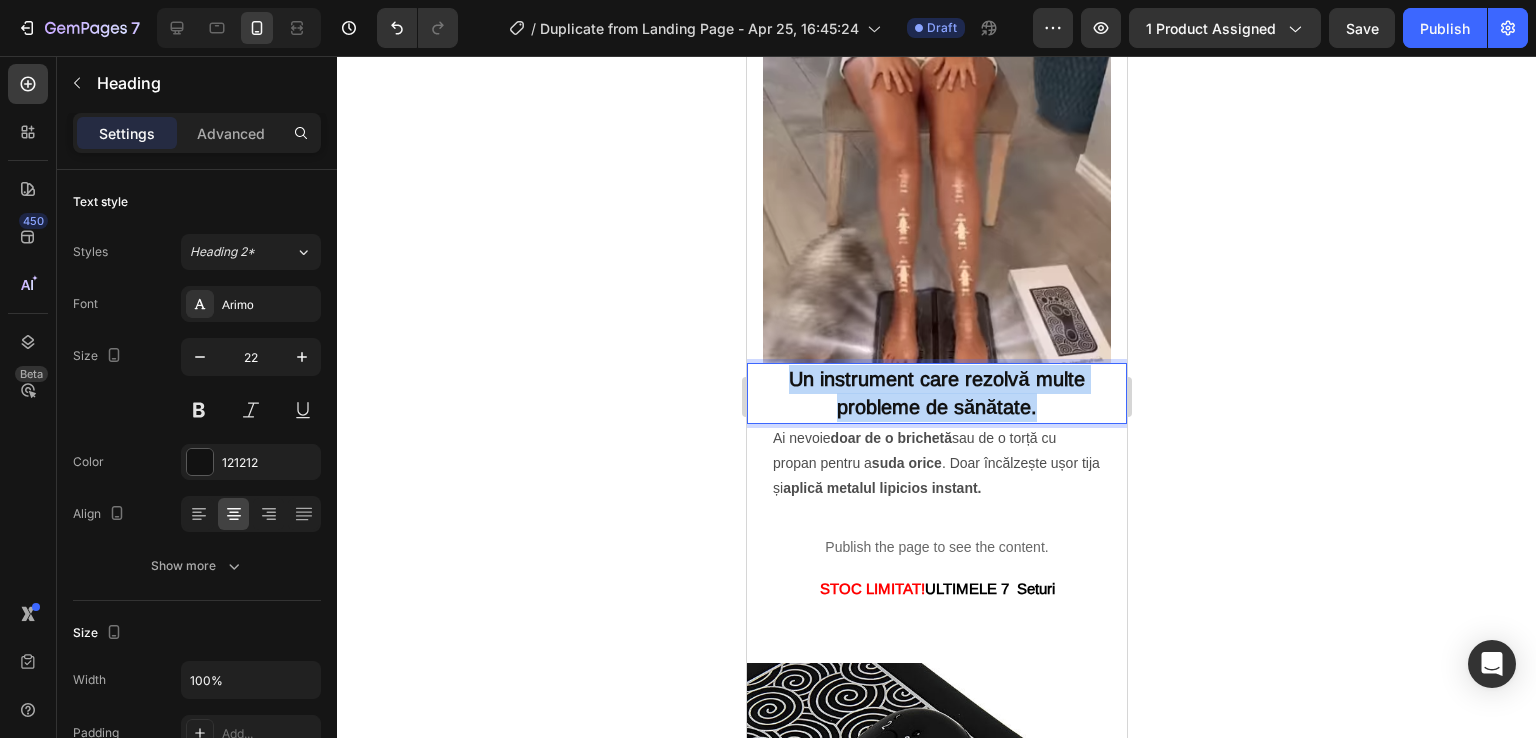 click on "Un instrument care rezolvă multe probleme de sănătate." at bounding box center [935, 393] 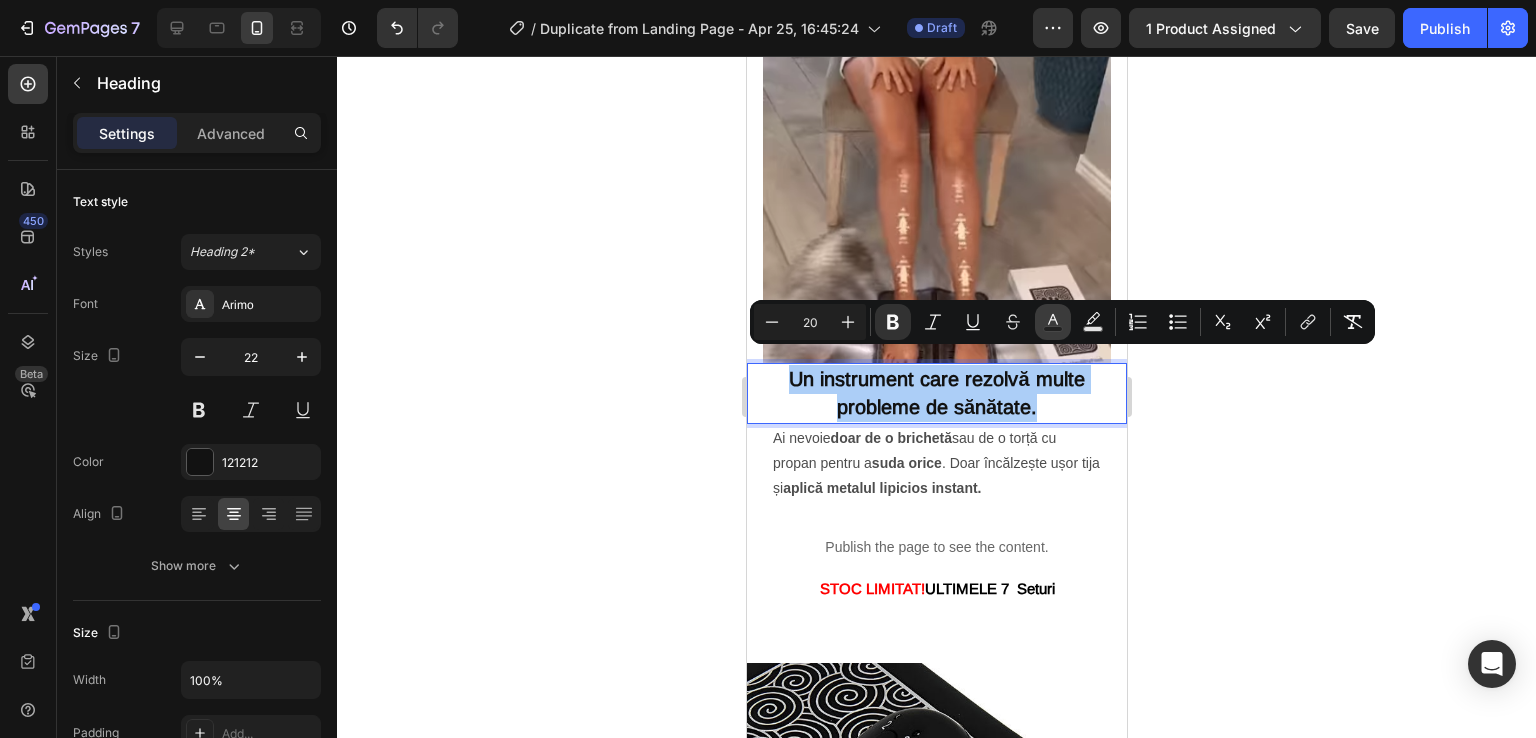 click 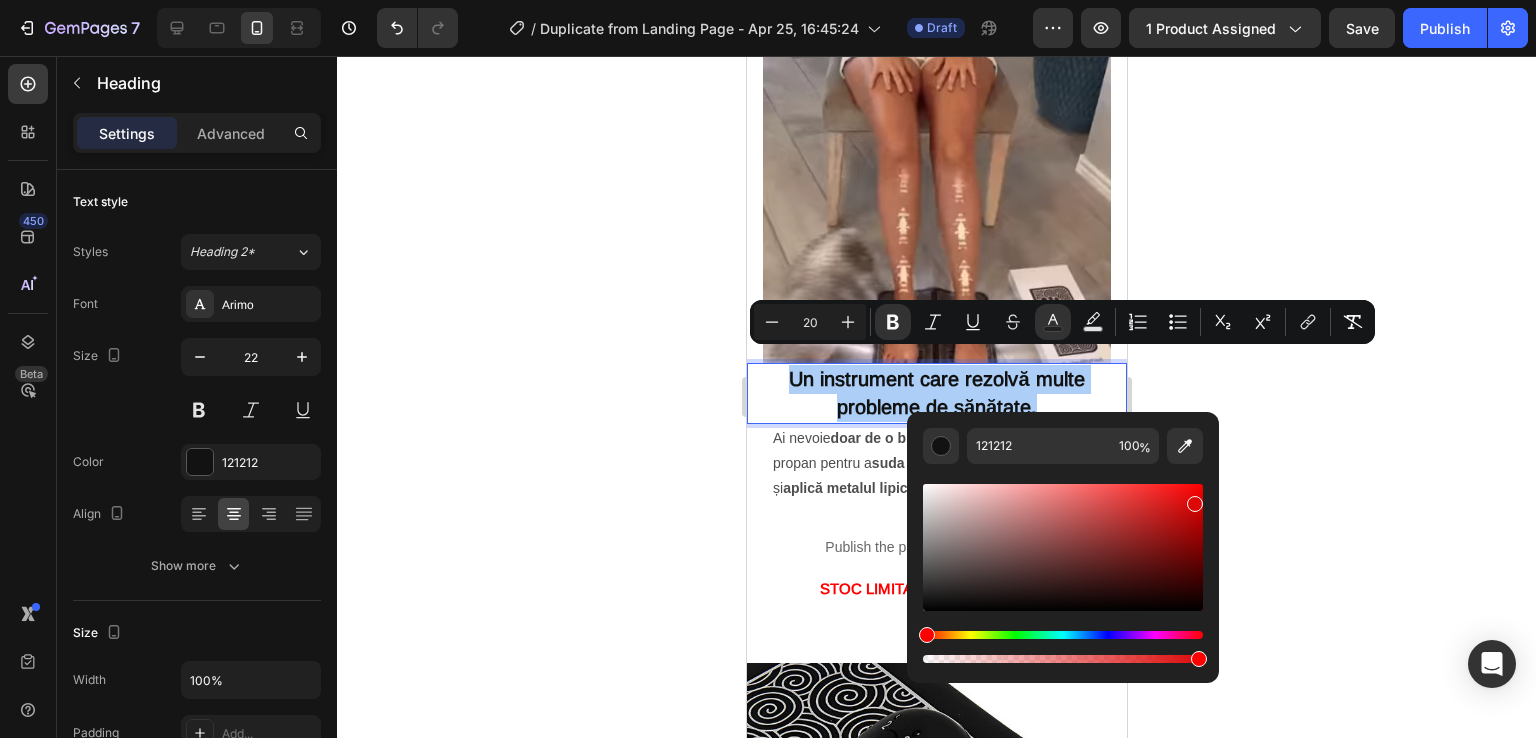 click at bounding box center [1063, 547] 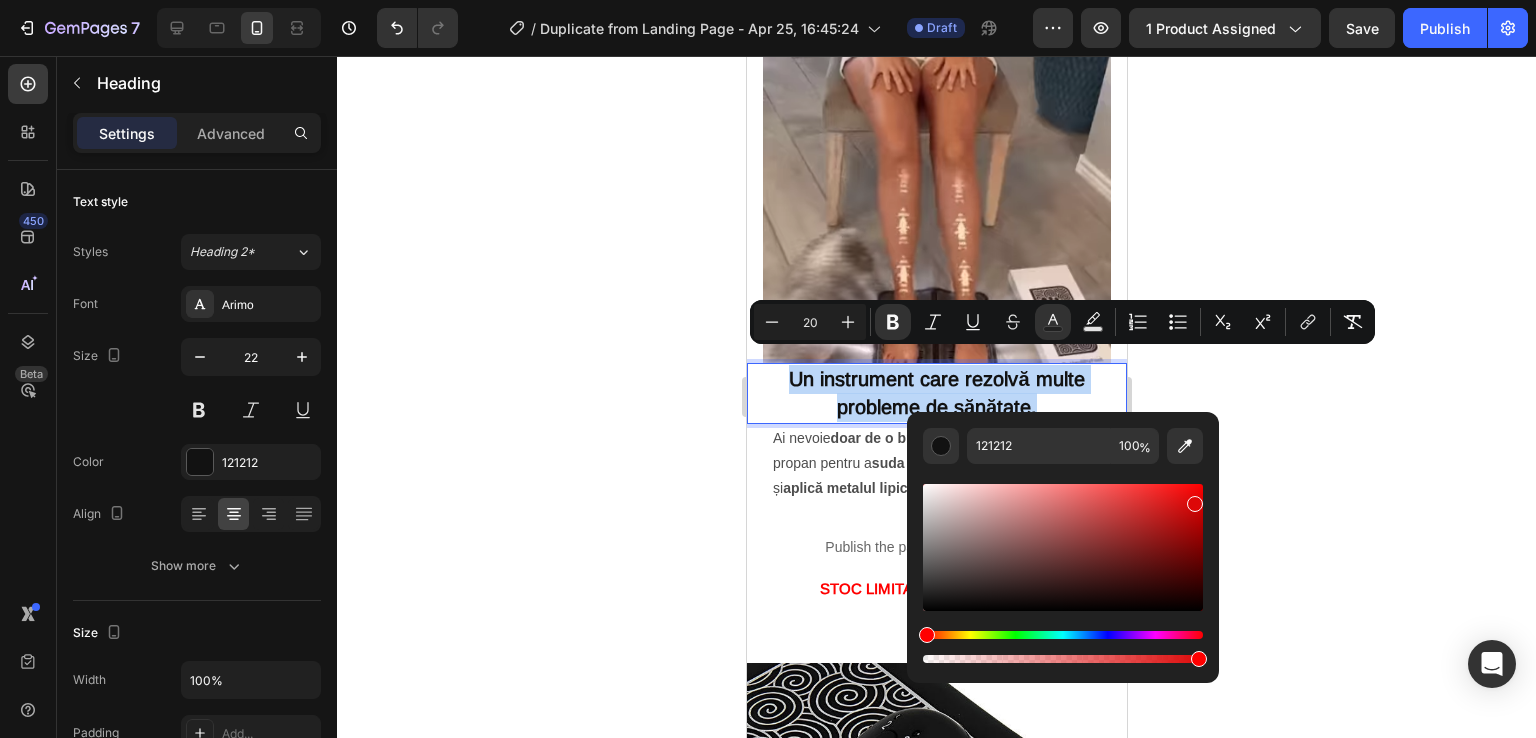 type on "DD0808" 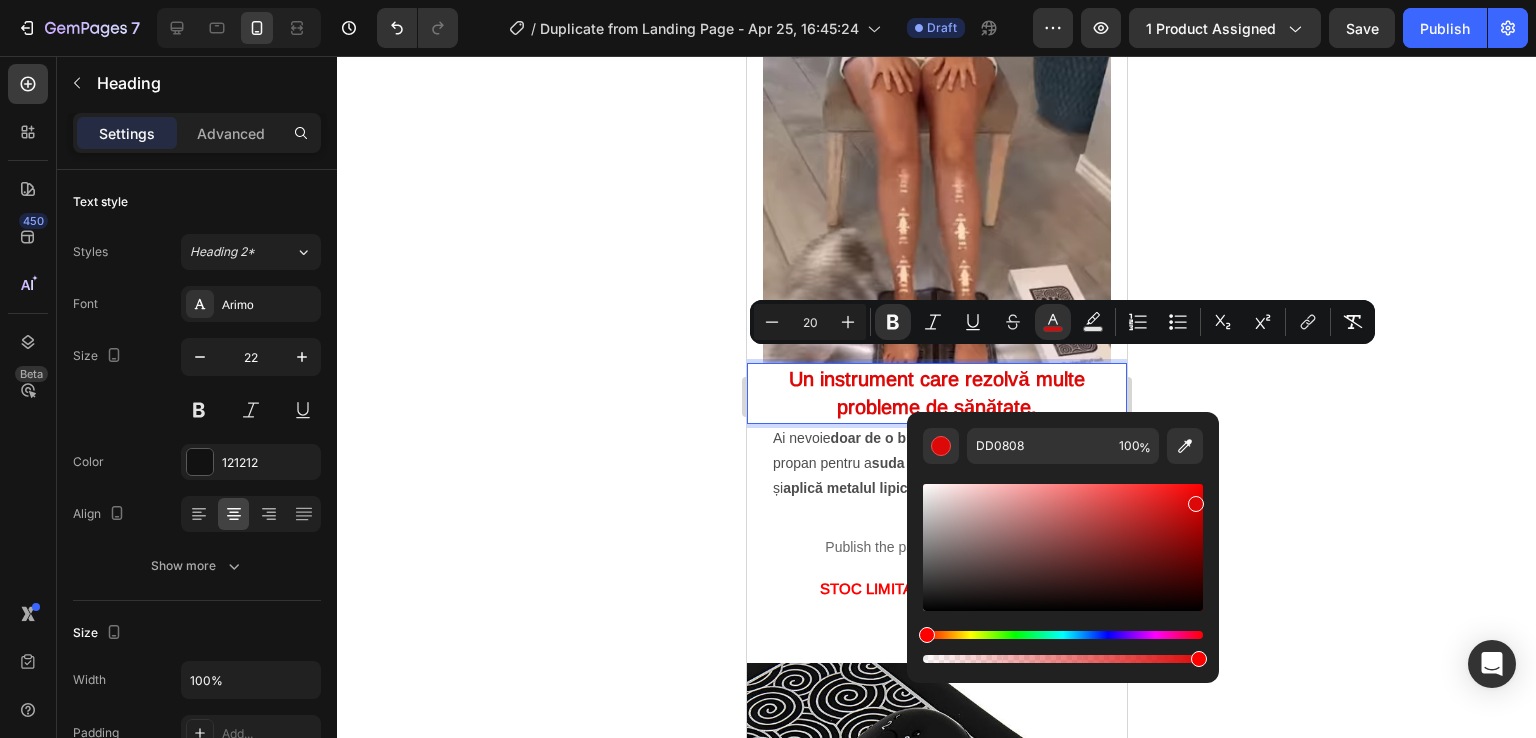 click 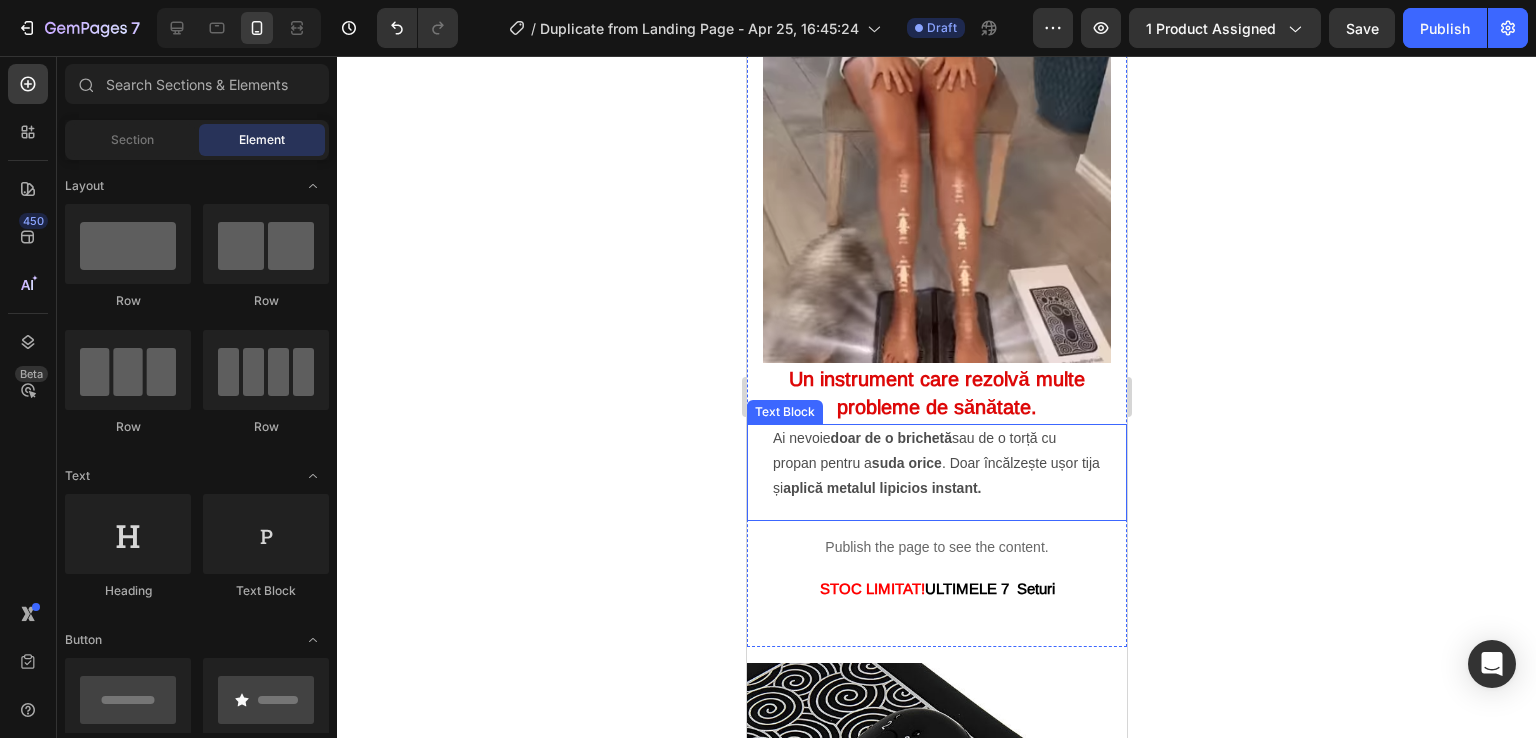 click on "aplică metalul lipicios instant." at bounding box center (881, 488) 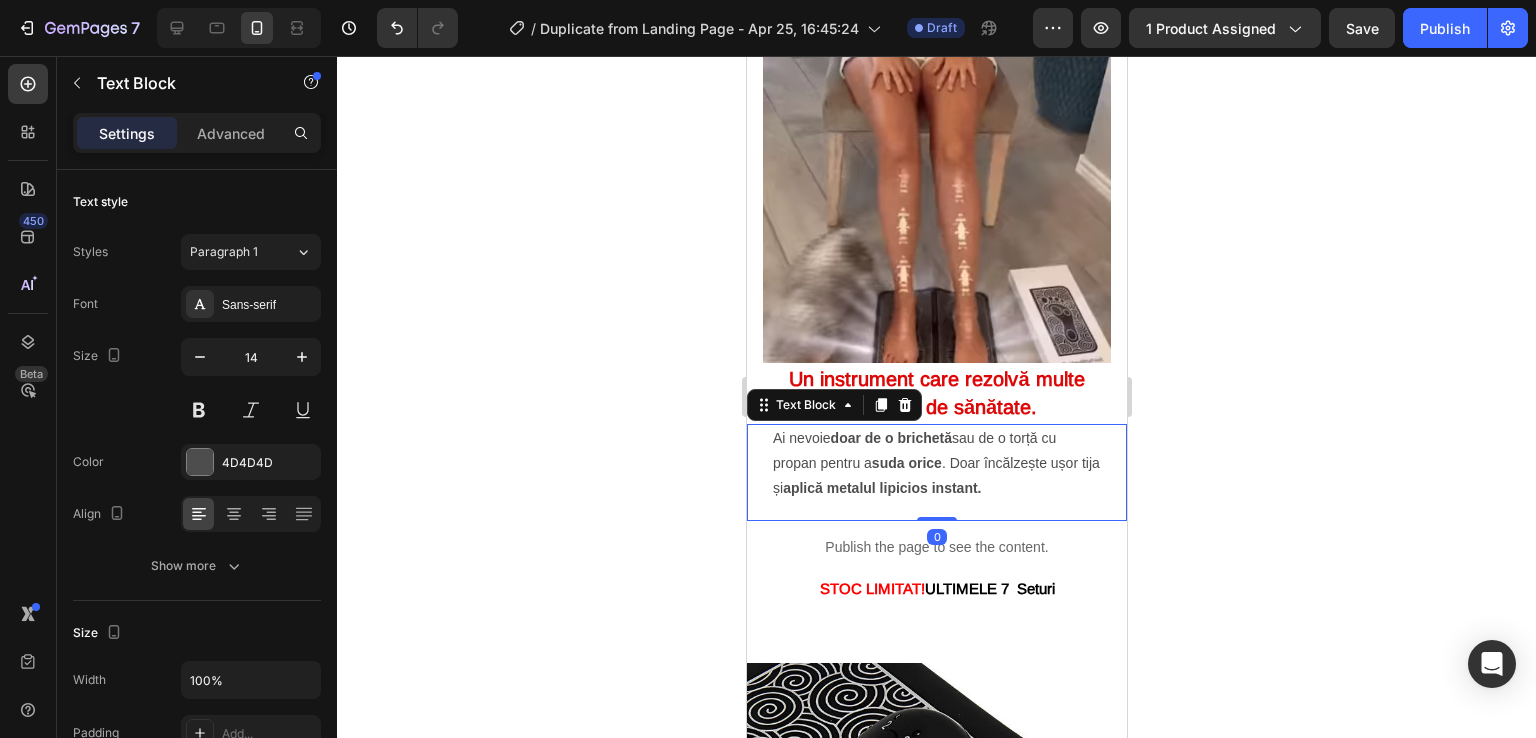 click on "Ai nevoie  doar de o brichetă  sau de o torță cu propan pentru a  suda orice . Doar încălzește ușor tija și  aplică metalul lipicios instant." at bounding box center (936, 464) 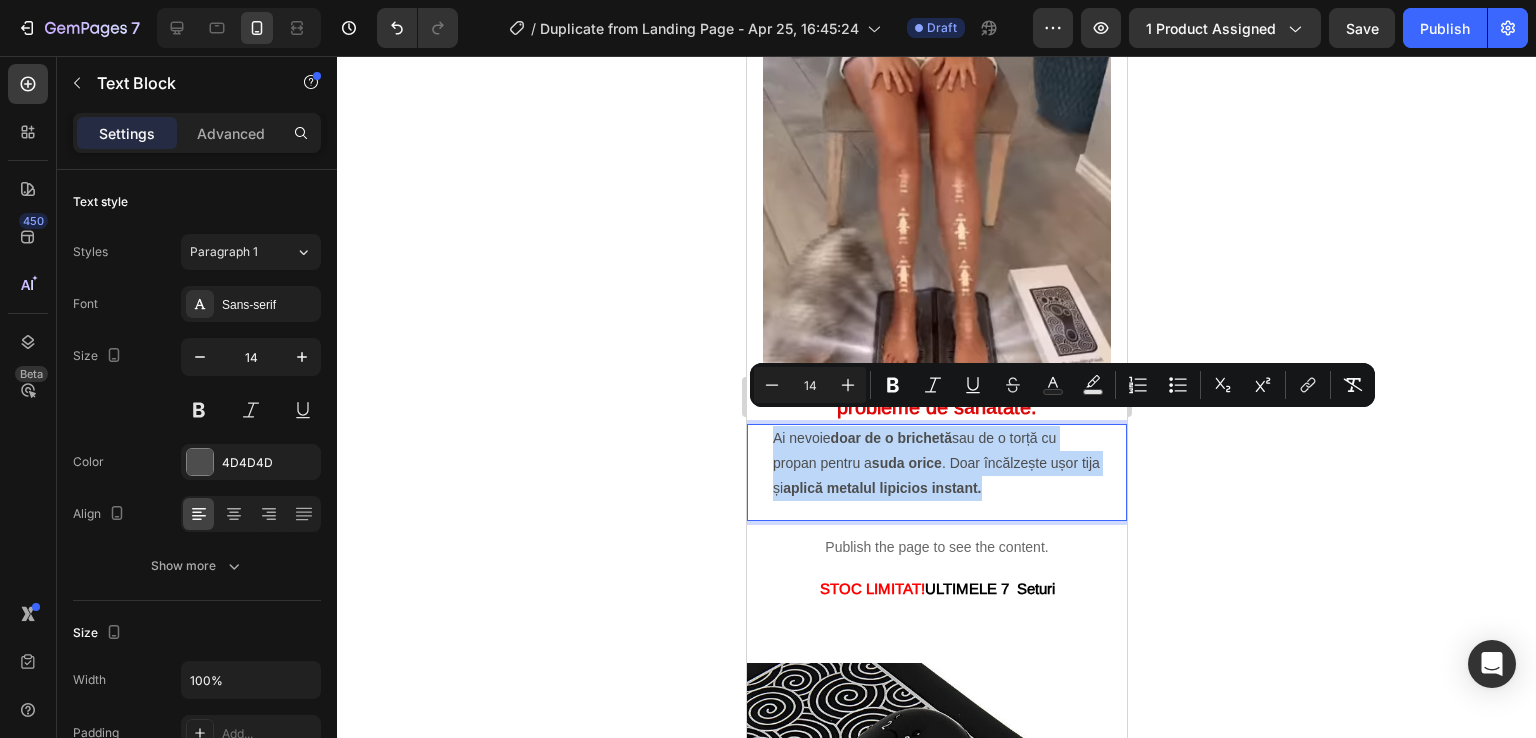 drag, startPoint x: 1009, startPoint y: 473, endPoint x: 770, endPoint y: 426, distance: 243.5775 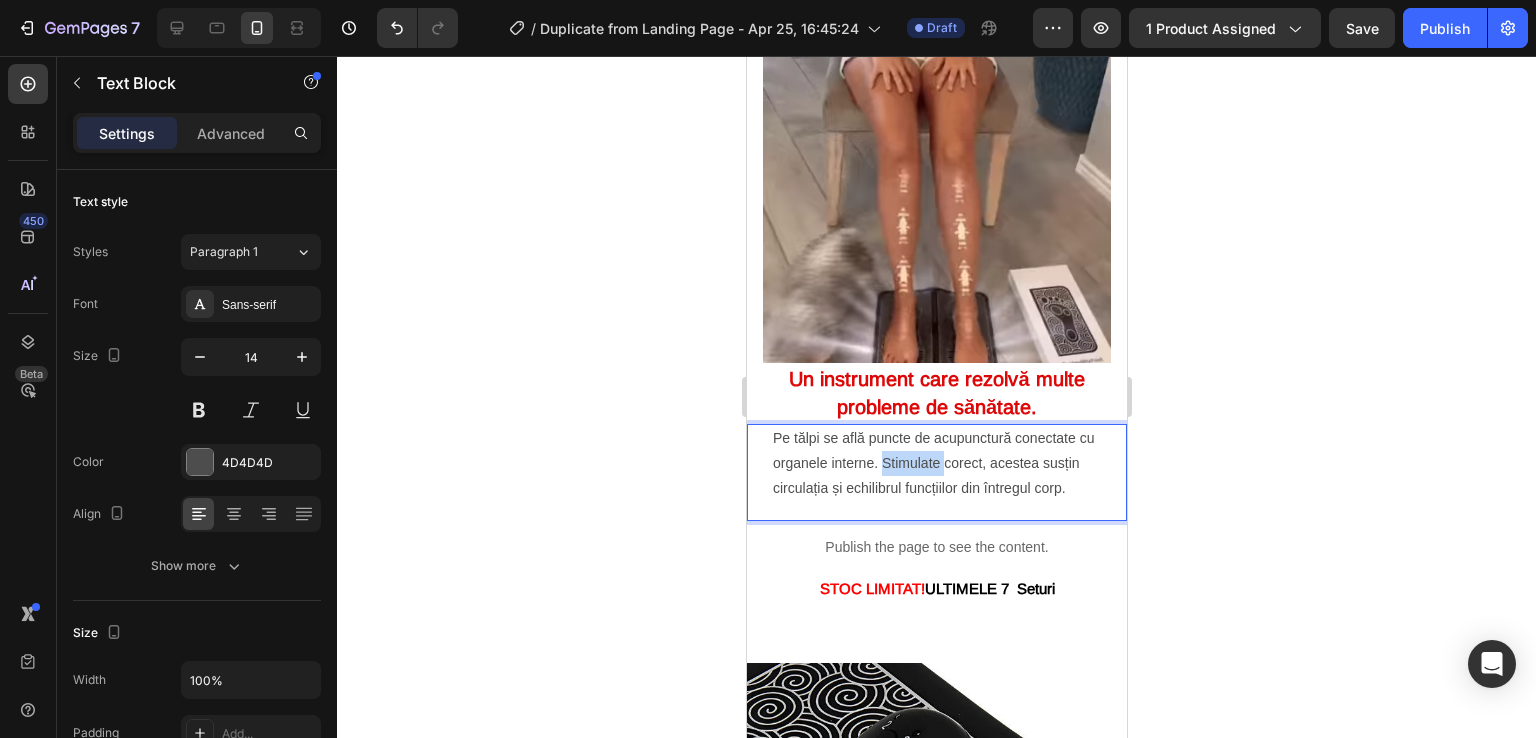 click on "Pe tălpi se află puncte de acupunctură conectate cu organele interne. Stimulate corect, acestea susțin circulația și echilibrul funcțiilor din întregul corp." at bounding box center [936, 464] 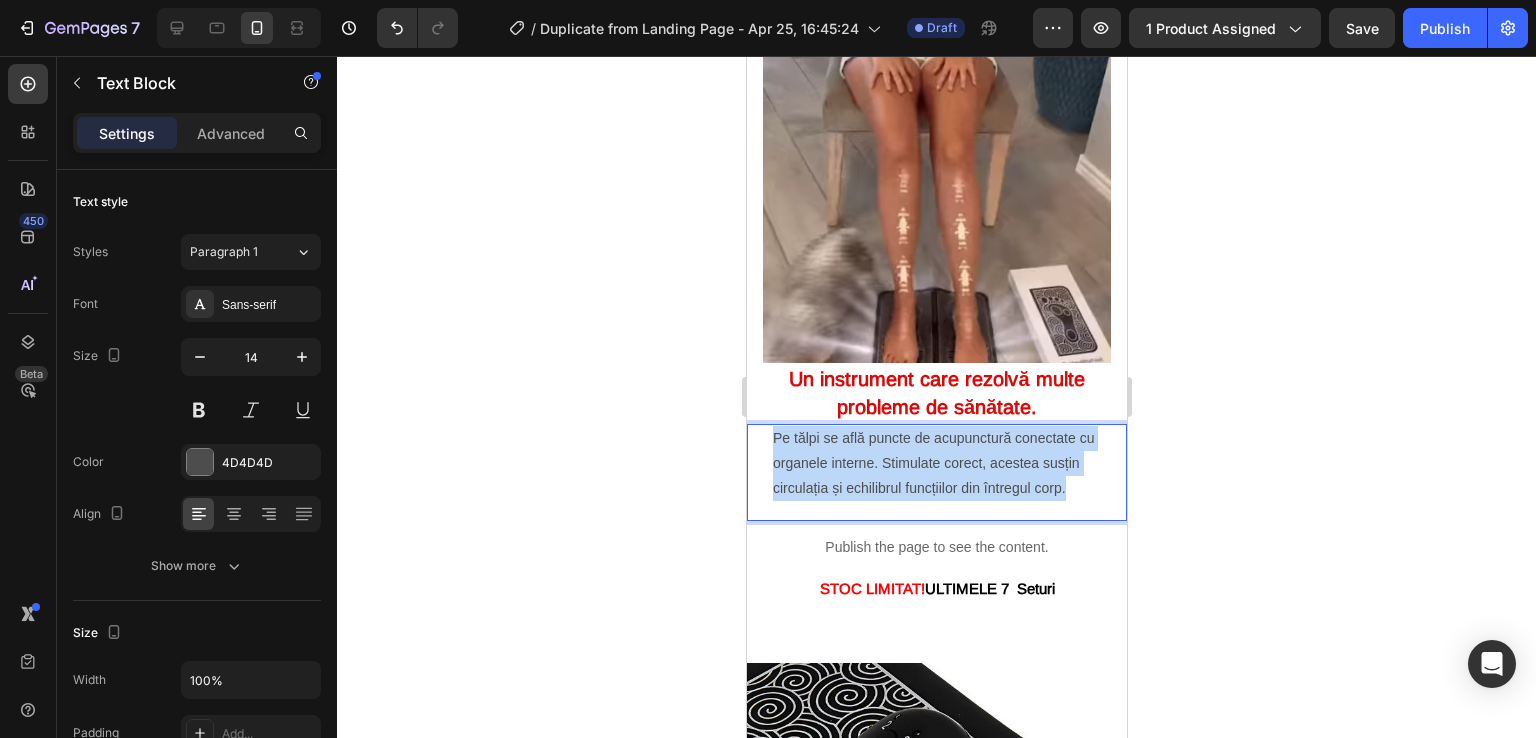 click on "Pe tălpi se află puncte de acupunctură conectate cu organele interne. Stimulate corect, acestea susțin circulația și echilibrul funcțiilor din întregul corp." at bounding box center [936, 464] 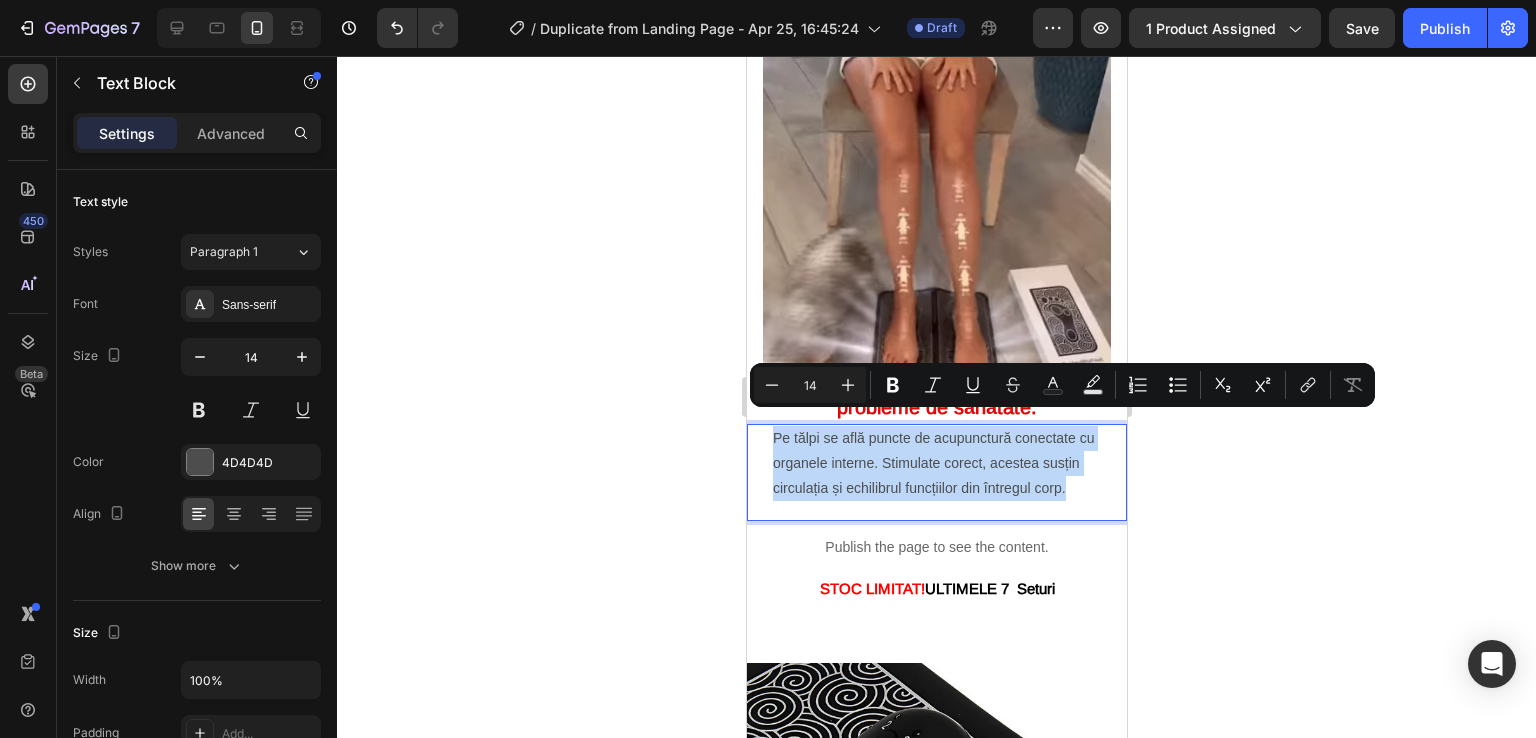 click on "Pe tălpi se află puncte de acupunctură conectate cu organele interne. Stimulate corect, acestea susțin circulația și echilibrul funcțiilor din întregul corp." at bounding box center [936, 464] 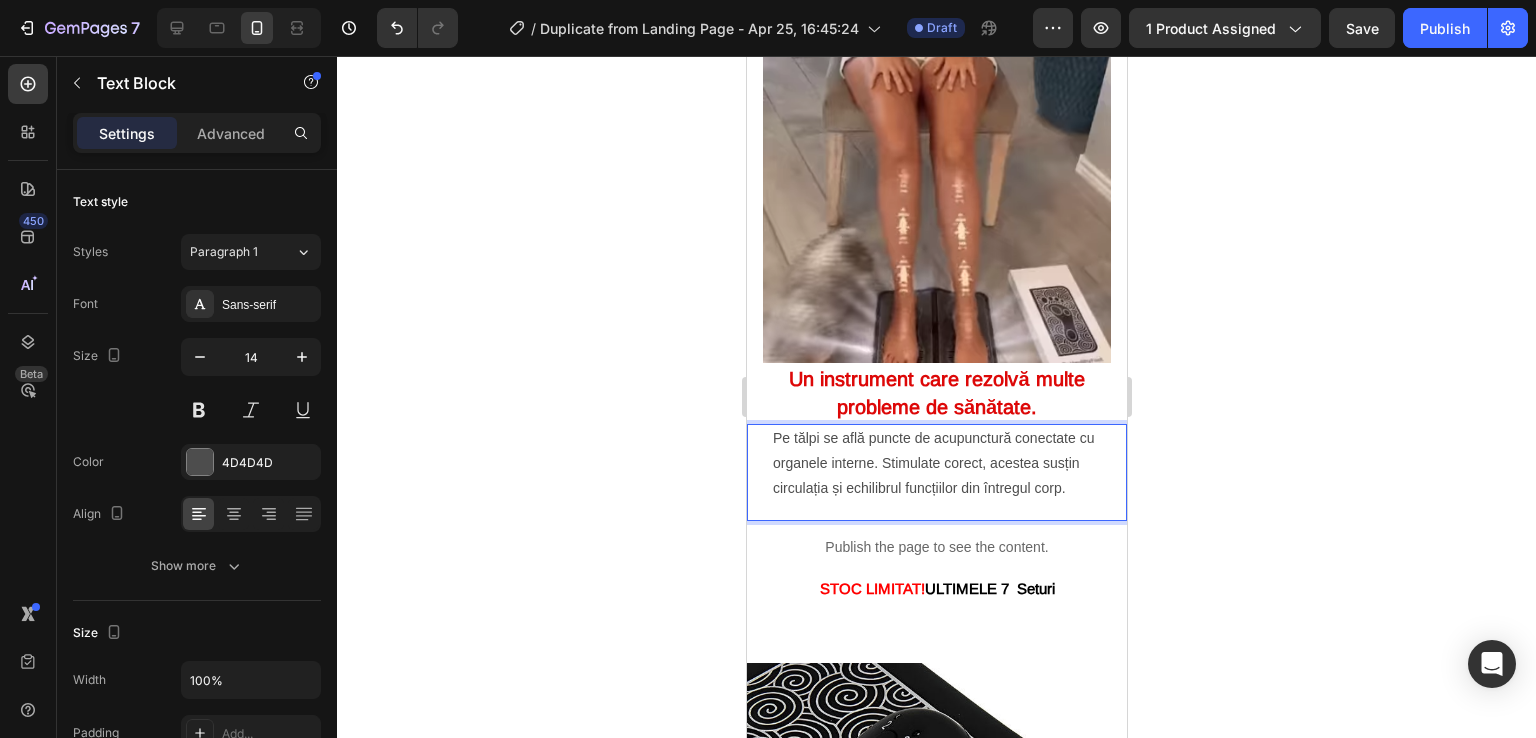 click on "Pe tălpi se află puncte de acupunctură conectate cu organele interne. Stimulate corect, acestea susțin circulația și echilibrul funcțiilor din întregul corp." at bounding box center [936, 464] 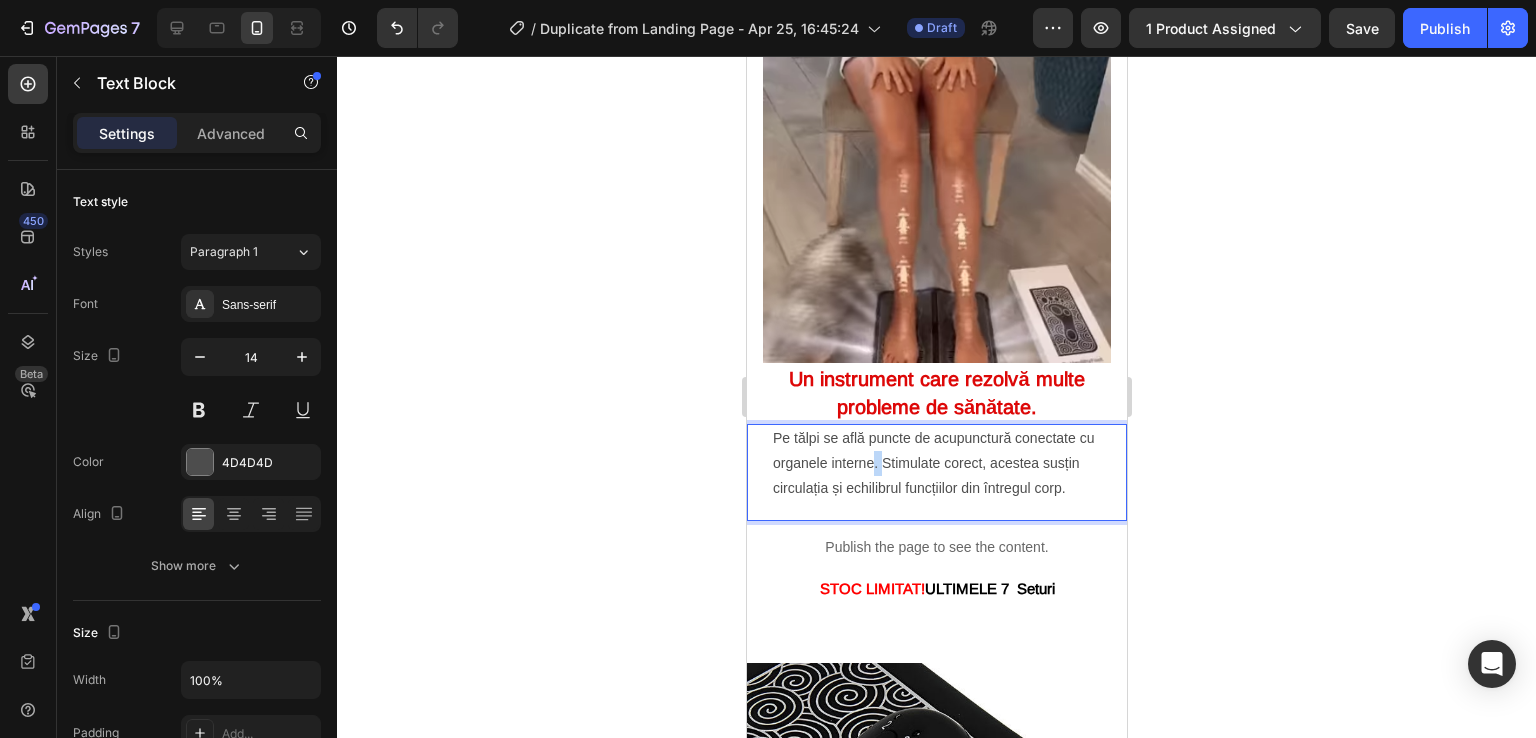 click on "Pe tălpi se află puncte de acupunctură conectate cu organele interne. Stimulate corect, acestea susțin circulația și echilibrul funcțiilor din întregul corp." at bounding box center (936, 464) 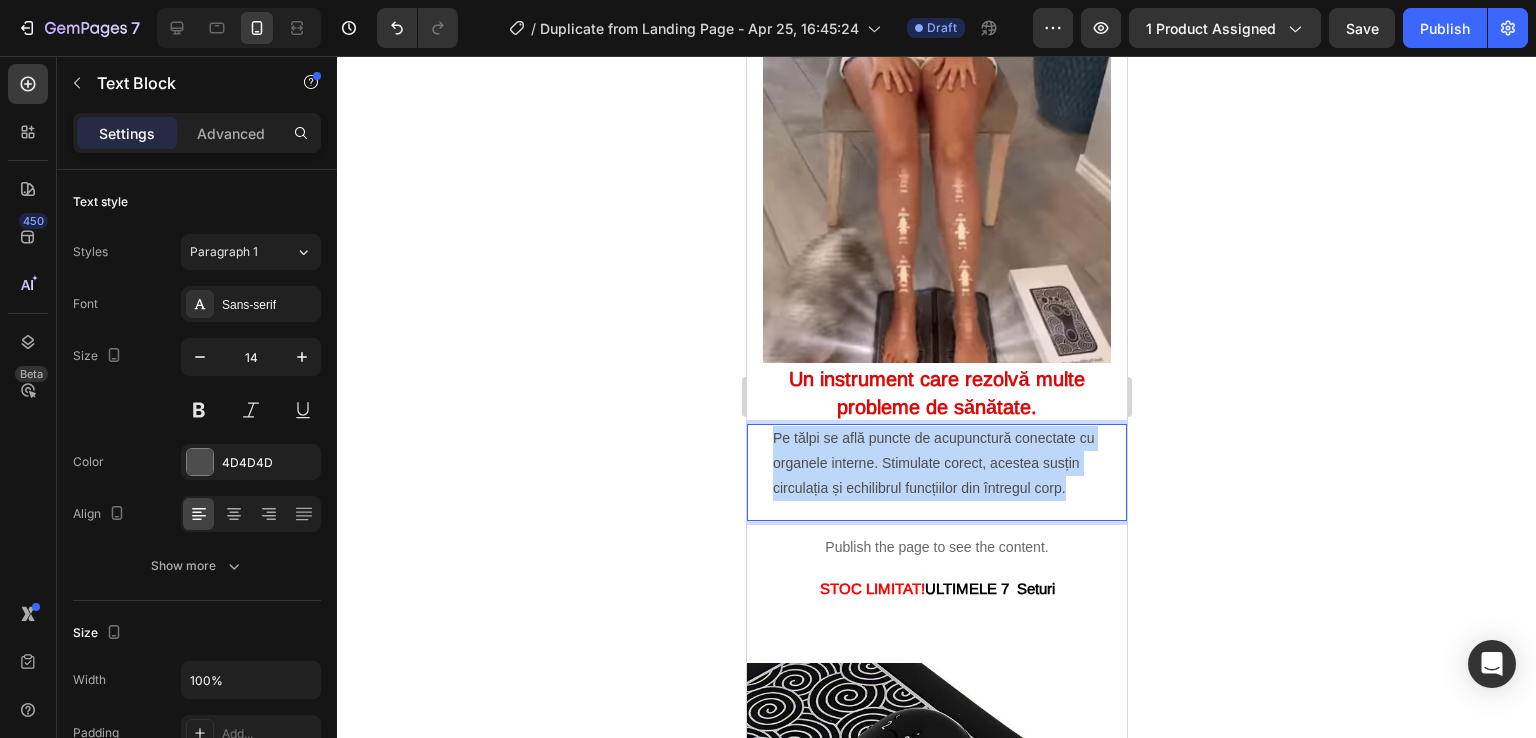 click on "Pe tălpi se află puncte de acupunctură conectate cu organele interne. Stimulate corect, acestea susțin circulația și echilibrul funcțiilor din întregul corp." at bounding box center [936, 464] 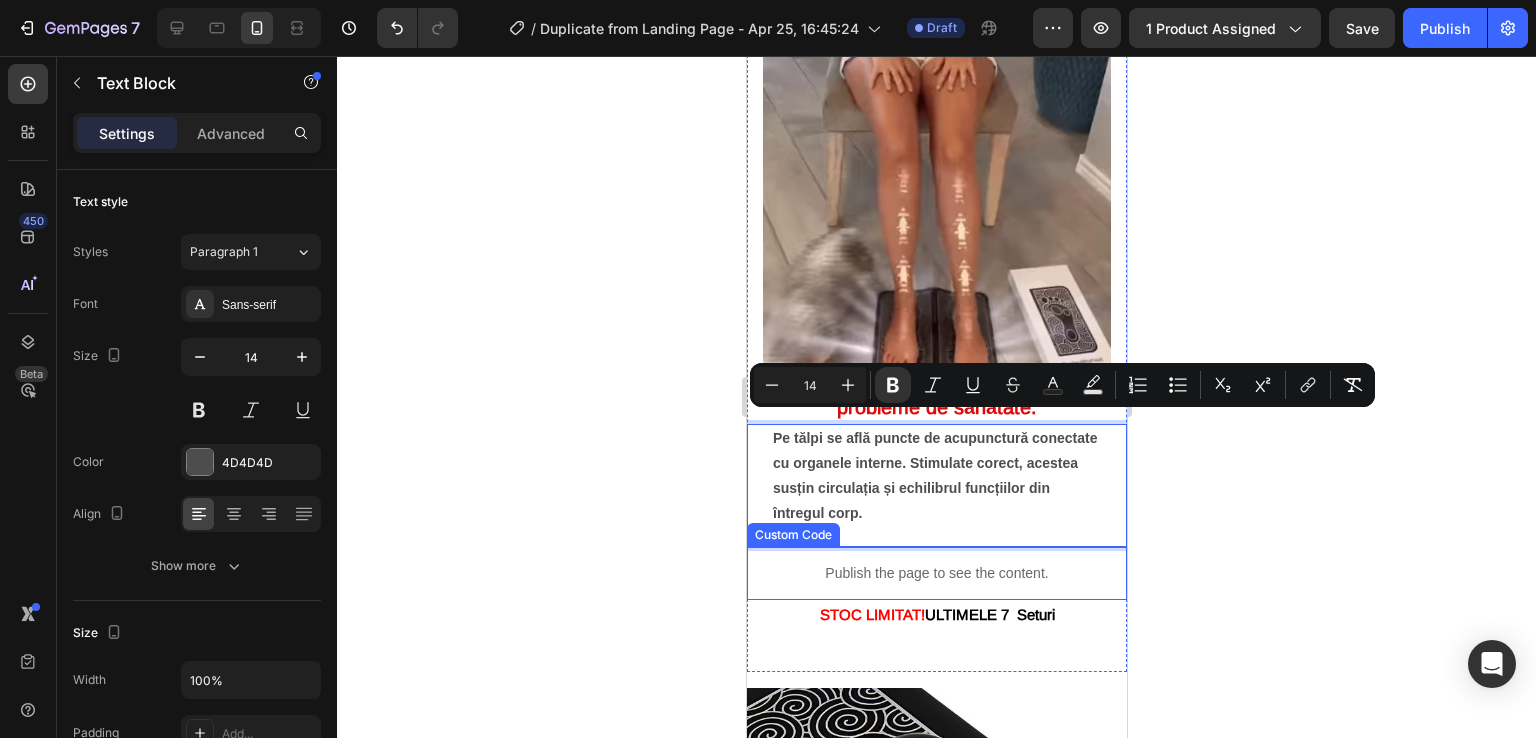 click on "Publish the page to see the content." at bounding box center [936, 573] 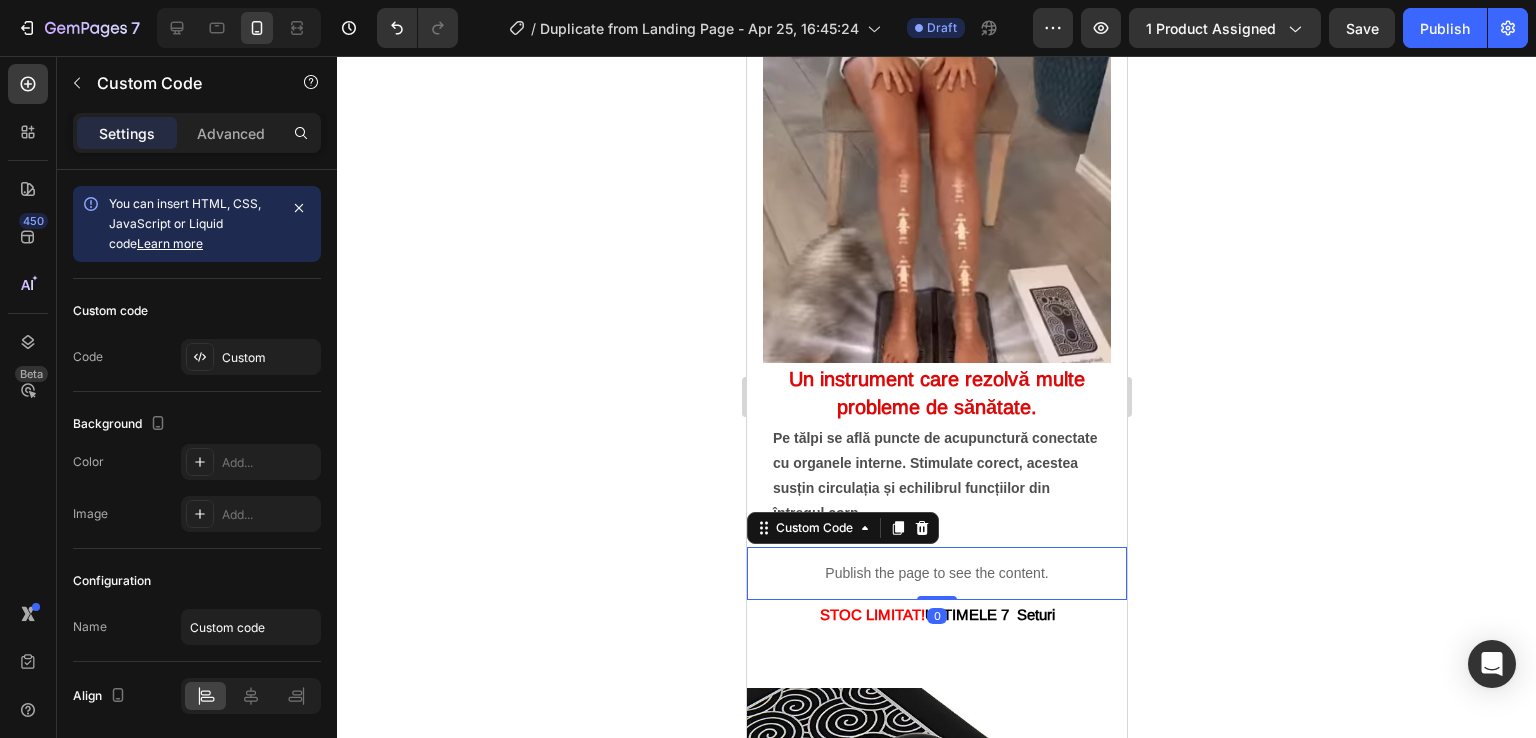 click 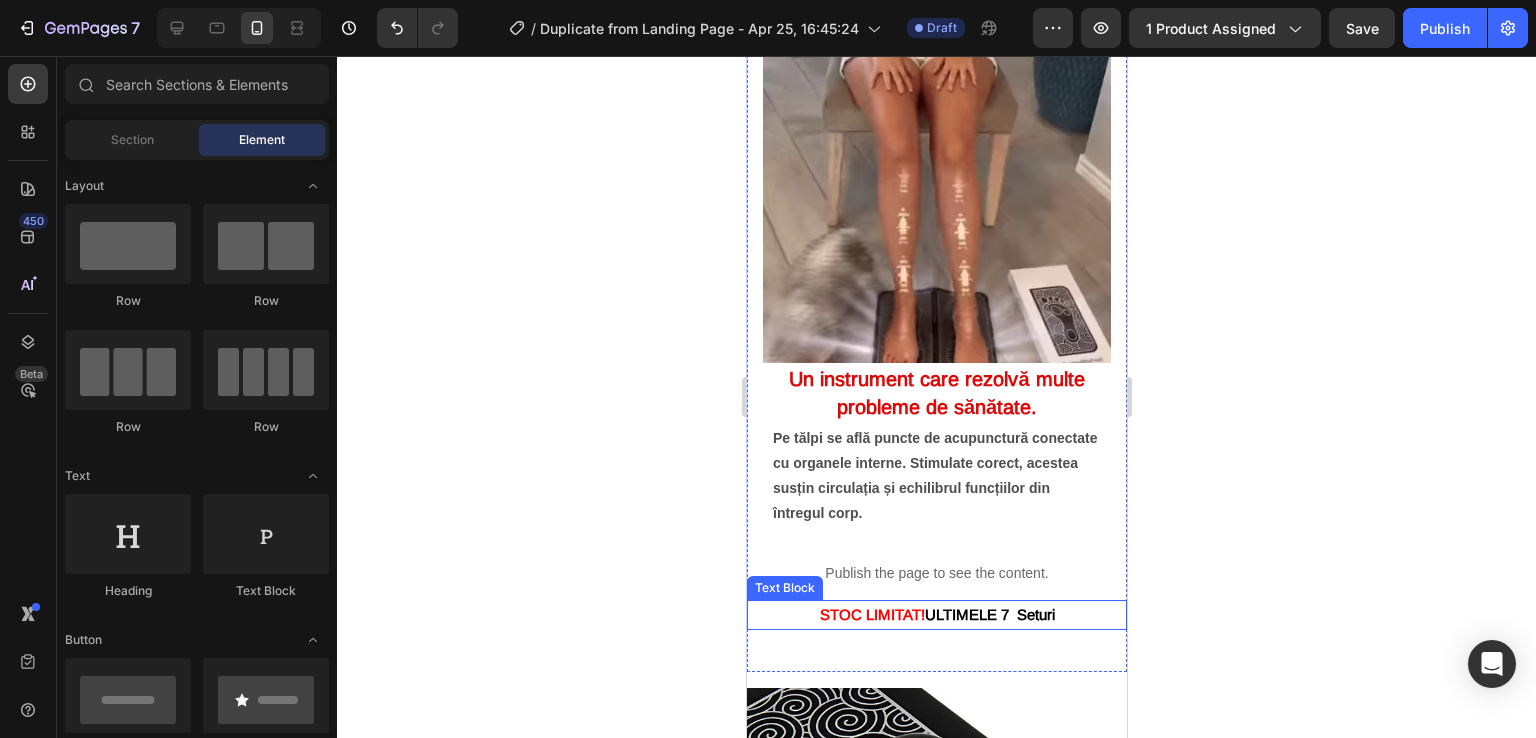 click on "ULTIMELE 7  Seturi" at bounding box center [989, 614] 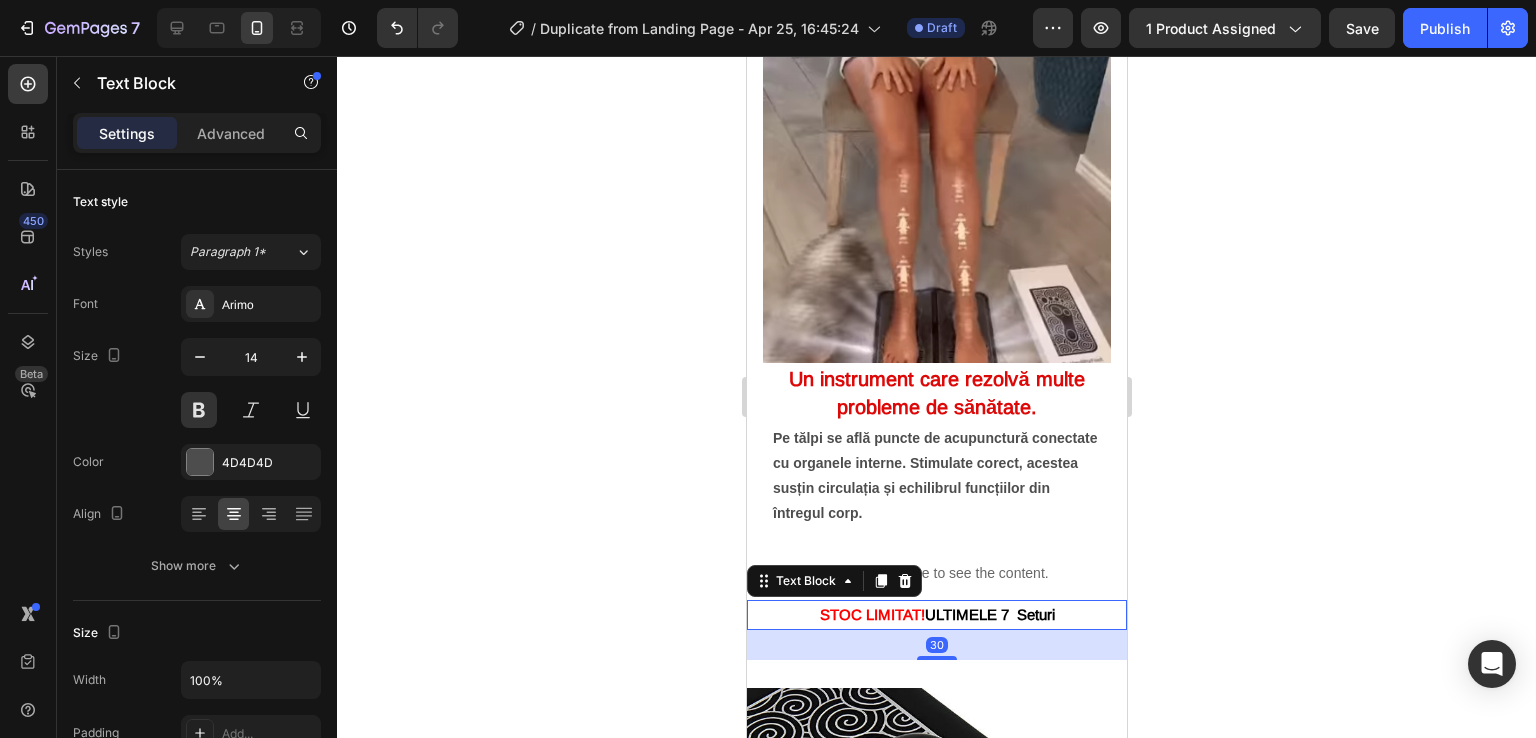 click on "ULTIMELE 7  Seturi" at bounding box center [989, 614] 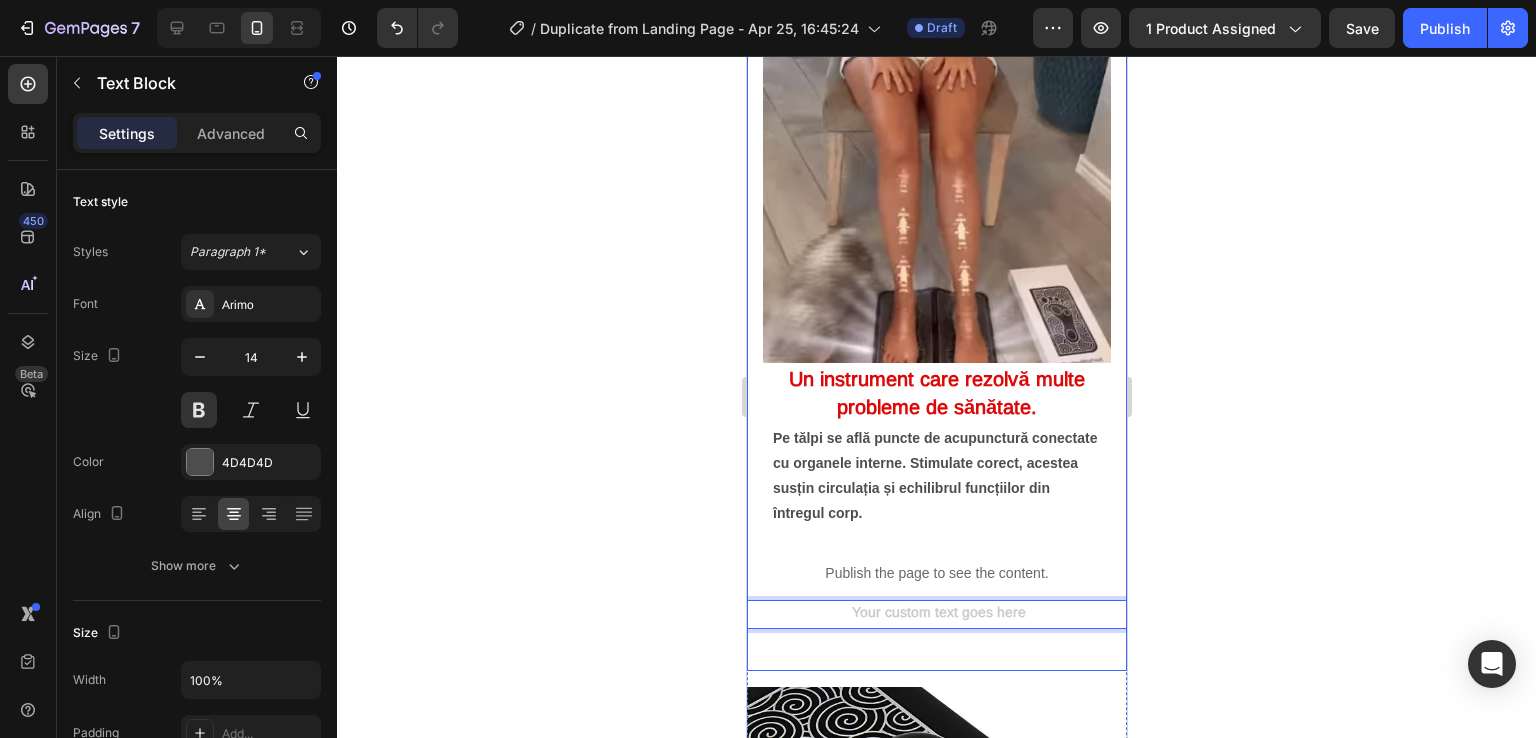 click on "⁠⁠⁠⁠⁠⁠⁠ Un instrument care rezolvă multe probleme de sănătate. Heading Pe tălpi se află puncte de acupunctură conectate cu organele interne. Stimulate corect, acestea susțin circulația și echilibrul funcțiilor din întregul corp. Text Block
Publish the page to see the content.
Custom Code Text Block   30" at bounding box center [936, 511] 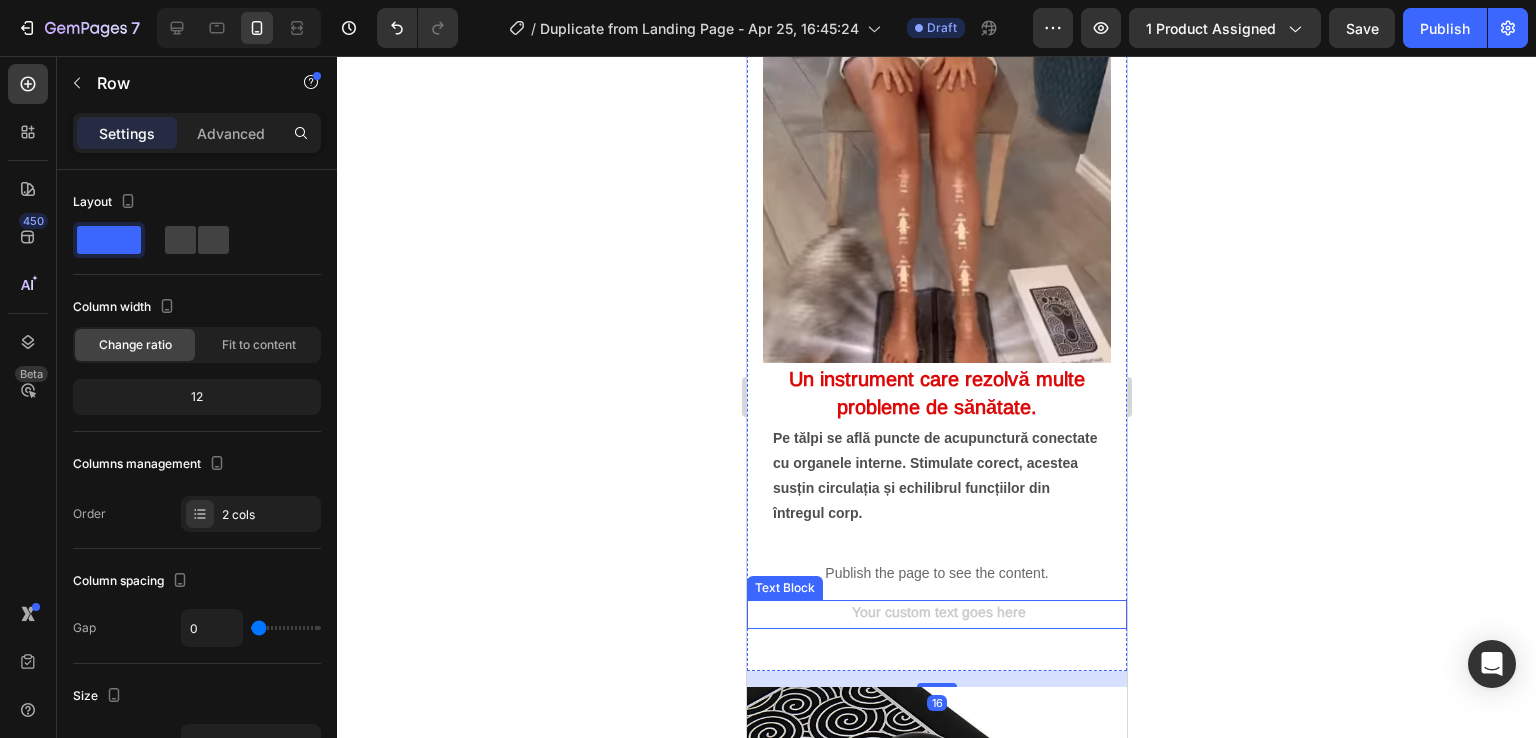 click at bounding box center (936, 614) 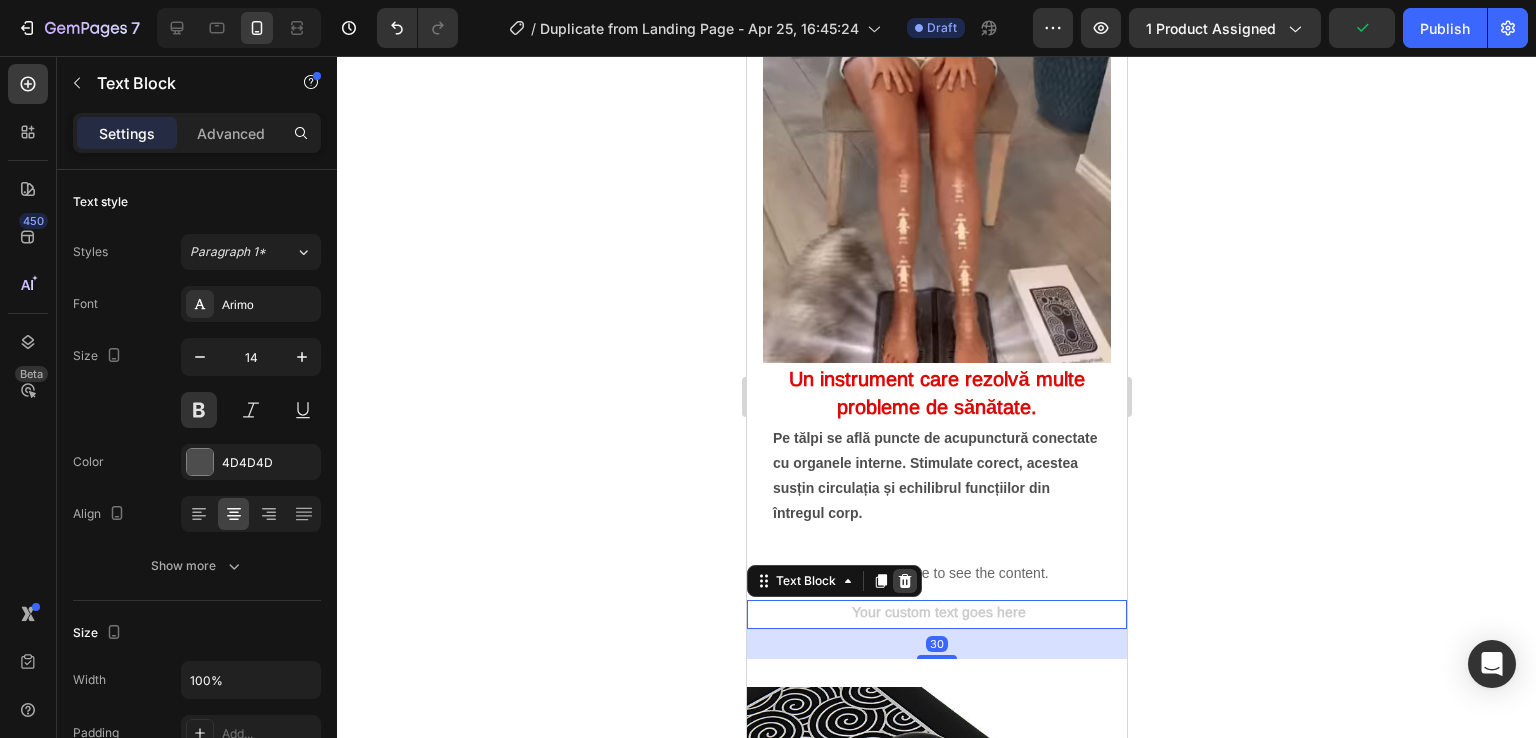 click 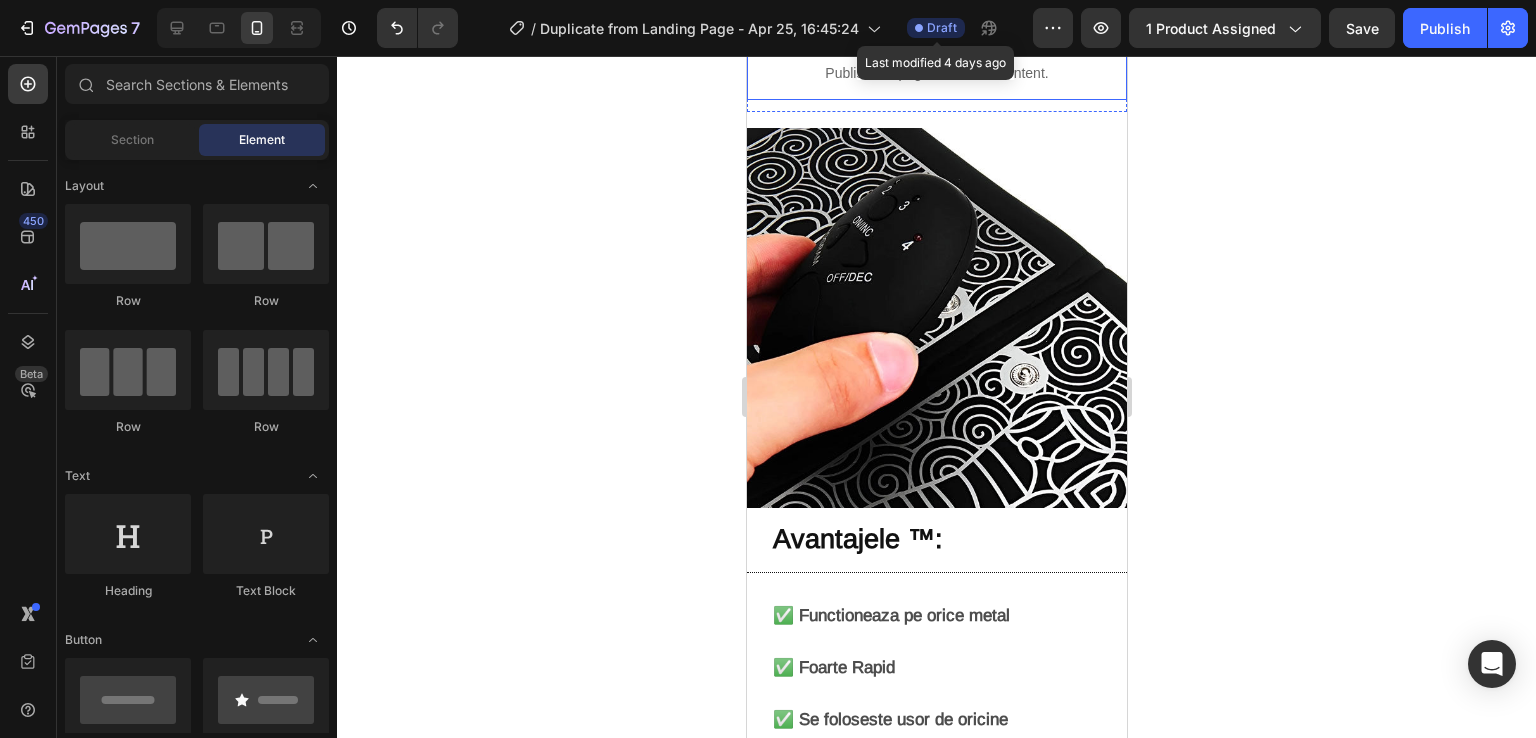 scroll, scrollTop: 2400, scrollLeft: 0, axis: vertical 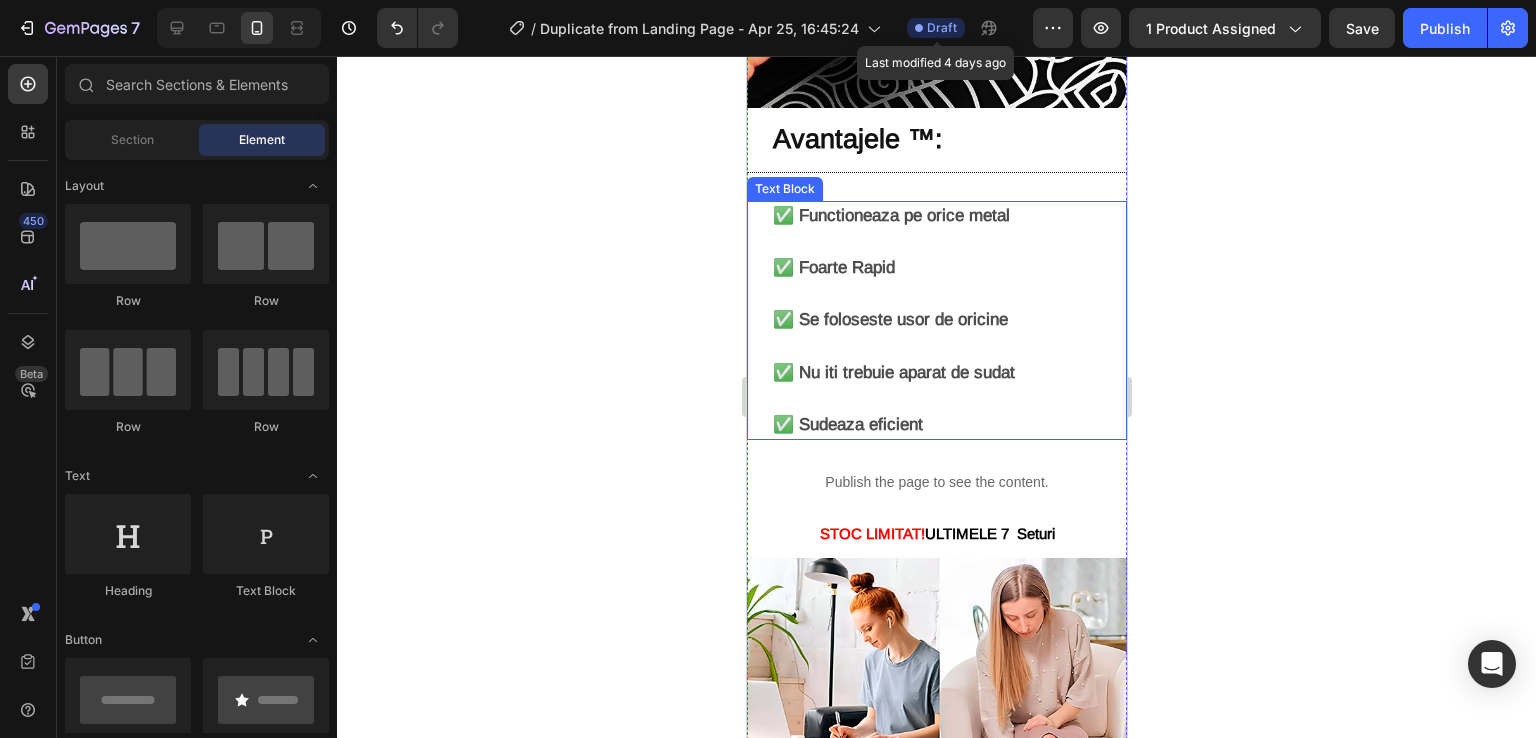 click on "✅ Se foloseste usor de oricine" at bounding box center (889, 319) 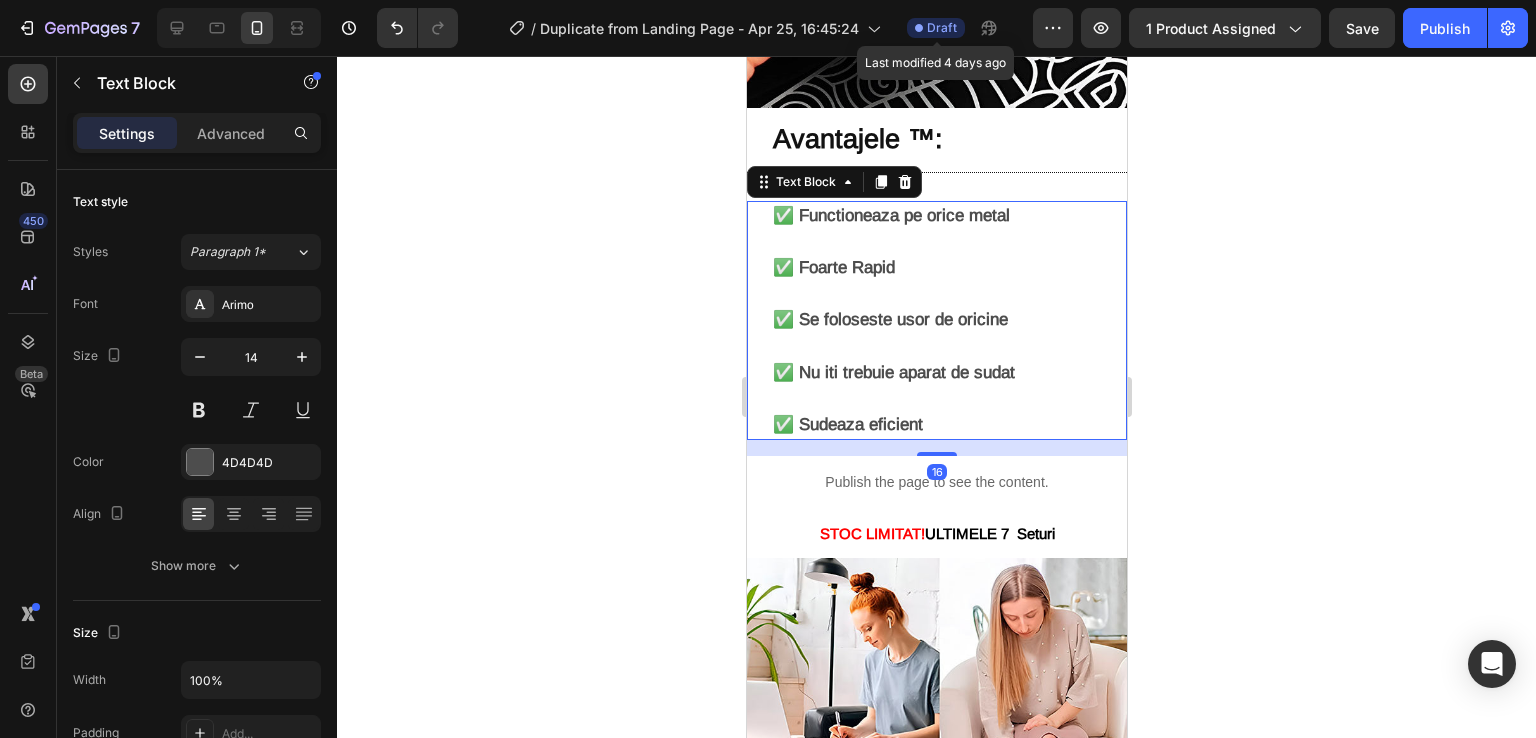 click on "✅ Functioneaza pe orice metal" at bounding box center [948, 229] 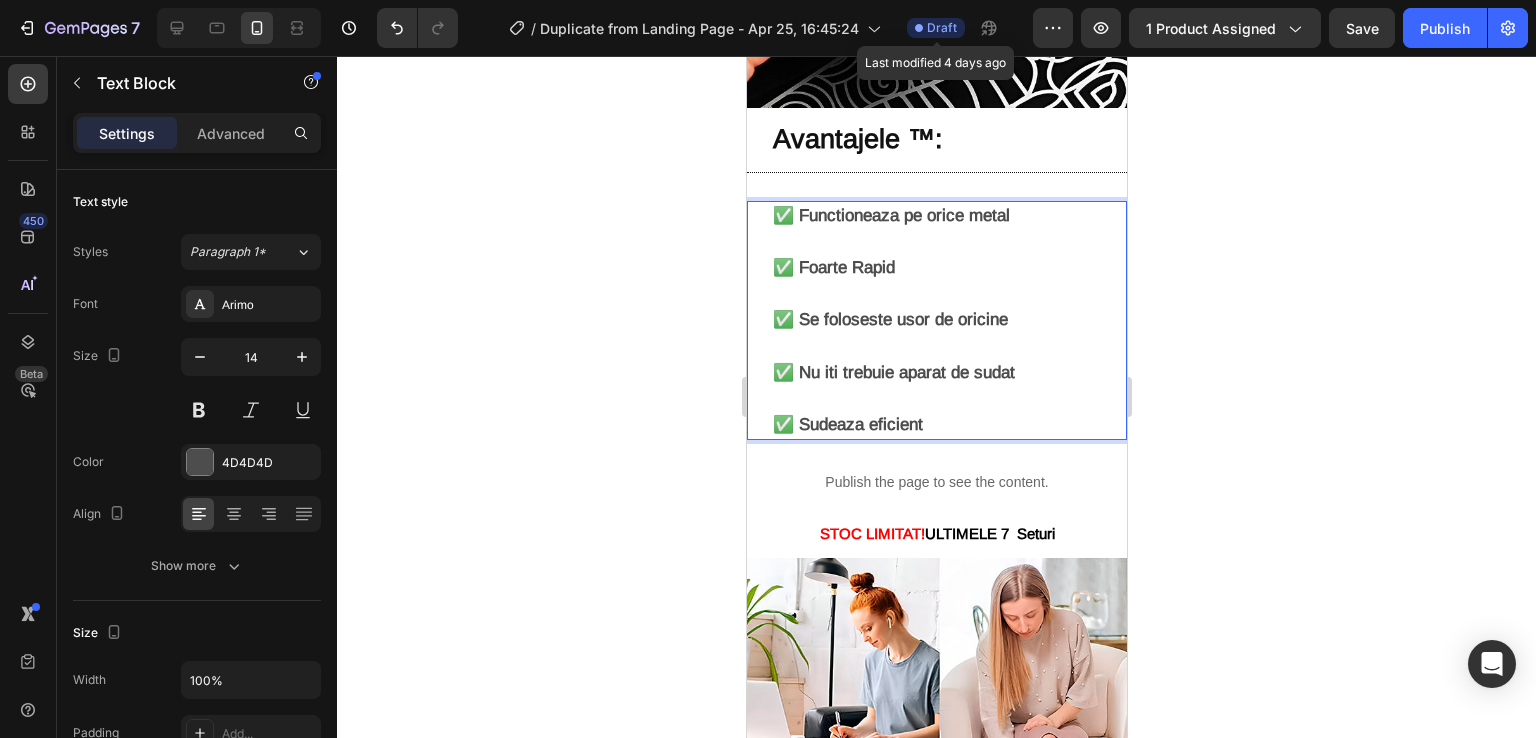 click on "✅ Functioneaza pe orice metal" at bounding box center [948, 229] 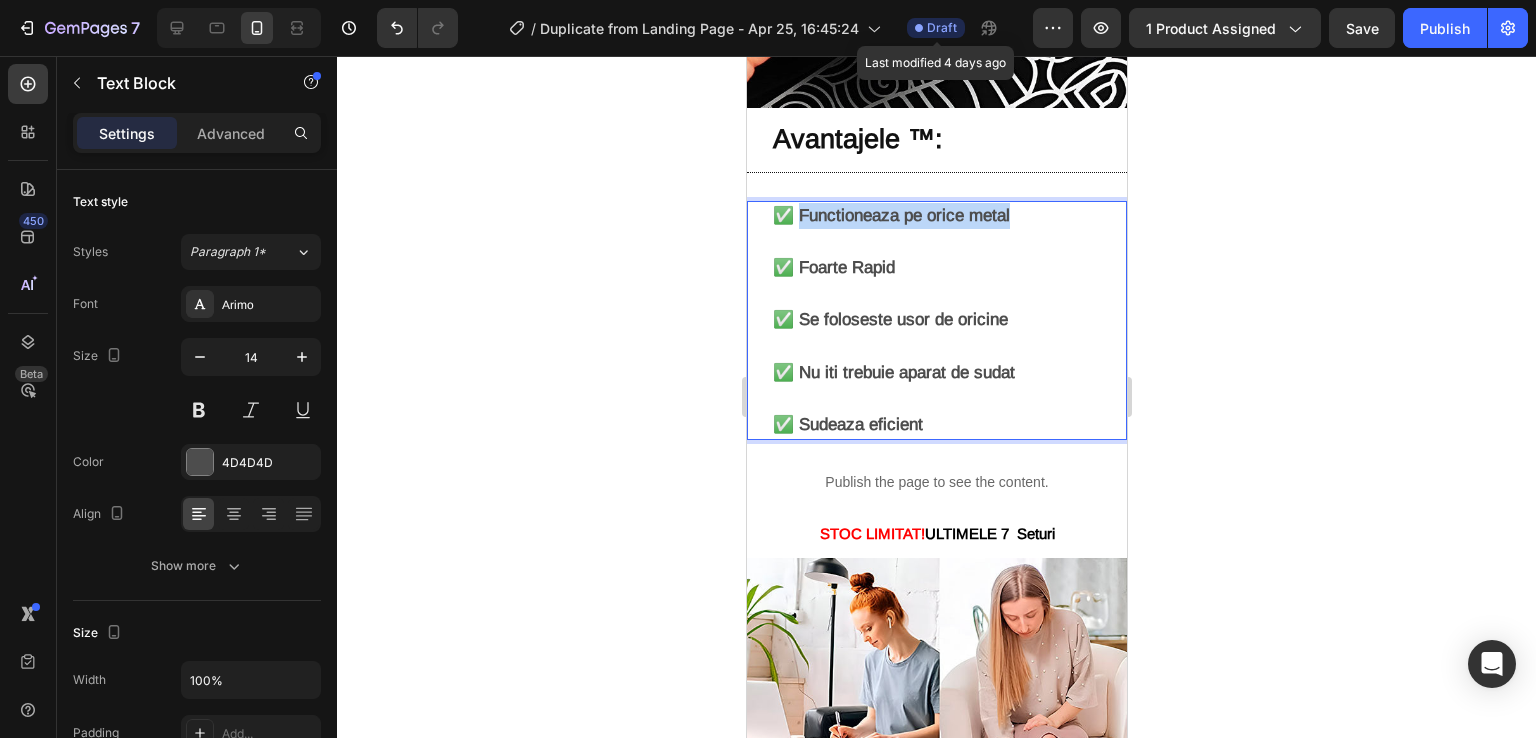 drag, startPoint x: 1023, startPoint y: 183, endPoint x: 801, endPoint y: 181, distance: 222.009 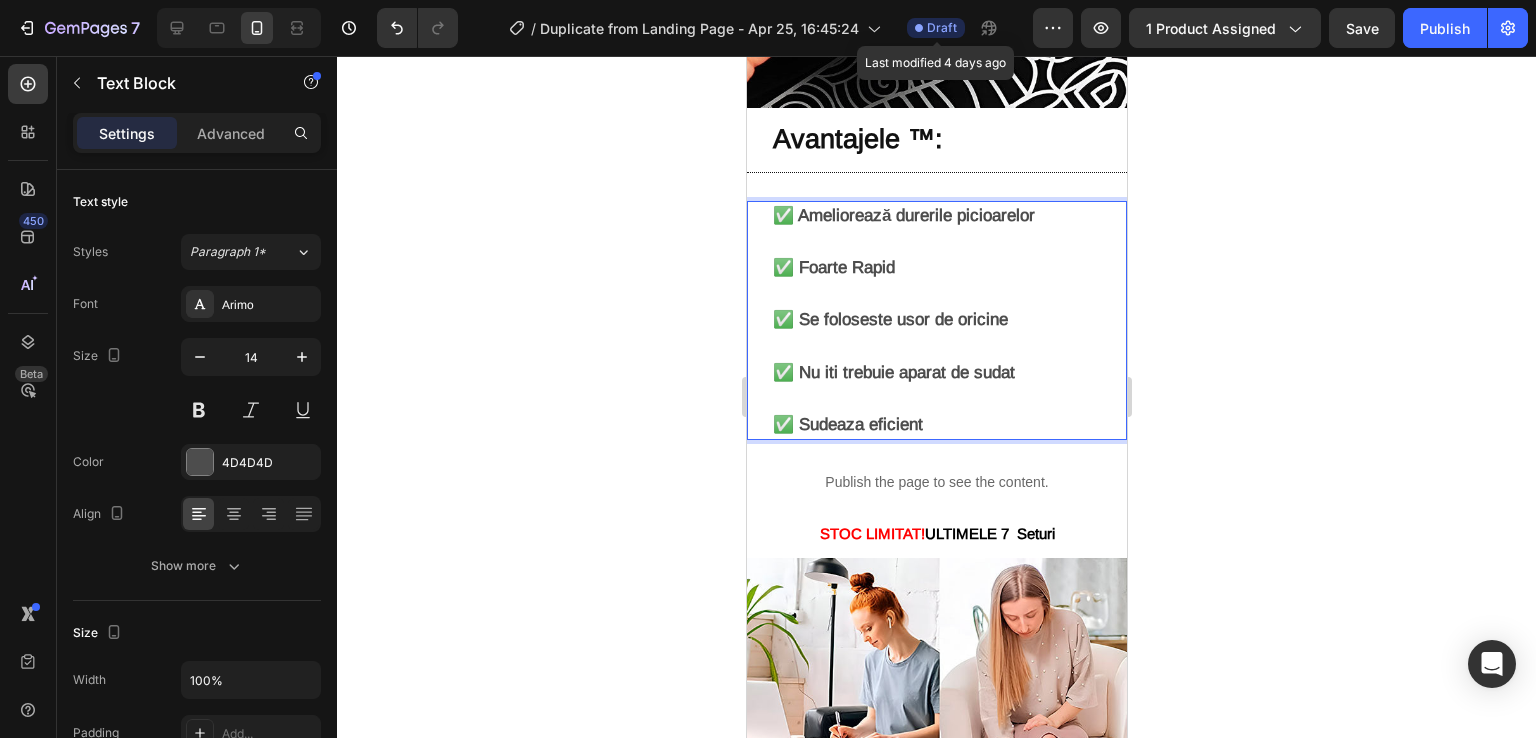 click on "✅ Foarte Rapid" at bounding box center [948, 281] 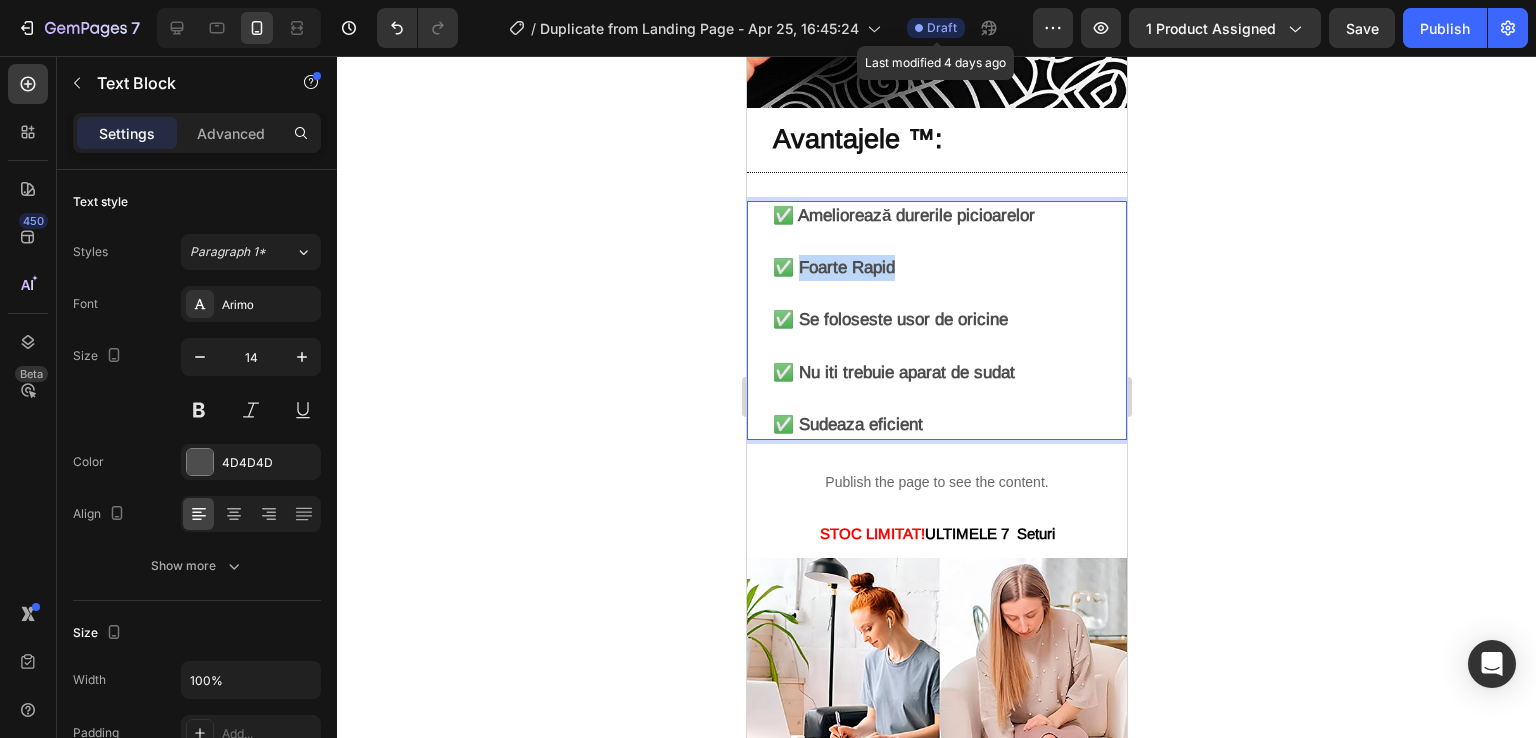 drag, startPoint x: 897, startPoint y: 240, endPoint x: 798, endPoint y: 232, distance: 99.32271 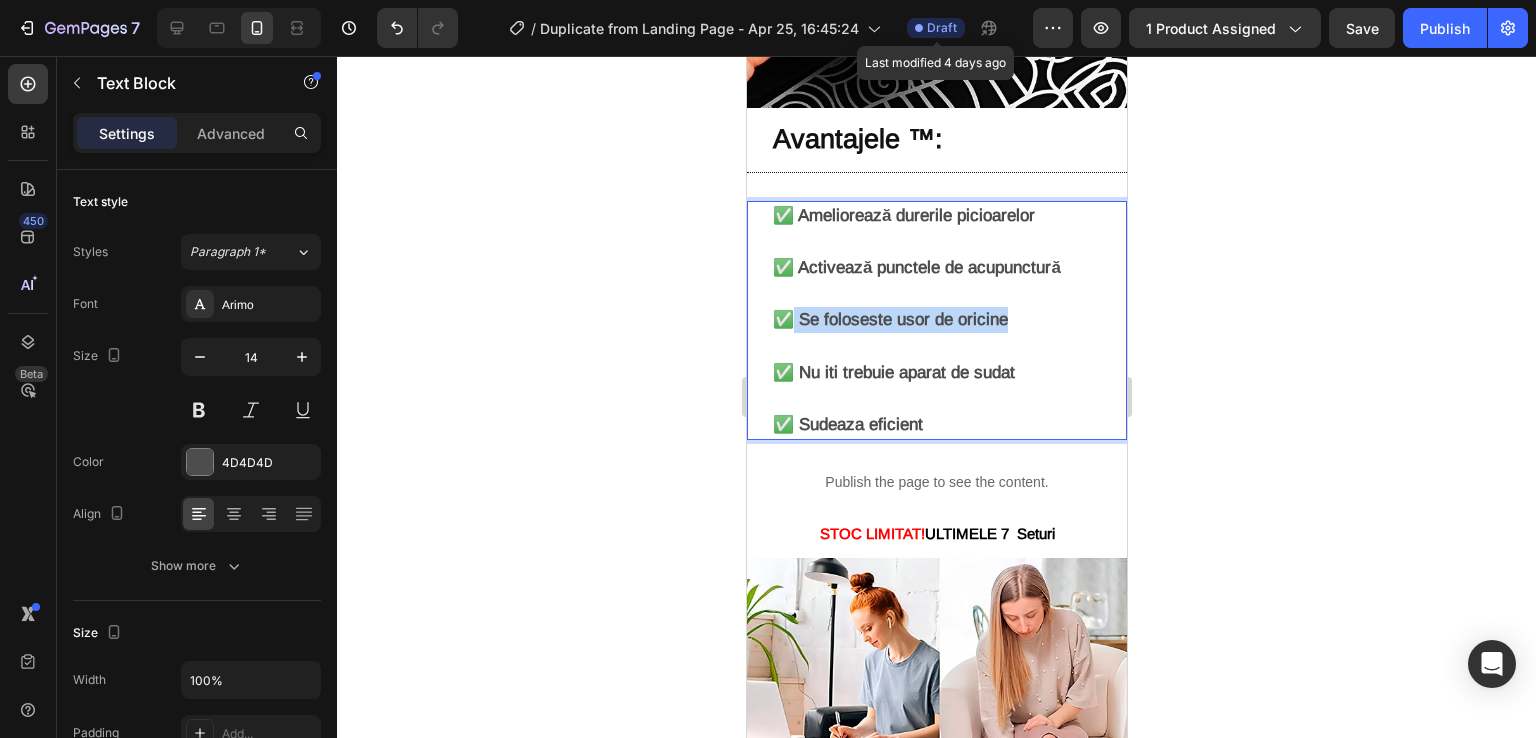 drag, startPoint x: 1028, startPoint y: 295, endPoint x: 797, endPoint y: 289, distance: 231.07791 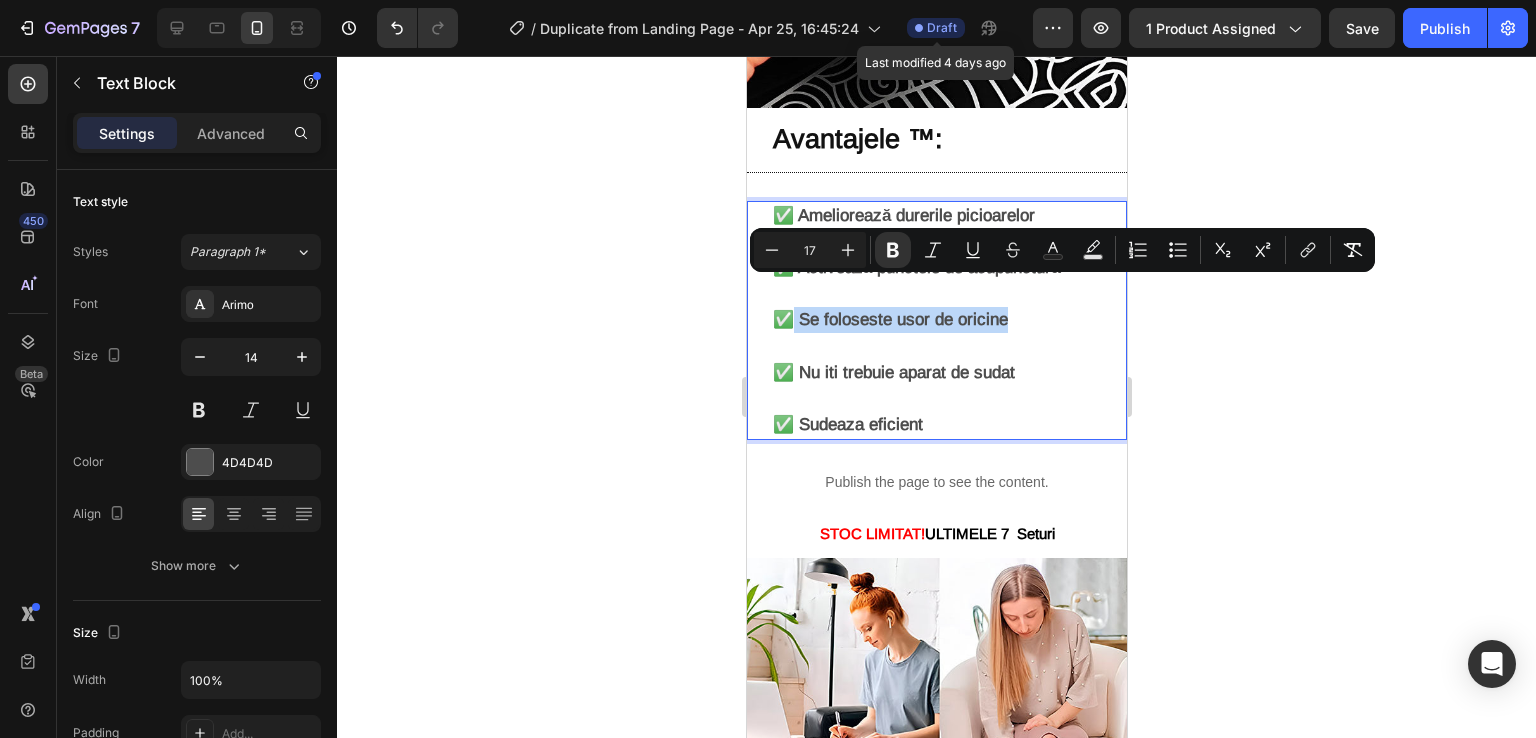 click on "✅ Se foloseste usor de oricine" at bounding box center [948, 333] 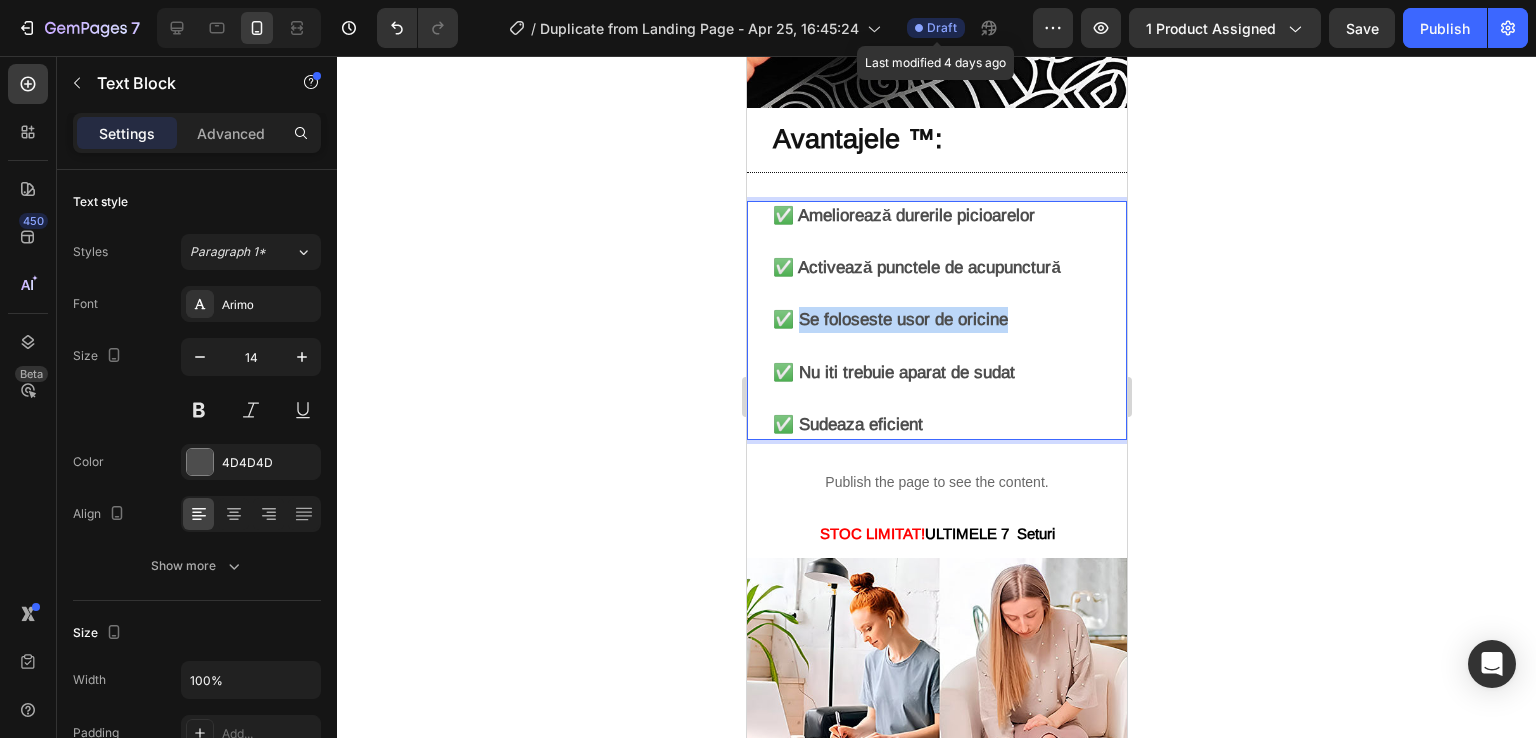drag, startPoint x: 1022, startPoint y: 291, endPoint x: 802, endPoint y: 285, distance: 220.0818 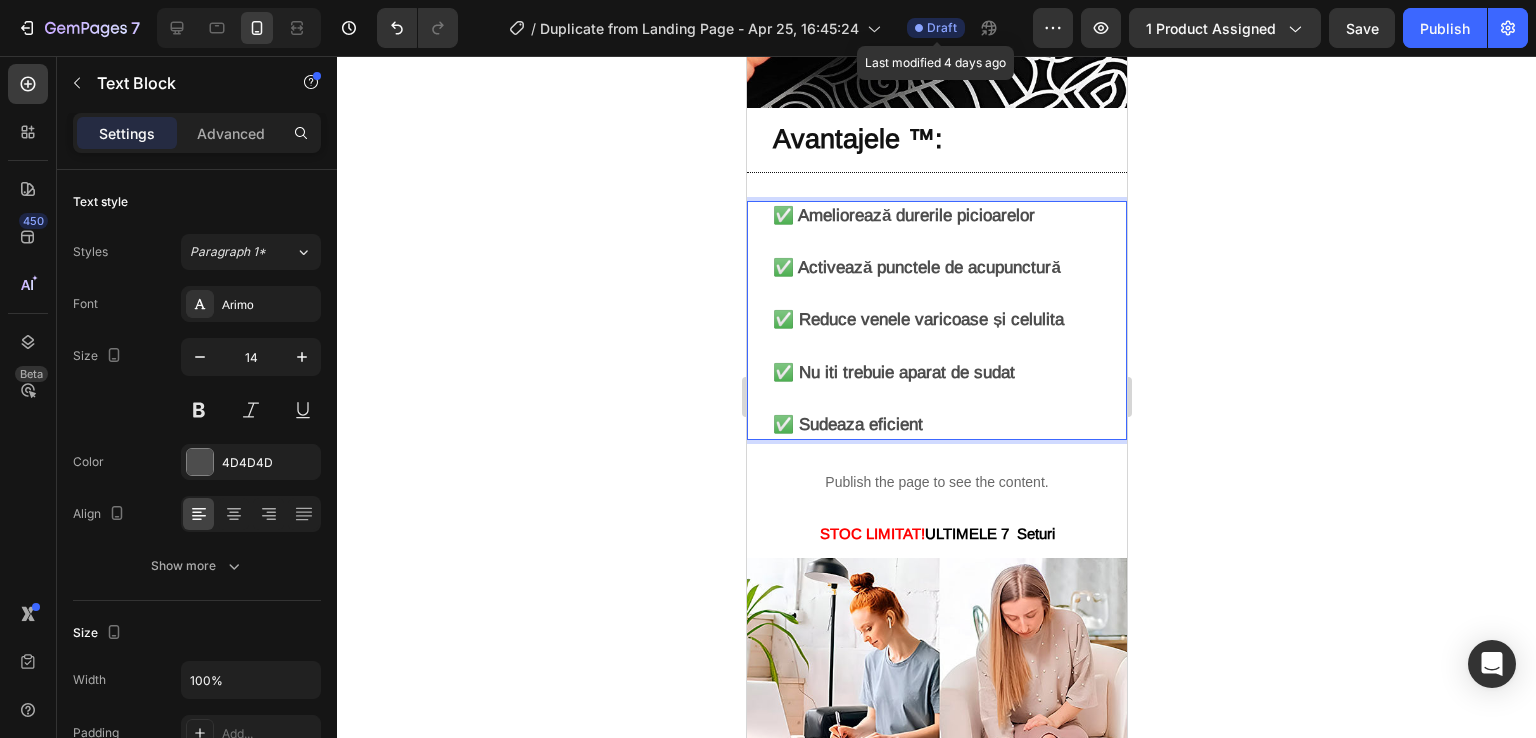 click on "✅ Nu iti trebuie aparat de sudat" at bounding box center [948, 386] 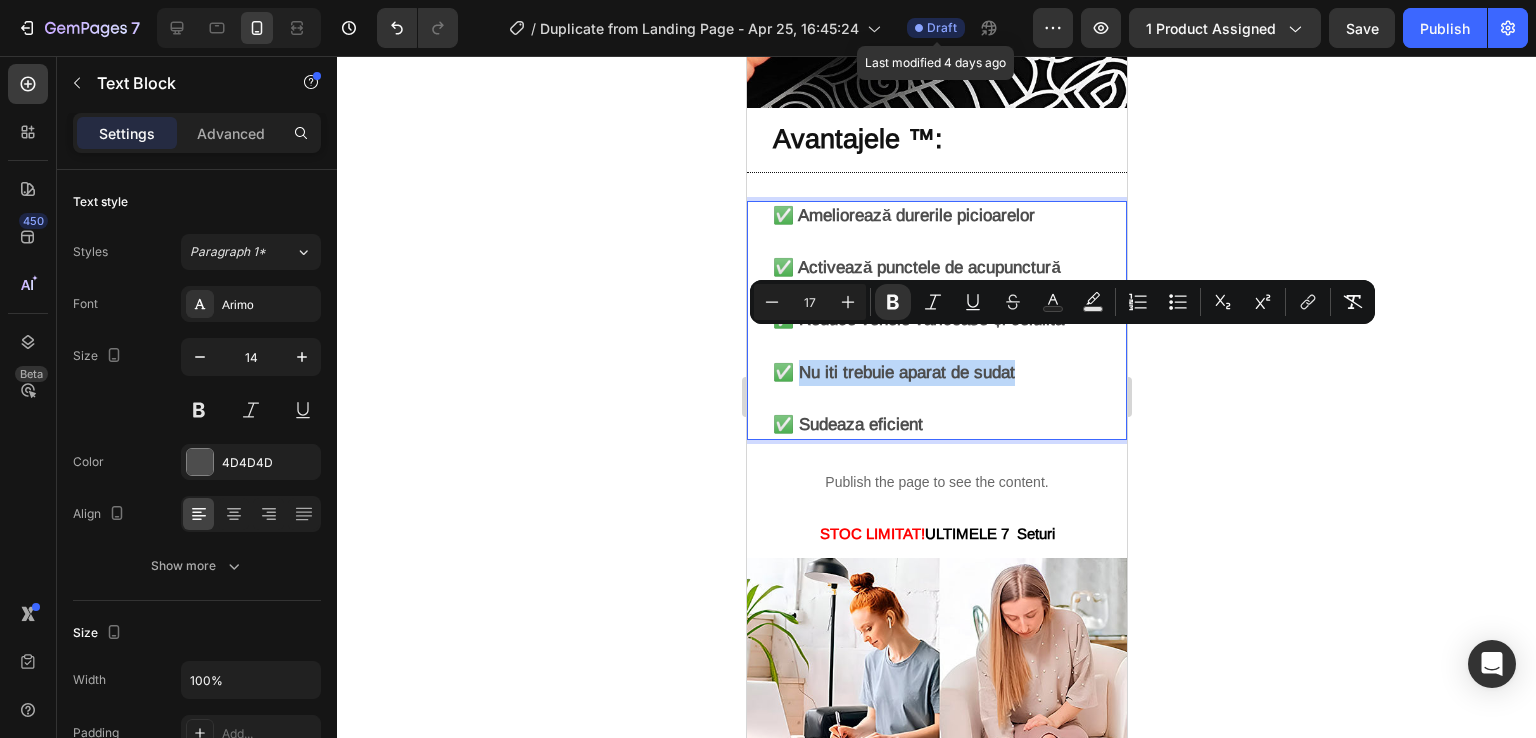 drag, startPoint x: 1029, startPoint y: 349, endPoint x: 799, endPoint y: 344, distance: 230.05434 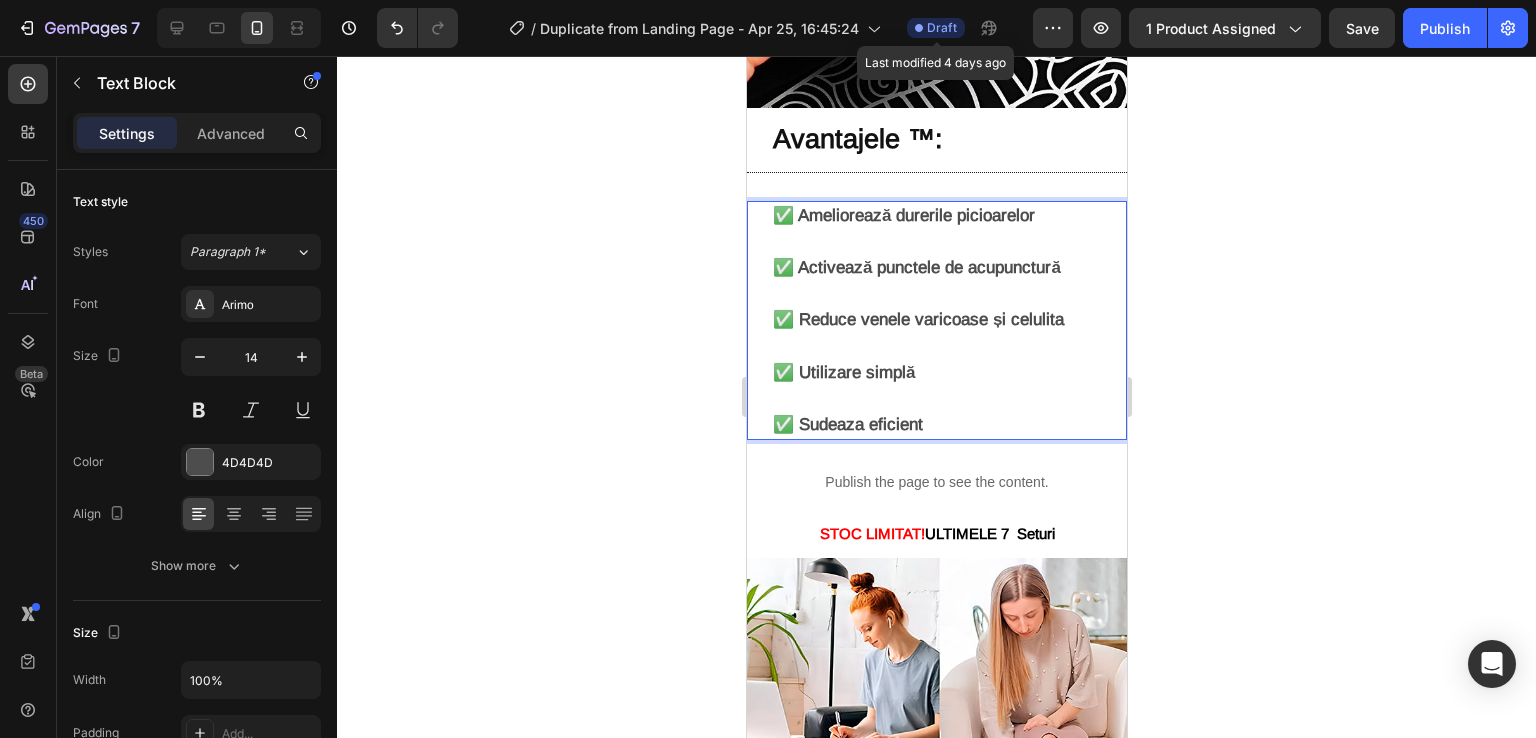click on "✅ Sudeaza eficient" at bounding box center [948, 425] 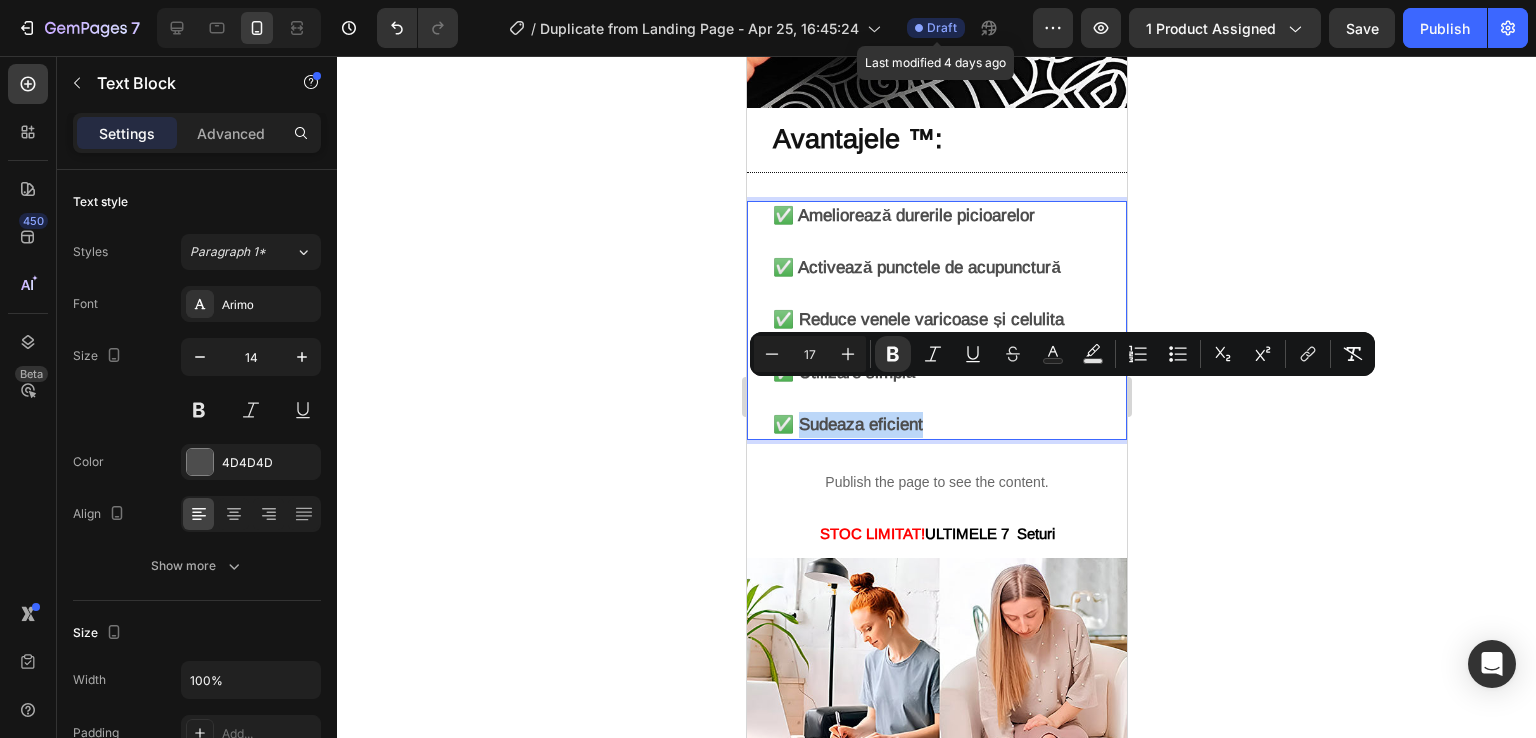 drag, startPoint x: 960, startPoint y: 397, endPoint x: 803, endPoint y: 396, distance: 157.00319 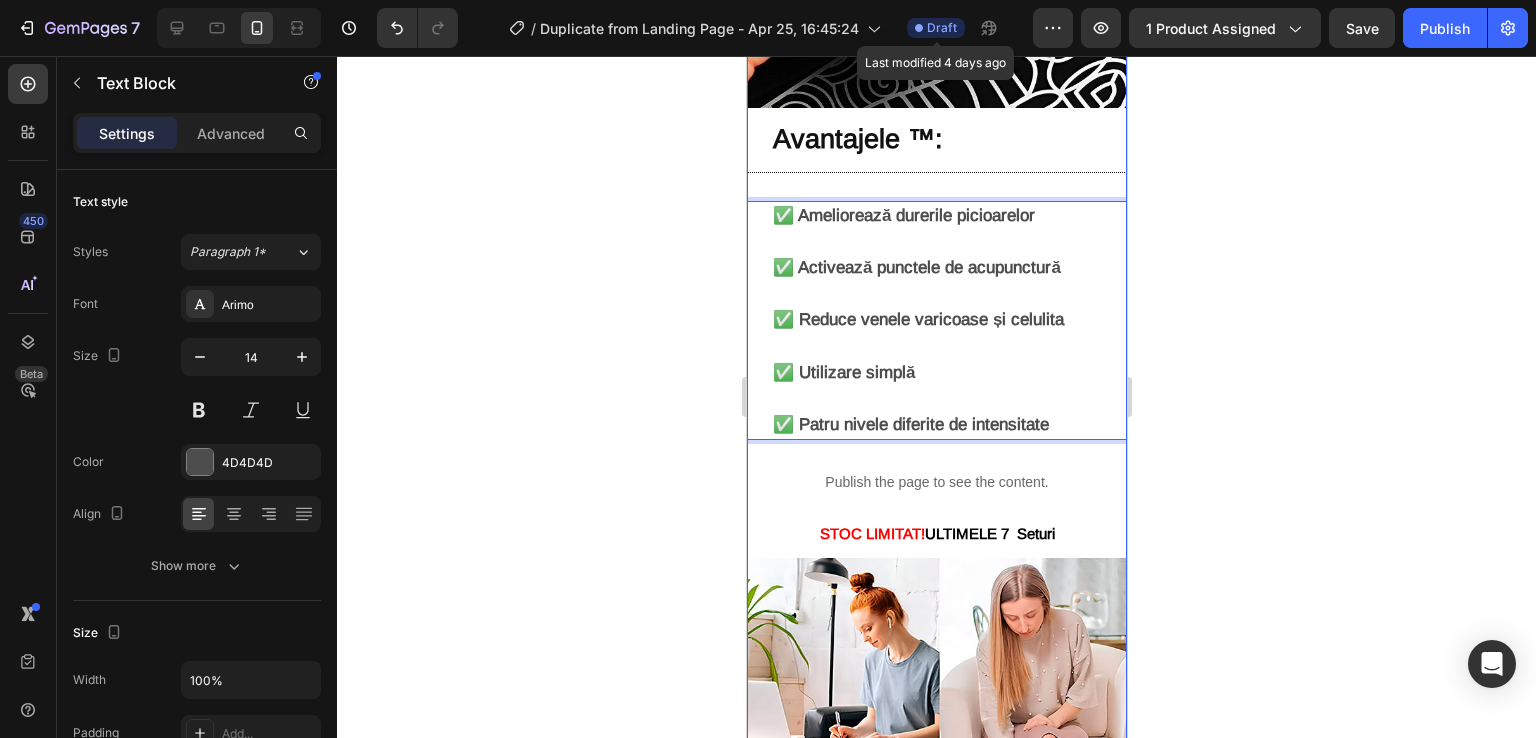click 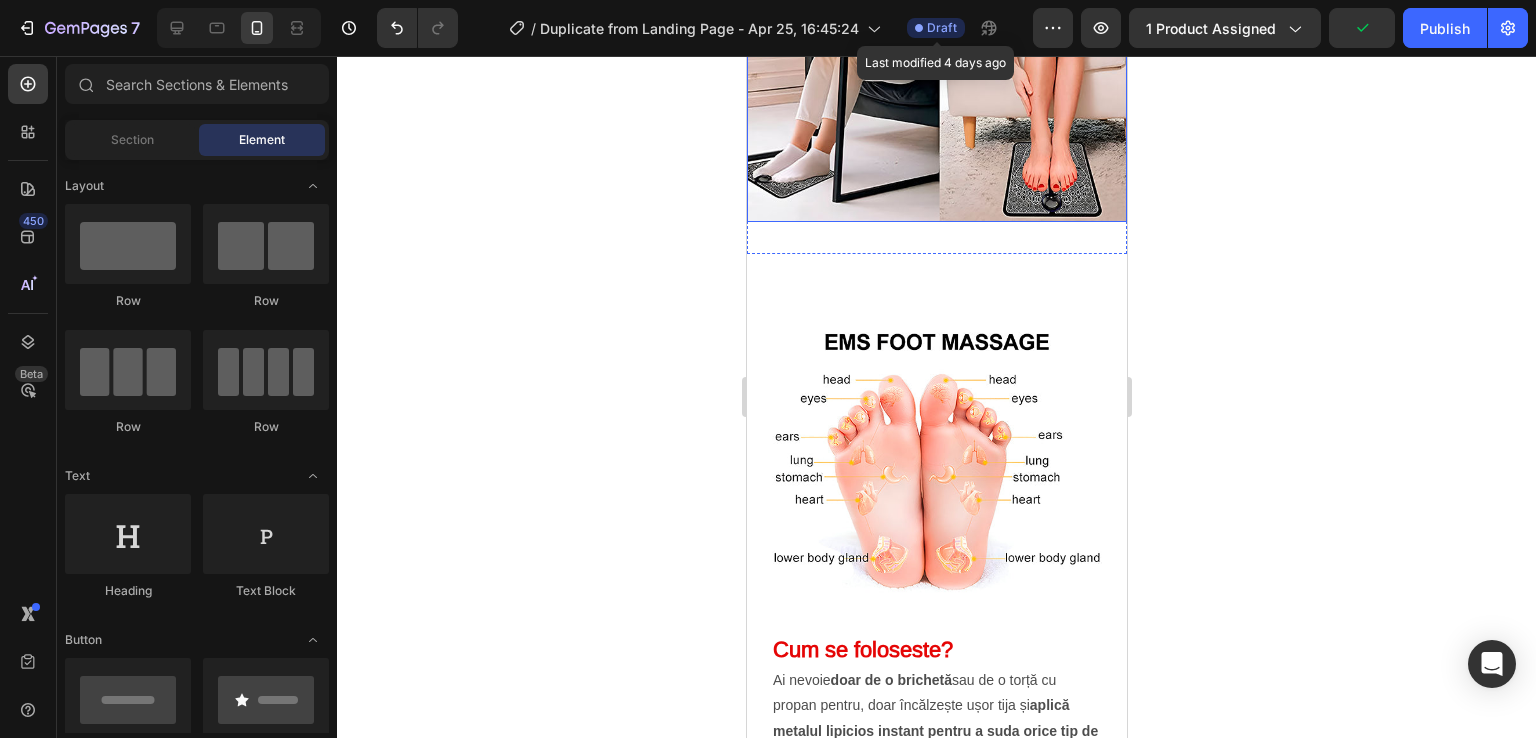 scroll, scrollTop: 3300, scrollLeft: 0, axis: vertical 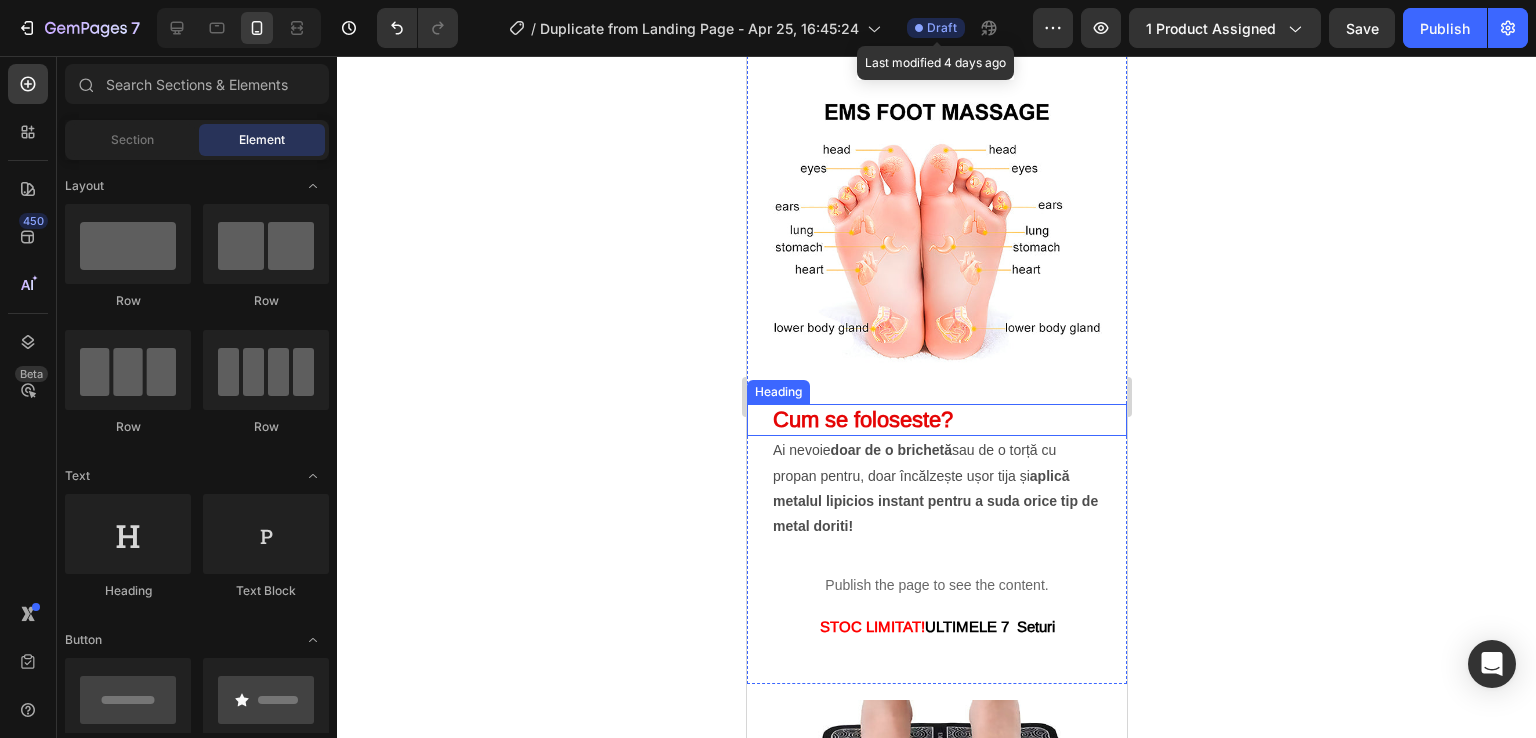 click on "Cum se foloseste?" at bounding box center (862, 419) 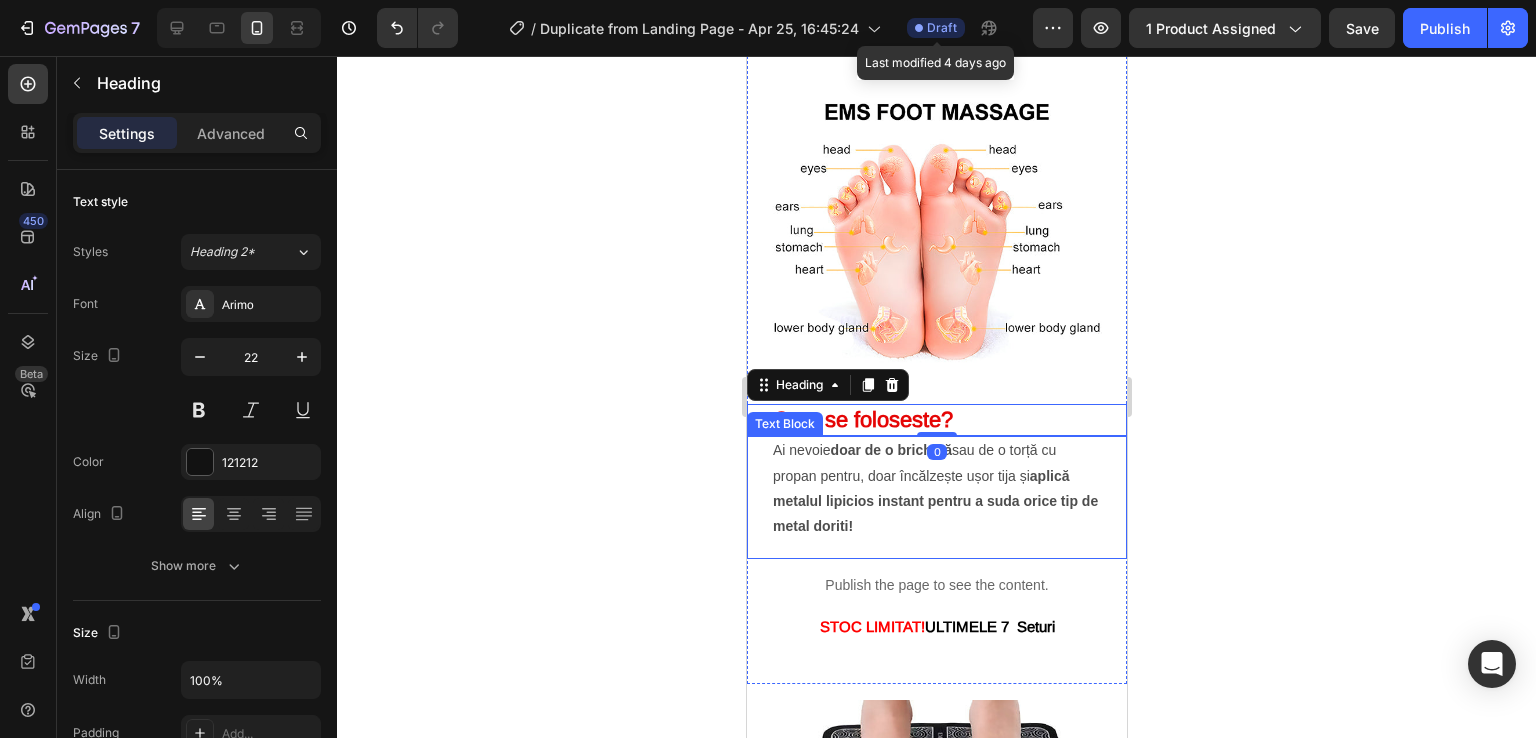 click on "Ai nevoie  doar de o brichetă  sau de o torță cu propan pentru, doar încălzește ușor tija și  aplică metalul lipicios instant pentru a suda orice tip de metal doriti!" at bounding box center [936, 488] 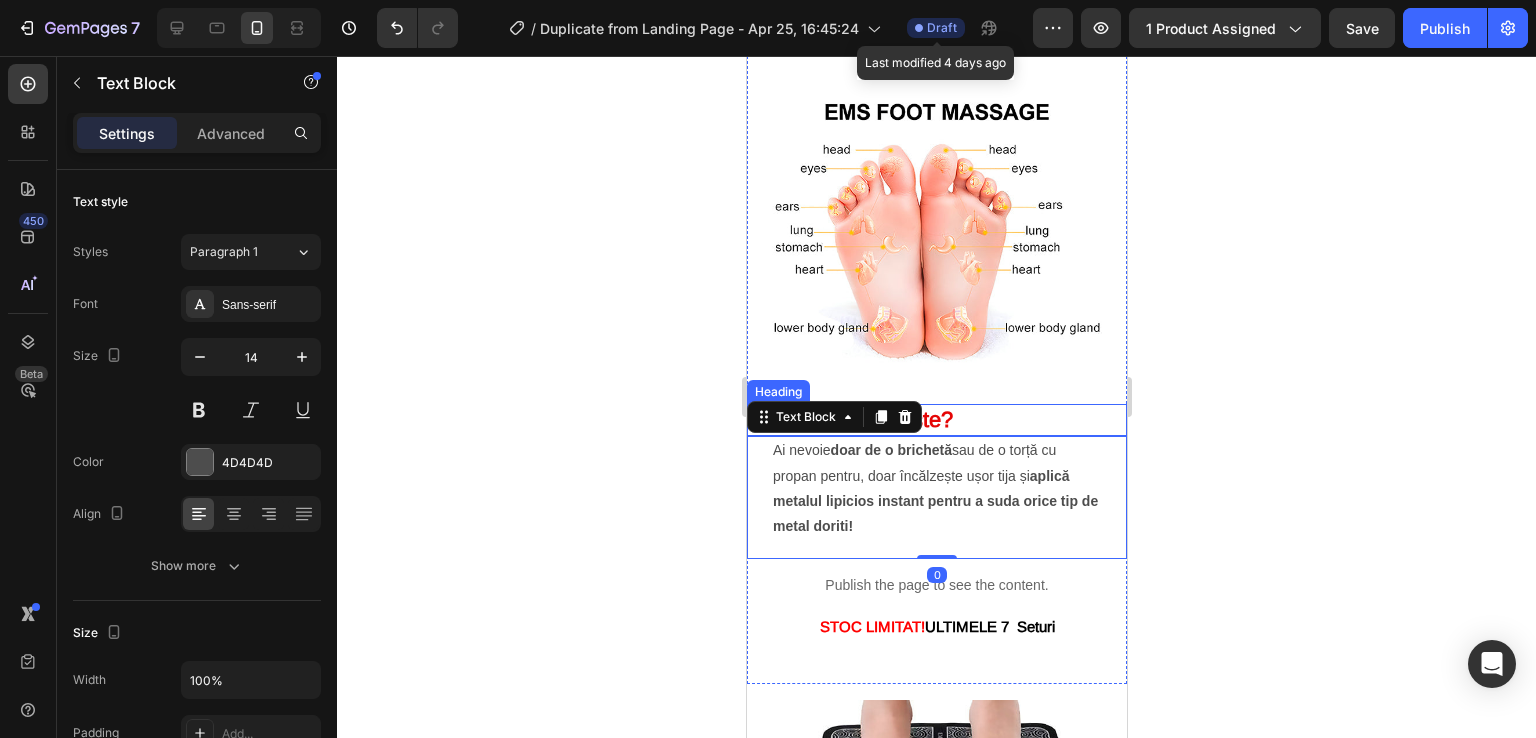 click on "Cum se foloseste?" at bounding box center [936, 420] 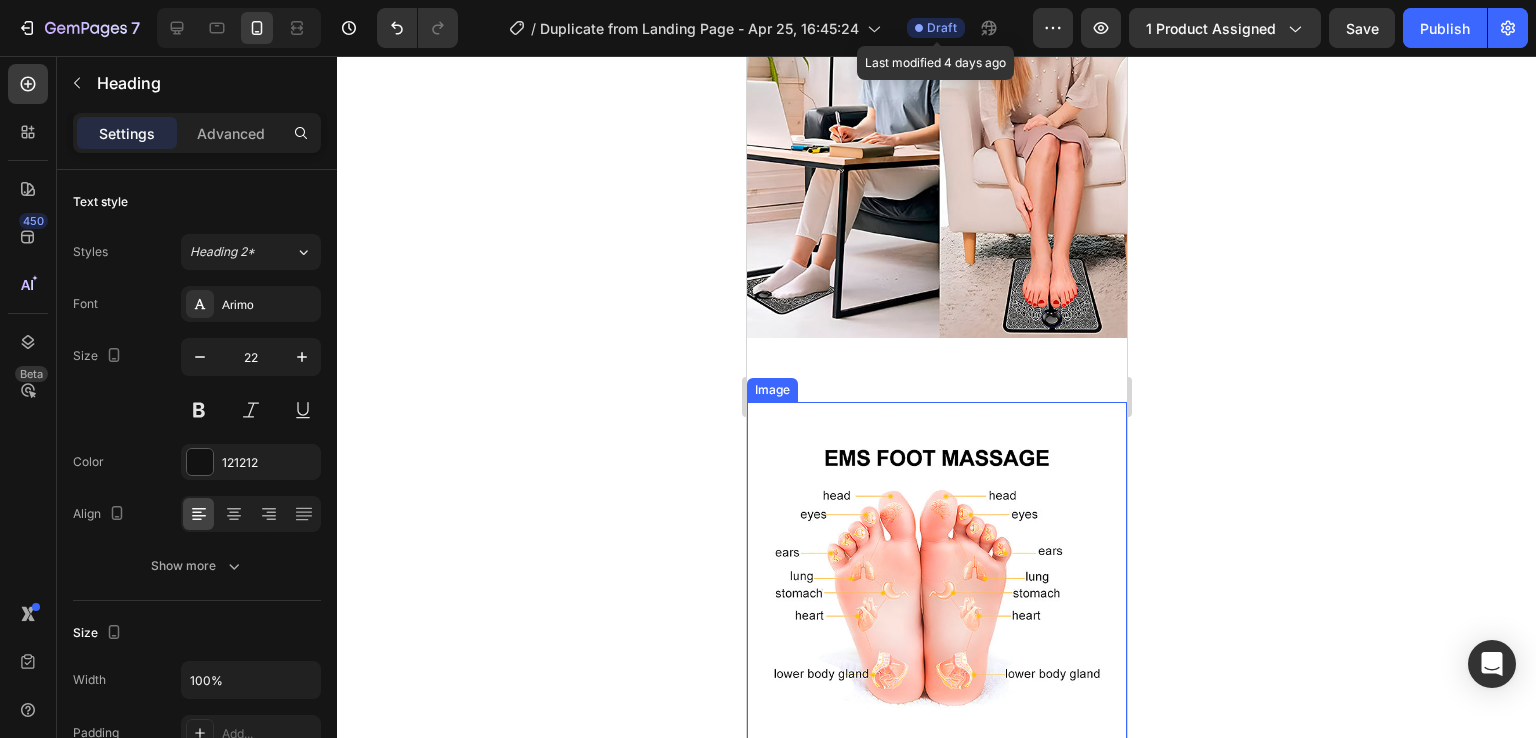scroll, scrollTop: 3400, scrollLeft: 0, axis: vertical 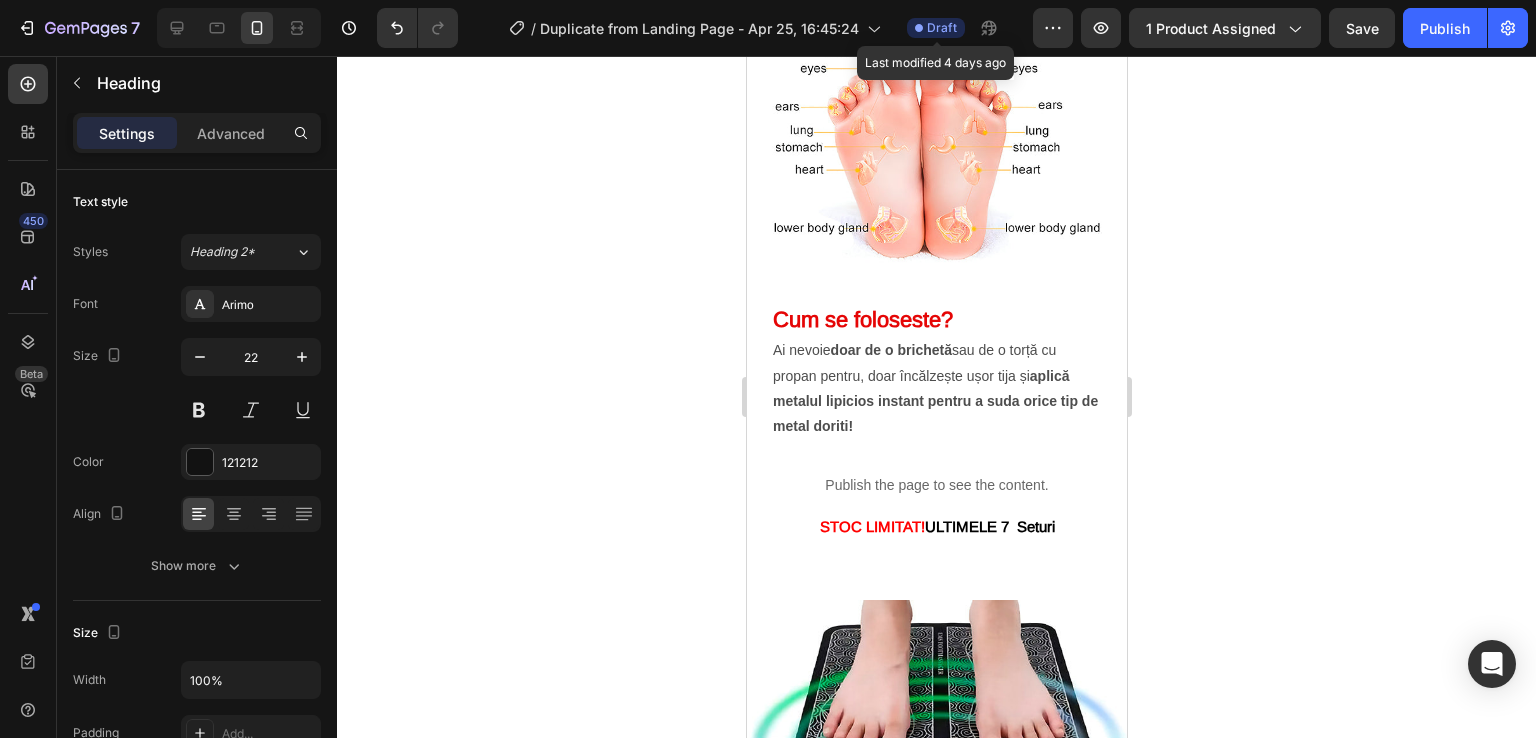 click on "Cum se foloseste?" at bounding box center (862, 319) 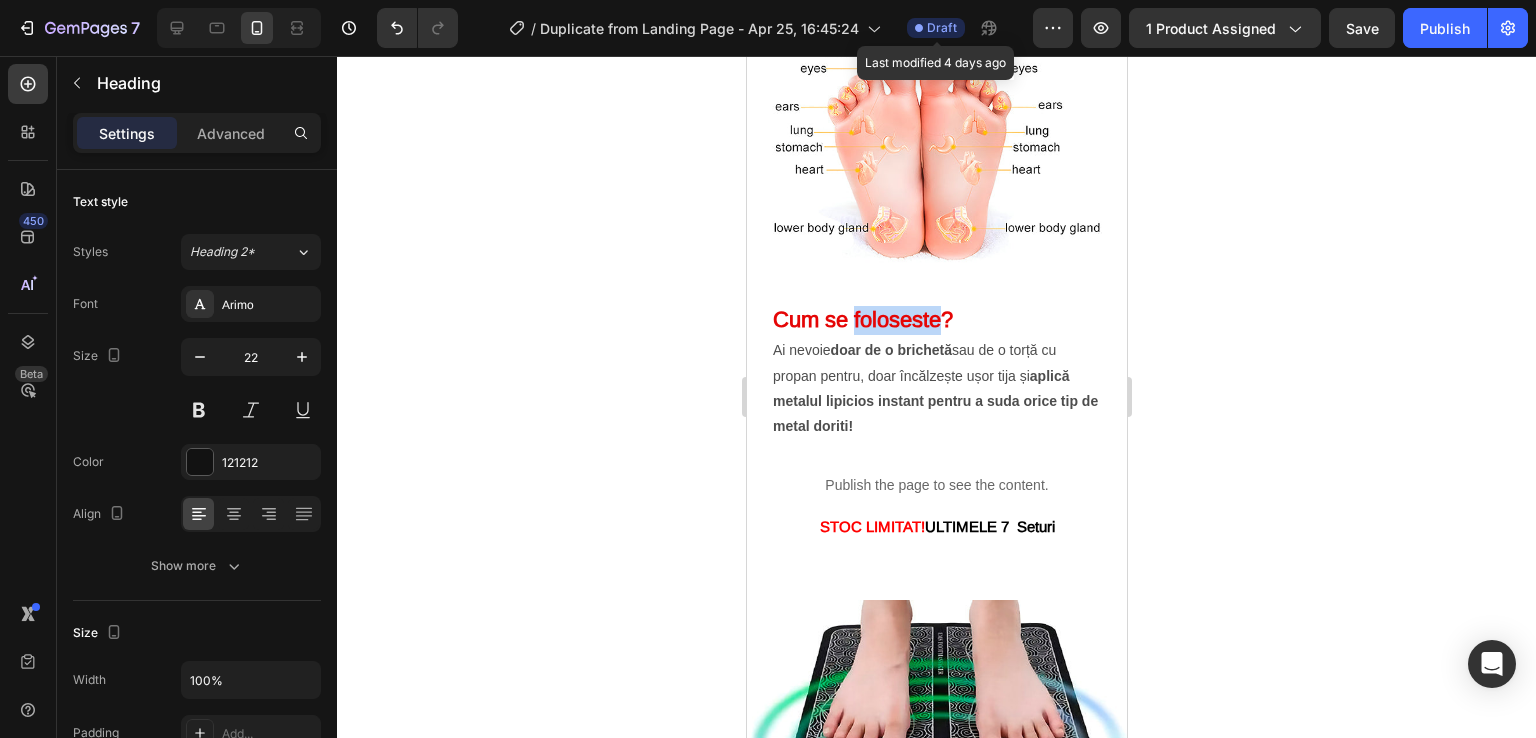 click on "Cum se foloseste?" at bounding box center (862, 319) 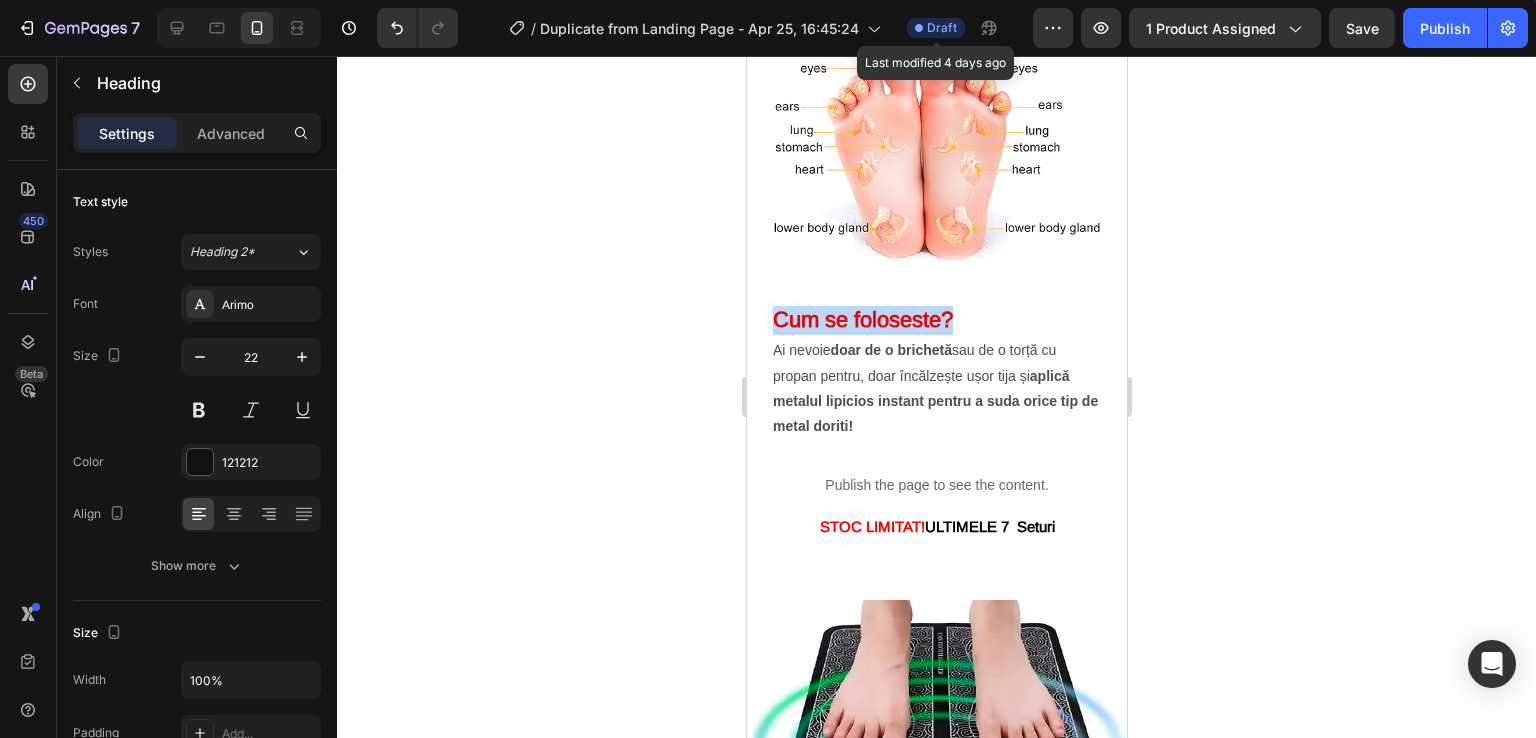 click on "Cum se foloseste?" at bounding box center [862, 319] 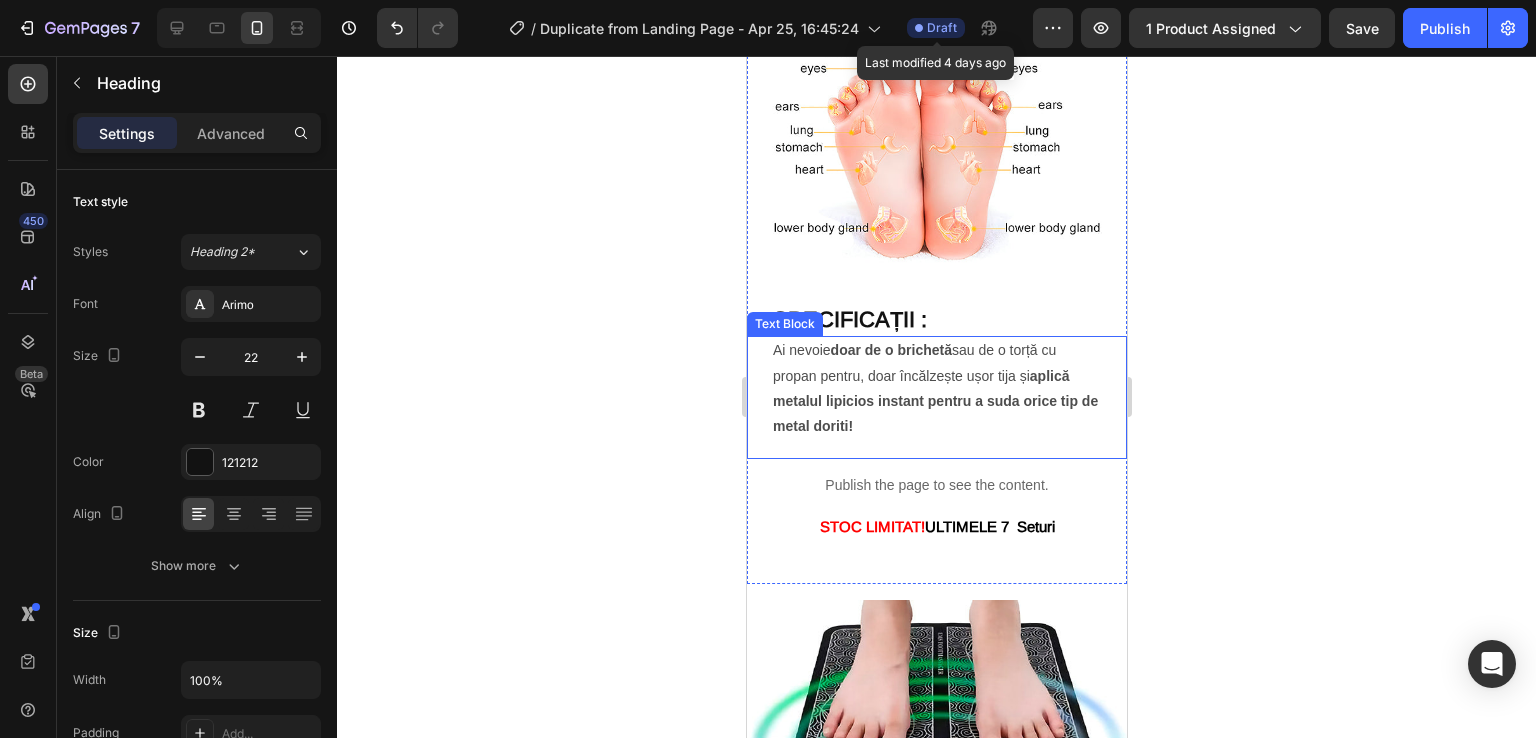 click on "aplică metalul lipicios instant pentru a suda orice tip de metal doriti!" at bounding box center [934, 401] 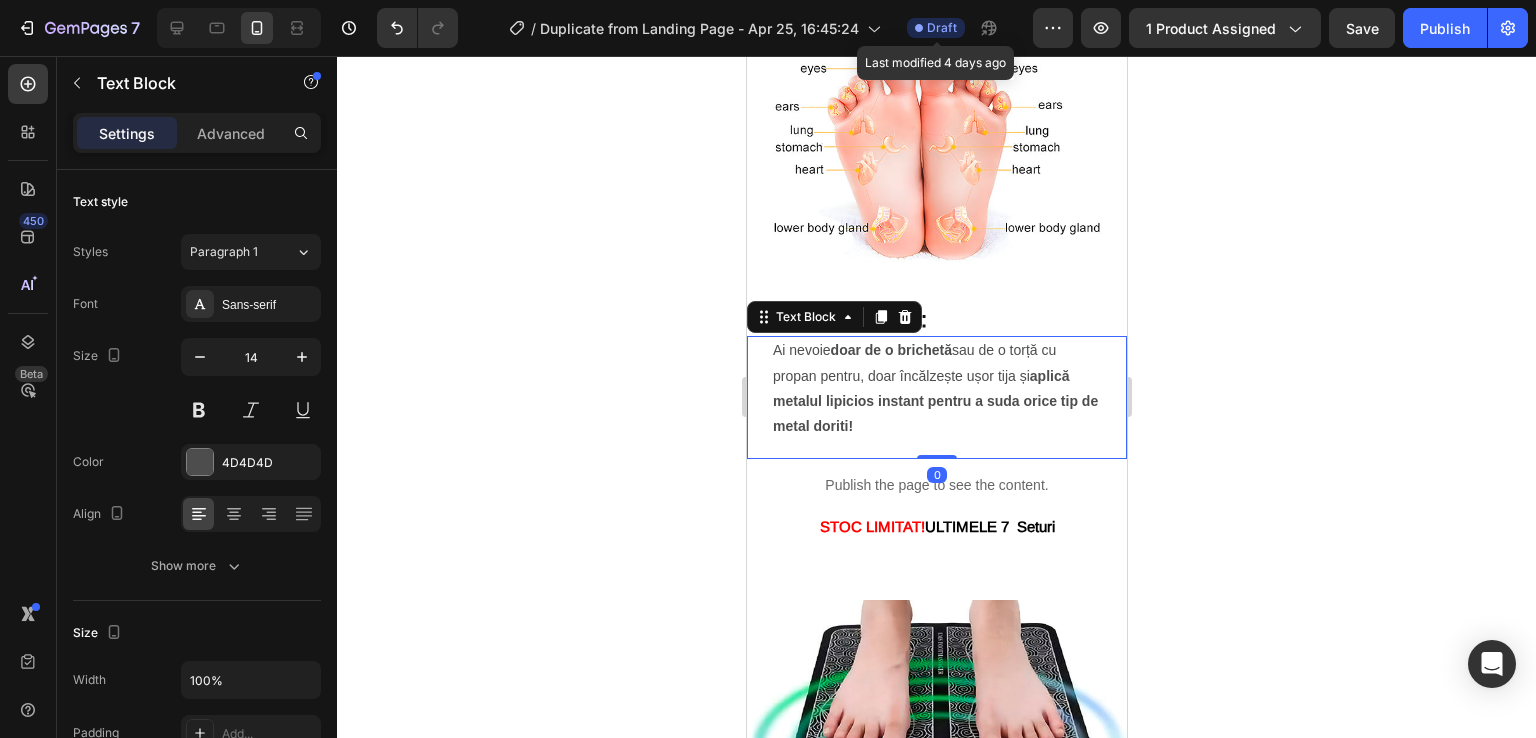 click on "Ai nevoie  doar de o brichetă  sau de o torță cu propan pentru, doar încălzește ușor tija și  aplică metalul lipicios instant pentru a suda orice tip de metal doriti!" at bounding box center [936, 388] 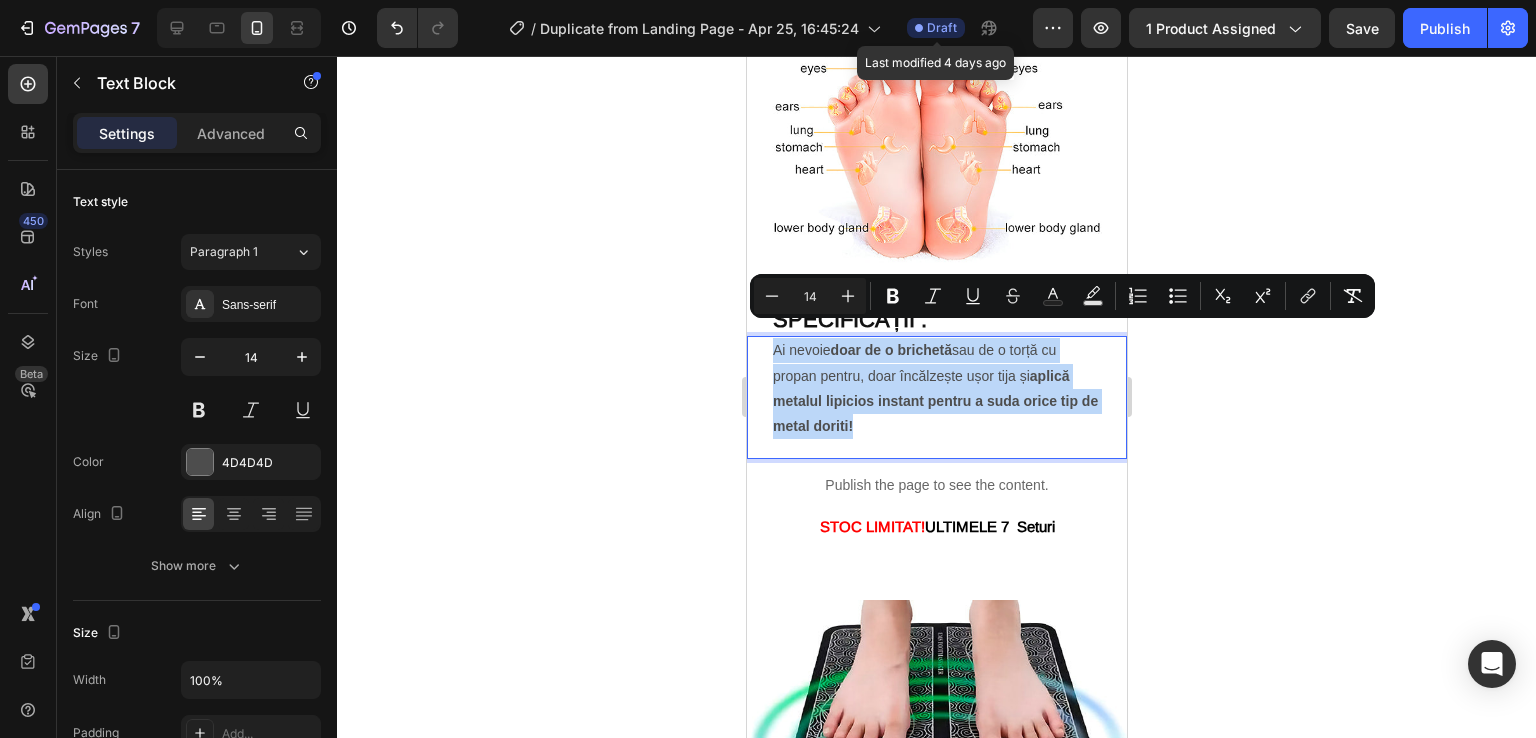 drag, startPoint x: 882, startPoint y: 413, endPoint x: 765, endPoint y: 335, distance: 140.6165 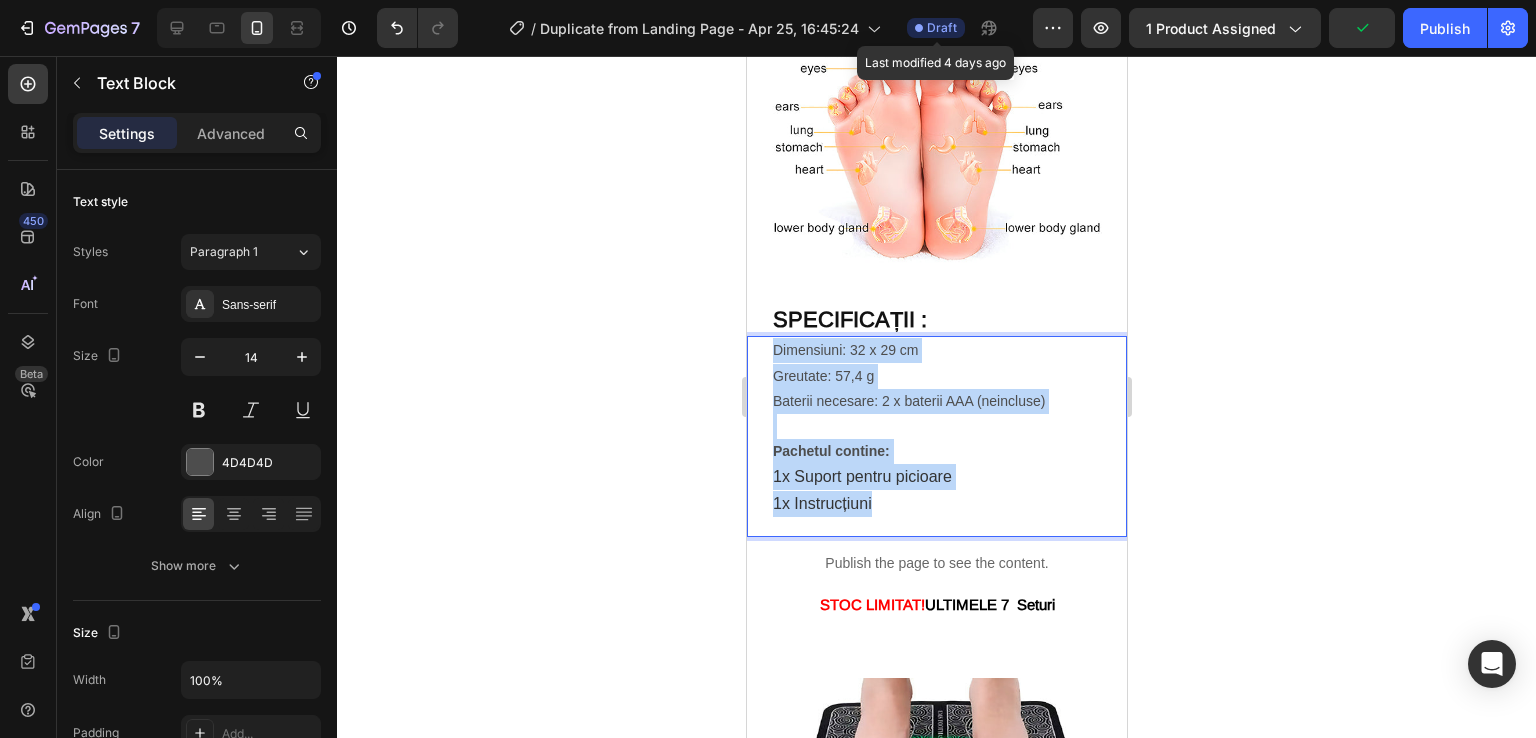 drag, startPoint x: 915, startPoint y: 493, endPoint x: 745, endPoint y: 329, distance: 236.21178 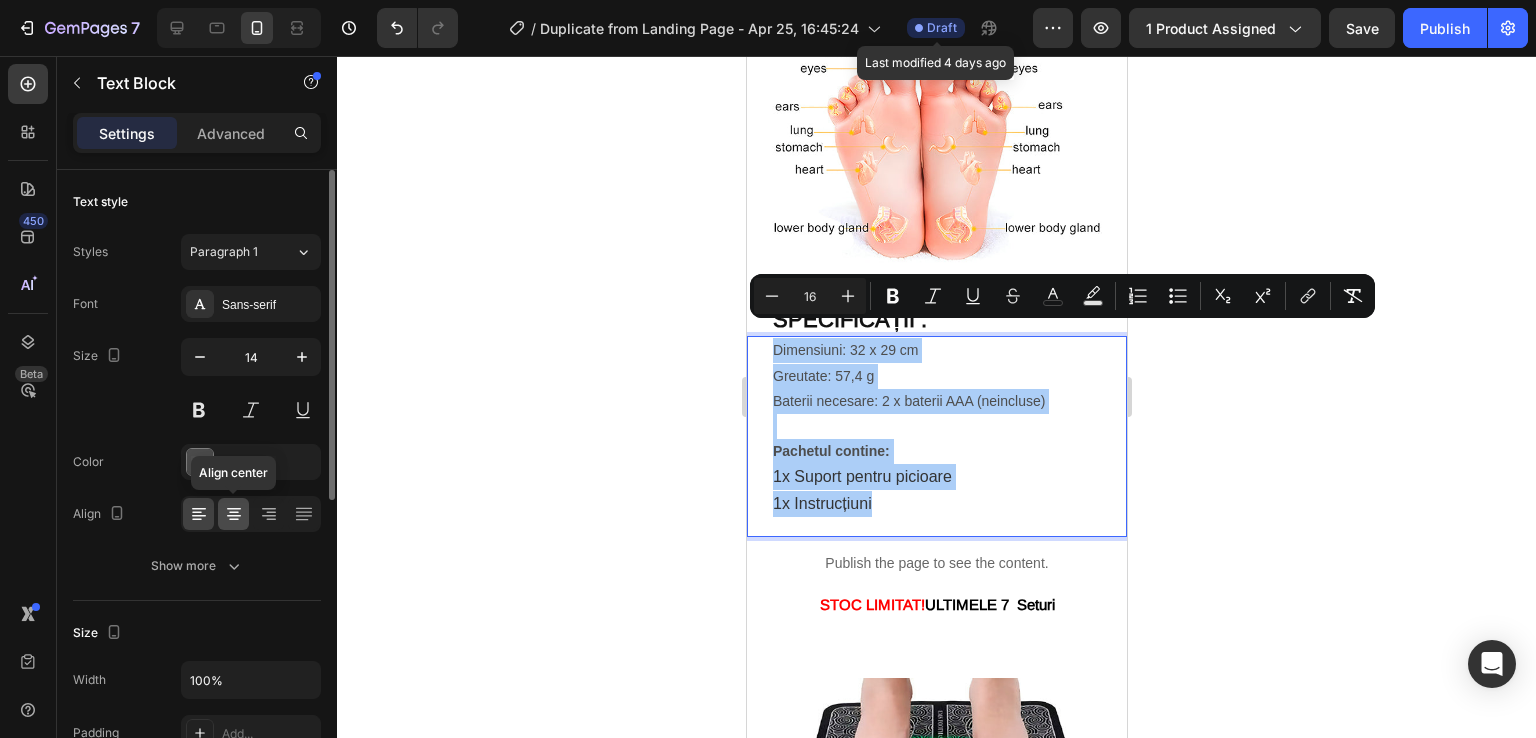 click 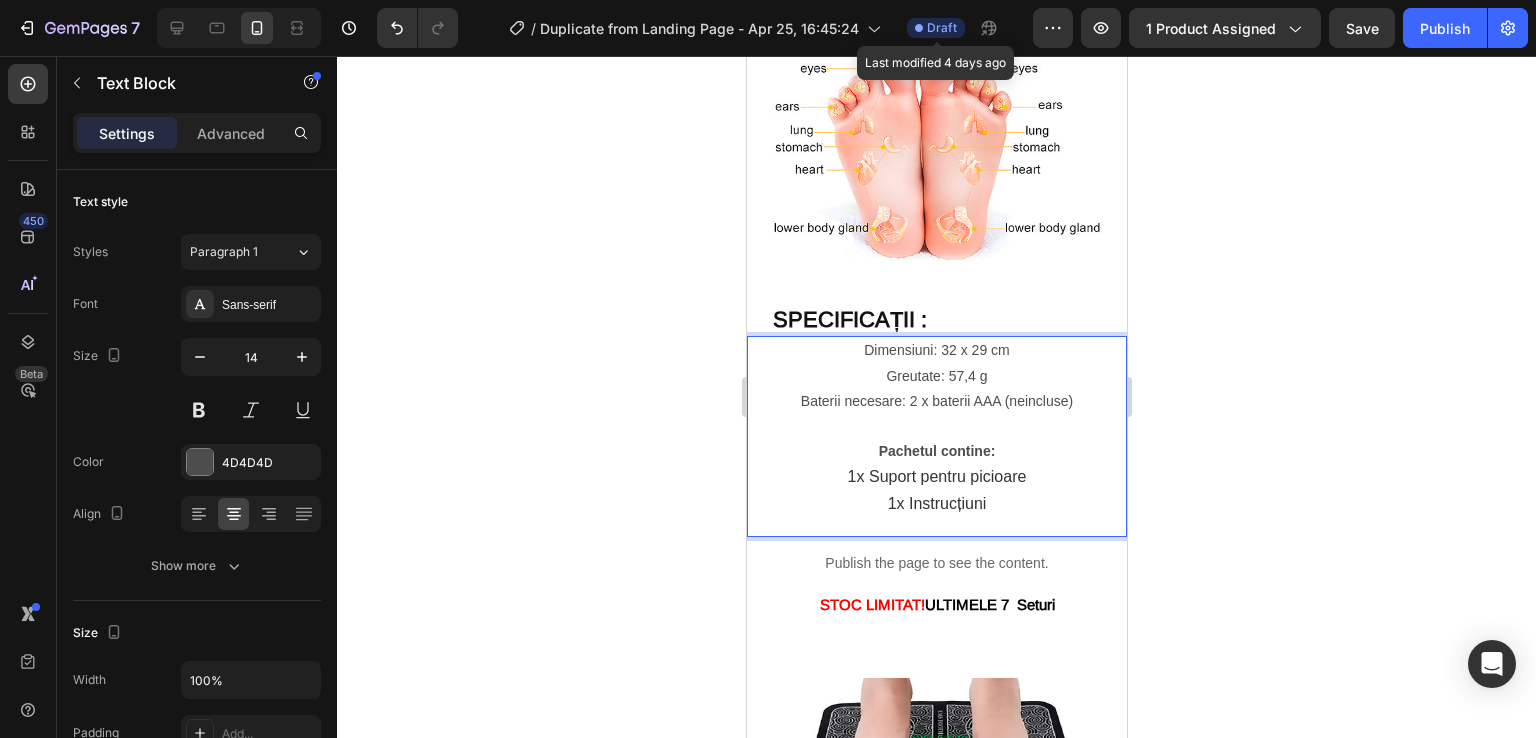click on "Pachetul contine: 1x Suport pentru picioare 1x Instrucțiuni" at bounding box center [936, 478] 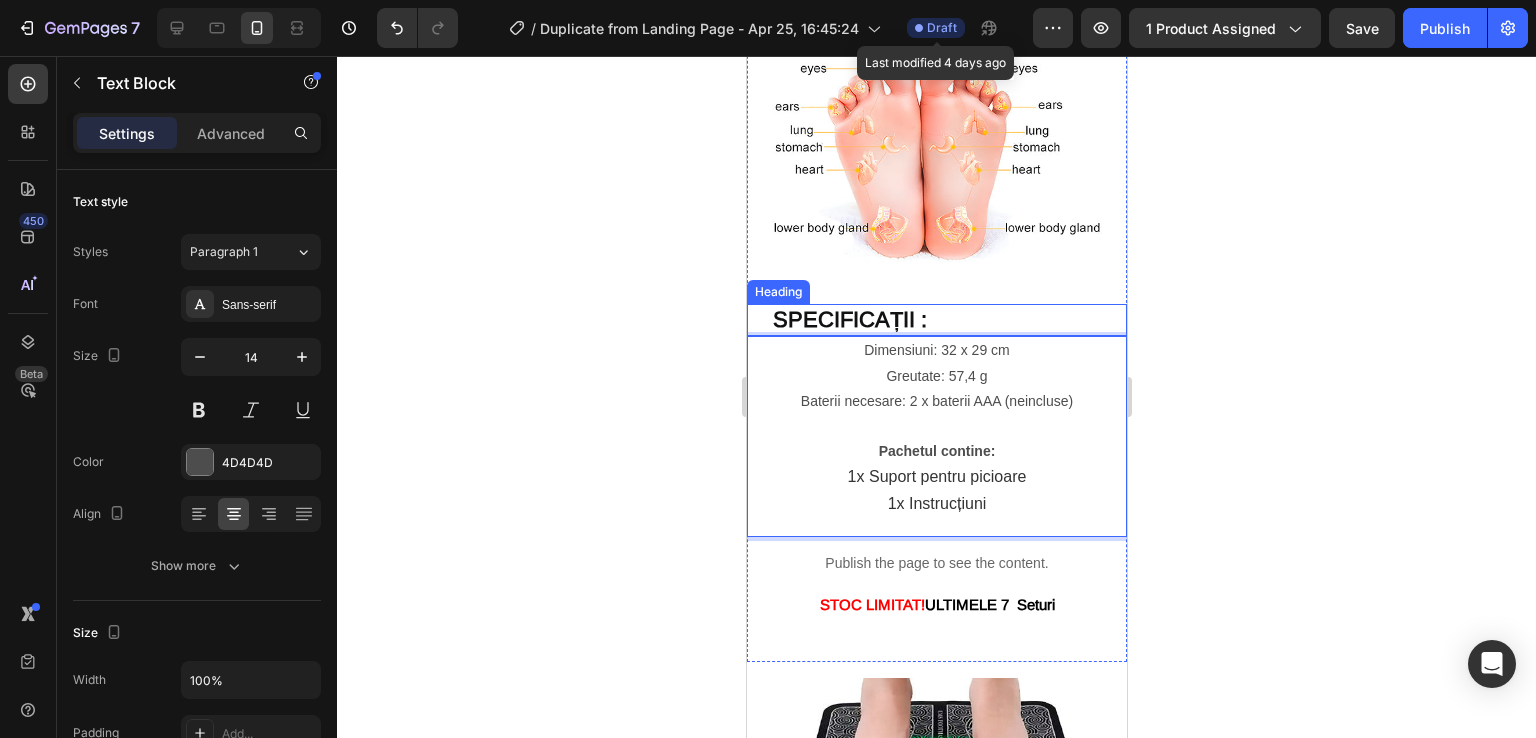 click on "SPECIFICAȚII :" at bounding box center [849, 319] 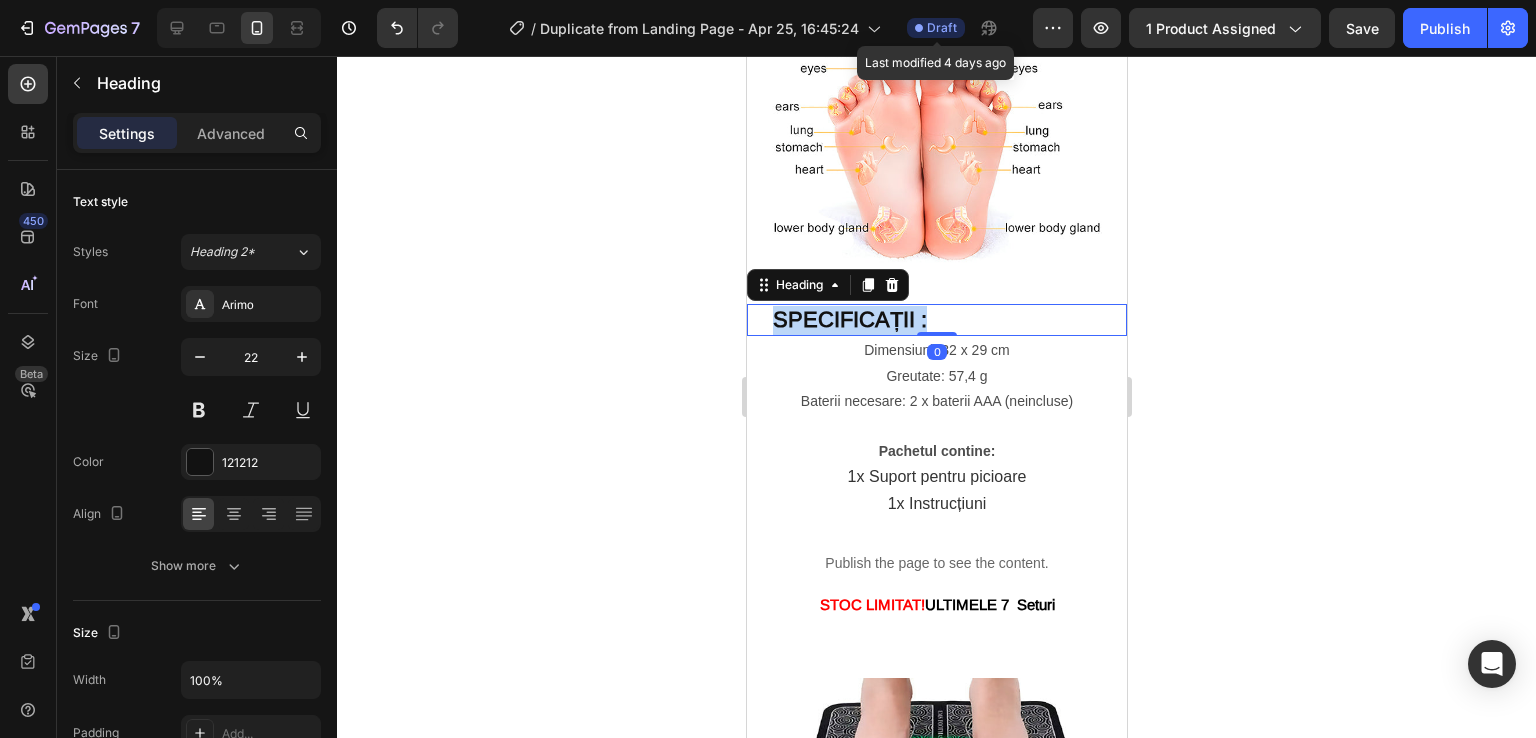 click on "SPECIFICAȚII :" at bounding box center (849, 319) 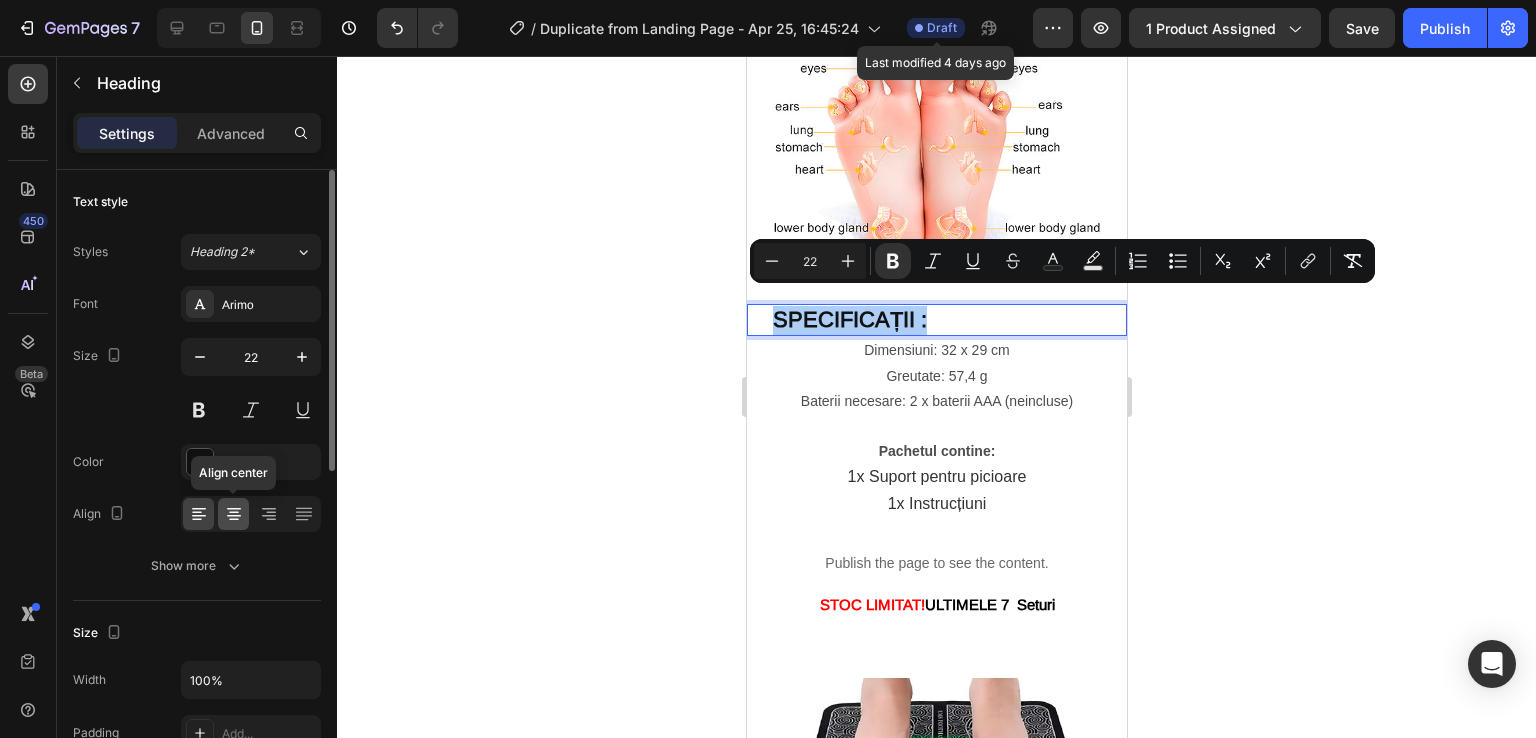 click 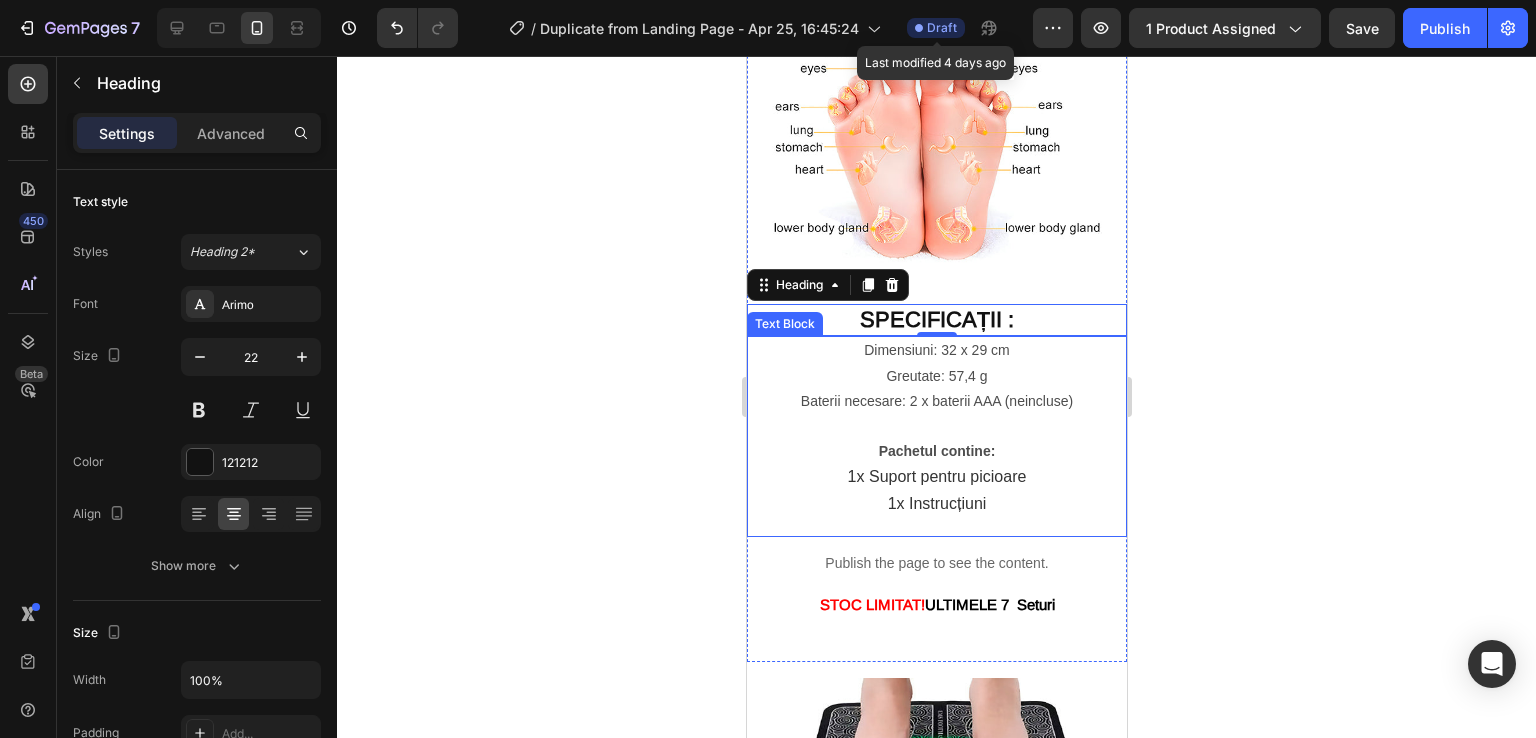 click on "Pachetul contine:" at bounding box center (936, 451) 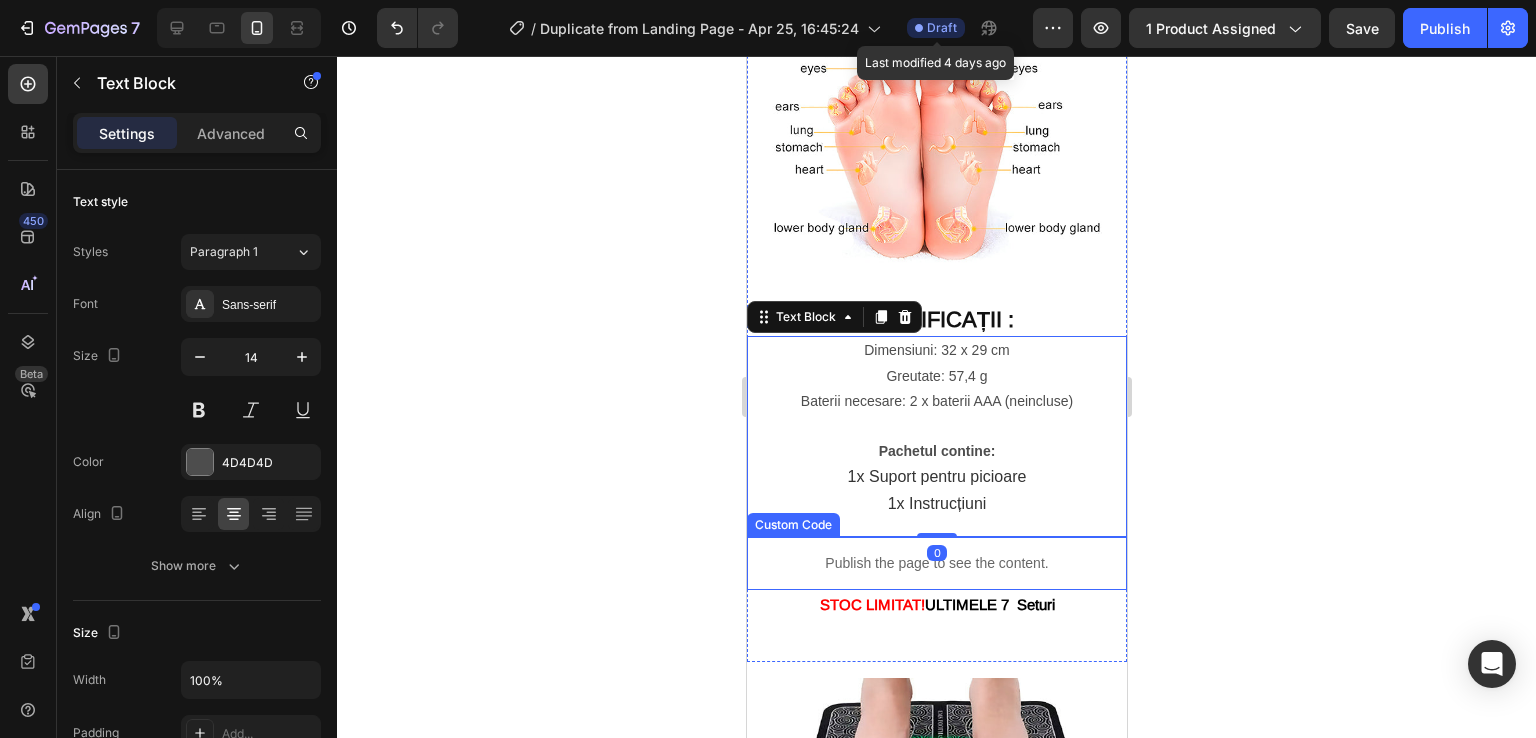 click on "Publish the page to see the content." at bounding box center [936, 563] 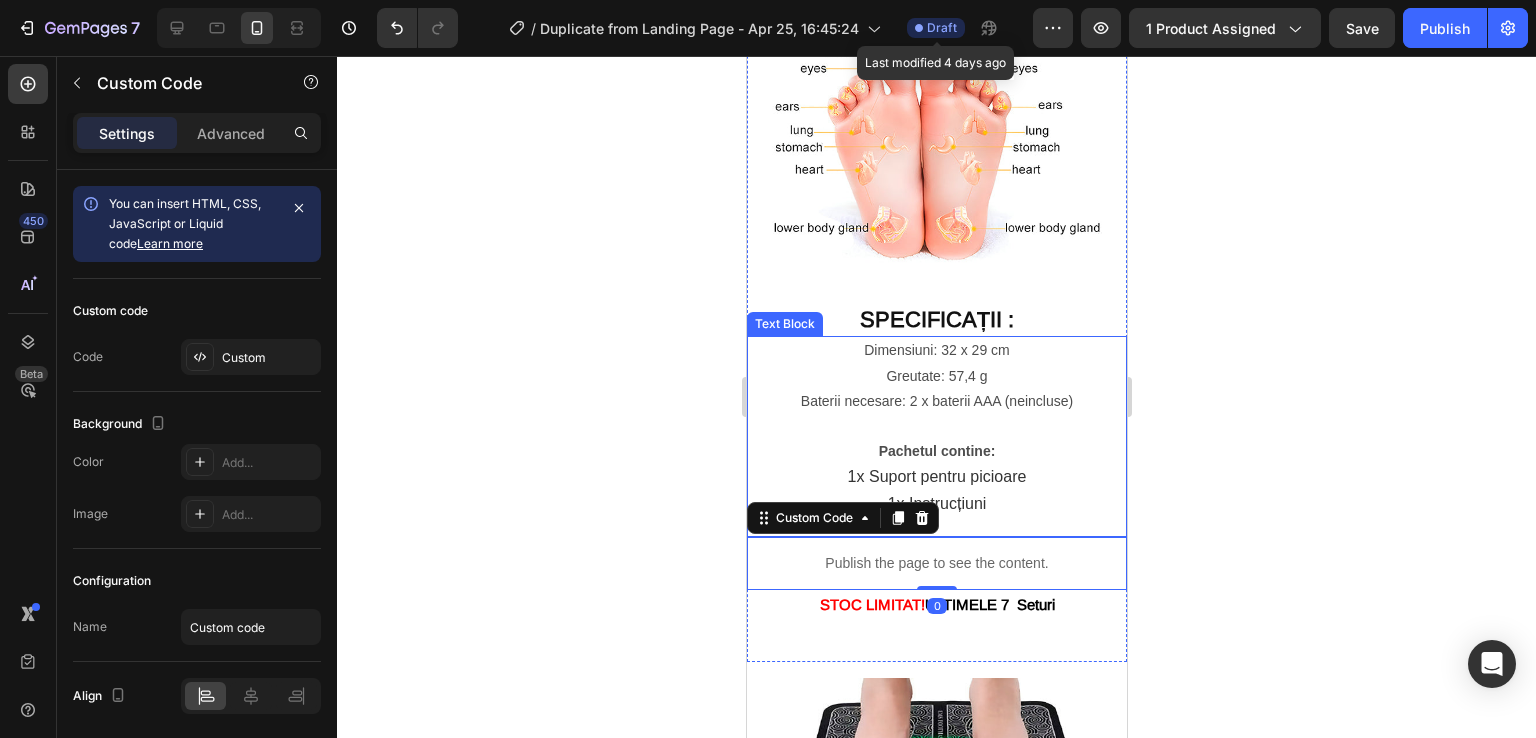 click on "Pachetul contine: 1x Suport pentru picioare 1x Instrucțiuni" at bounding box center [936, 478] 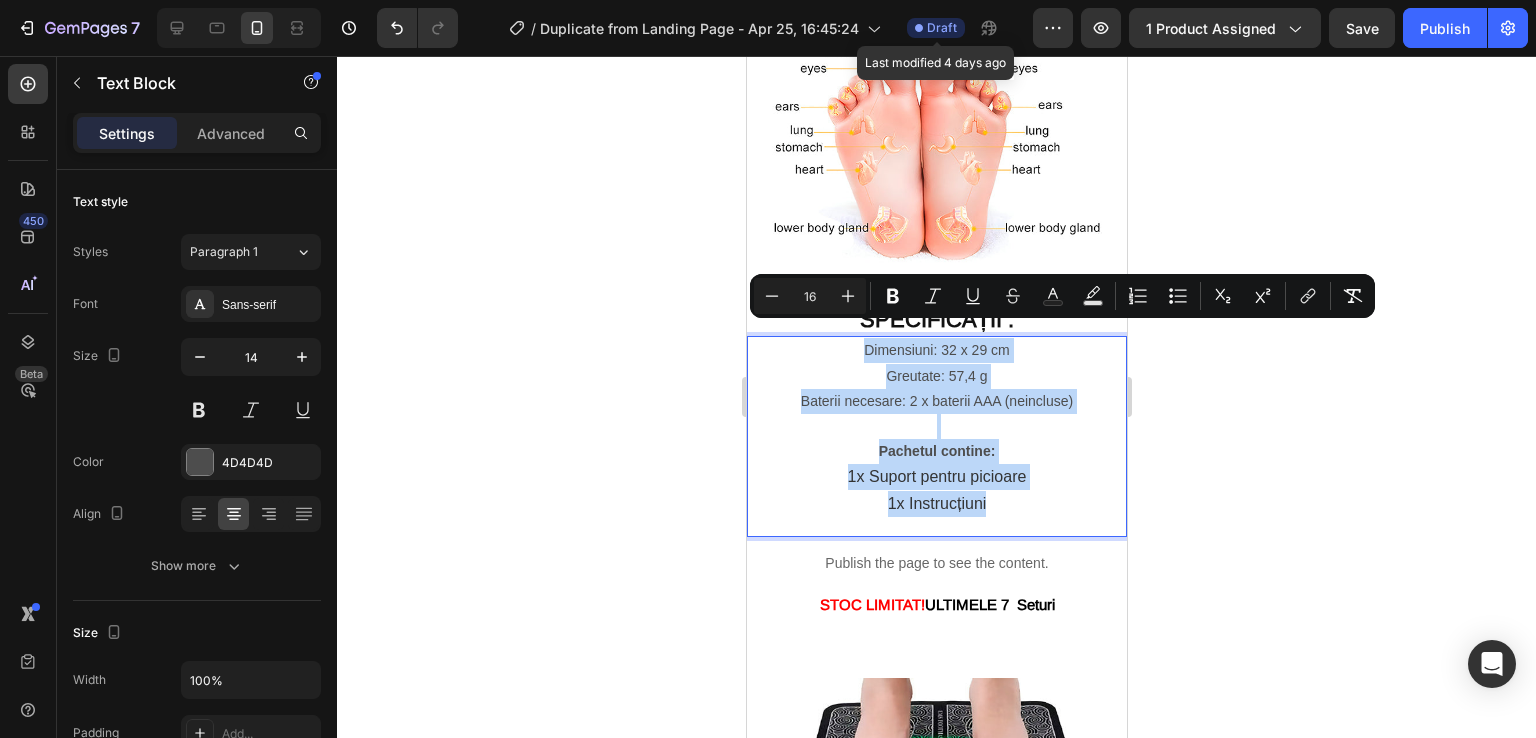 drag, startPoint x: 1000, startPoint y: 492, endPoint x: 850, endPoint y: 341, distance: 212.84032 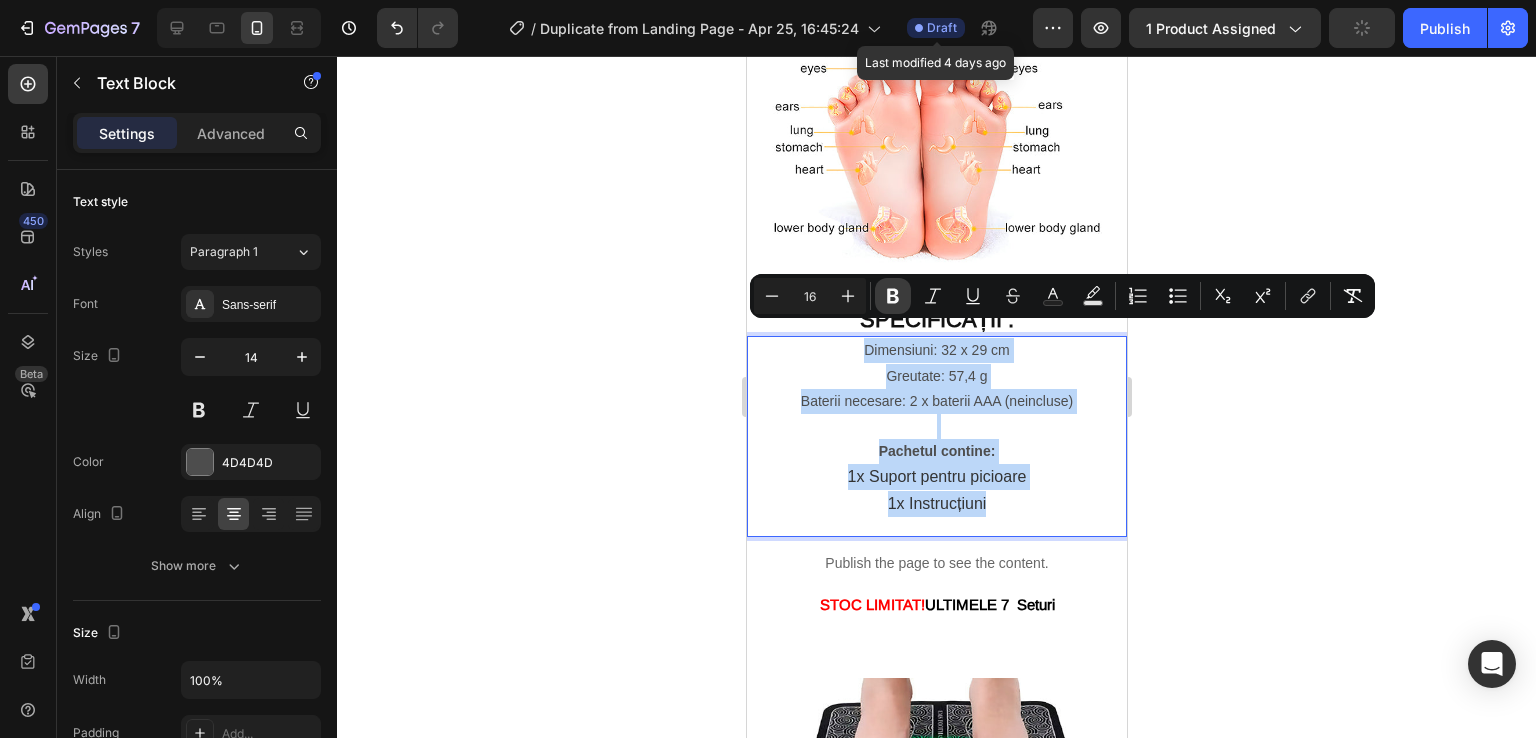 type on "14" 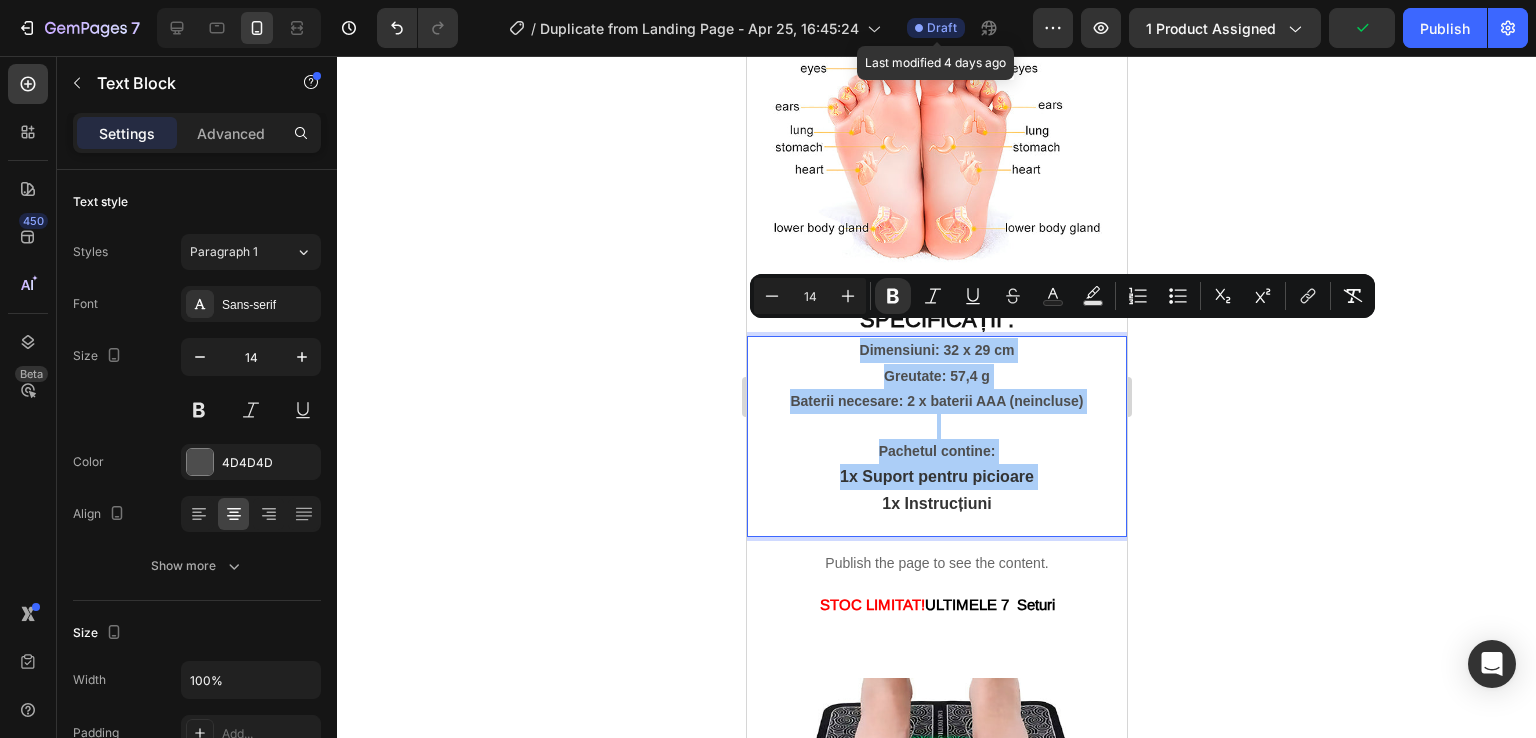 click 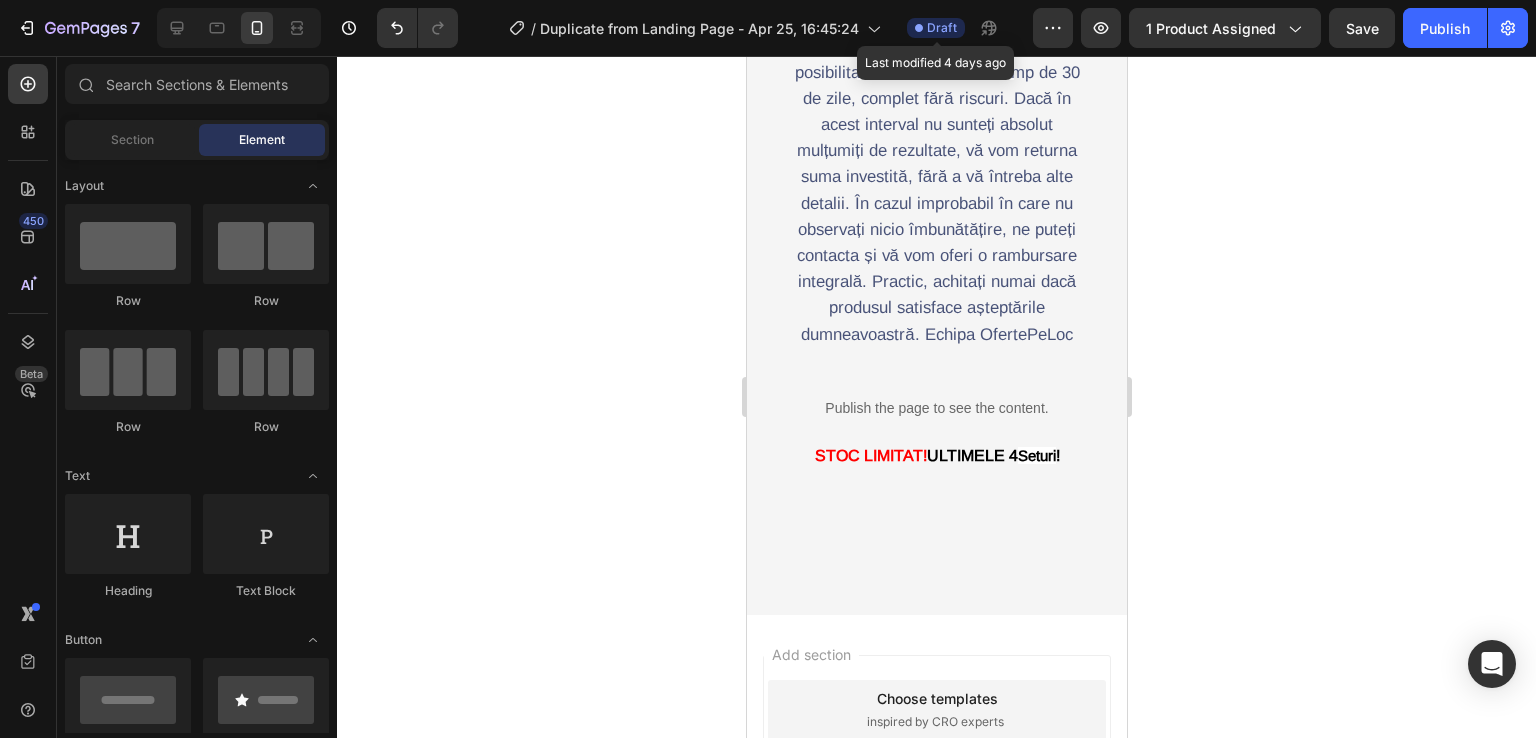 scroll, scrollTop: 6900, scrollLeft: 0, axis: vertical 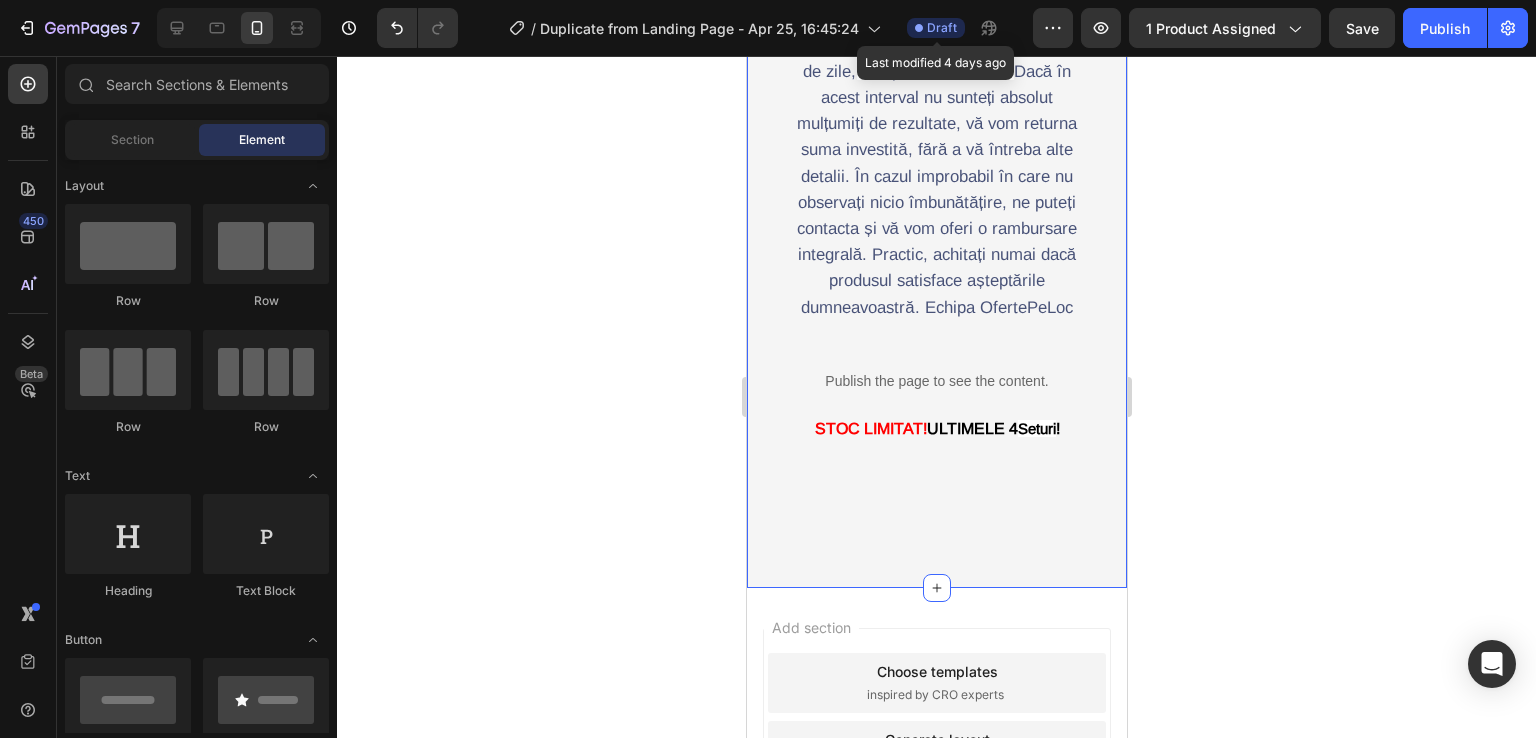 click on "Seturi" at bounding box center [1036, 428] 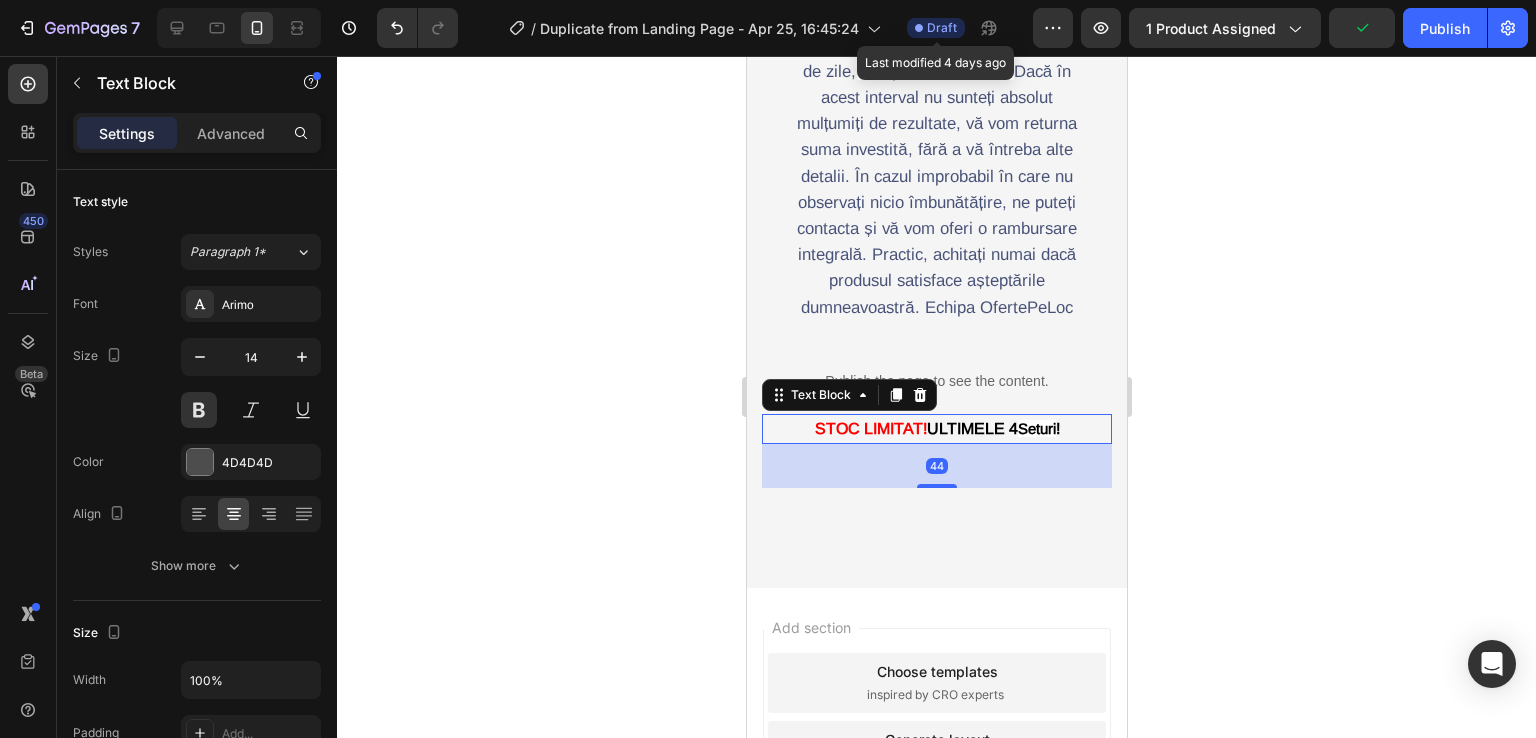 drag, startPoint x: 917, startPoint y: 401, endPoint x: 930, endPoint y: 413, distance: 17.691807 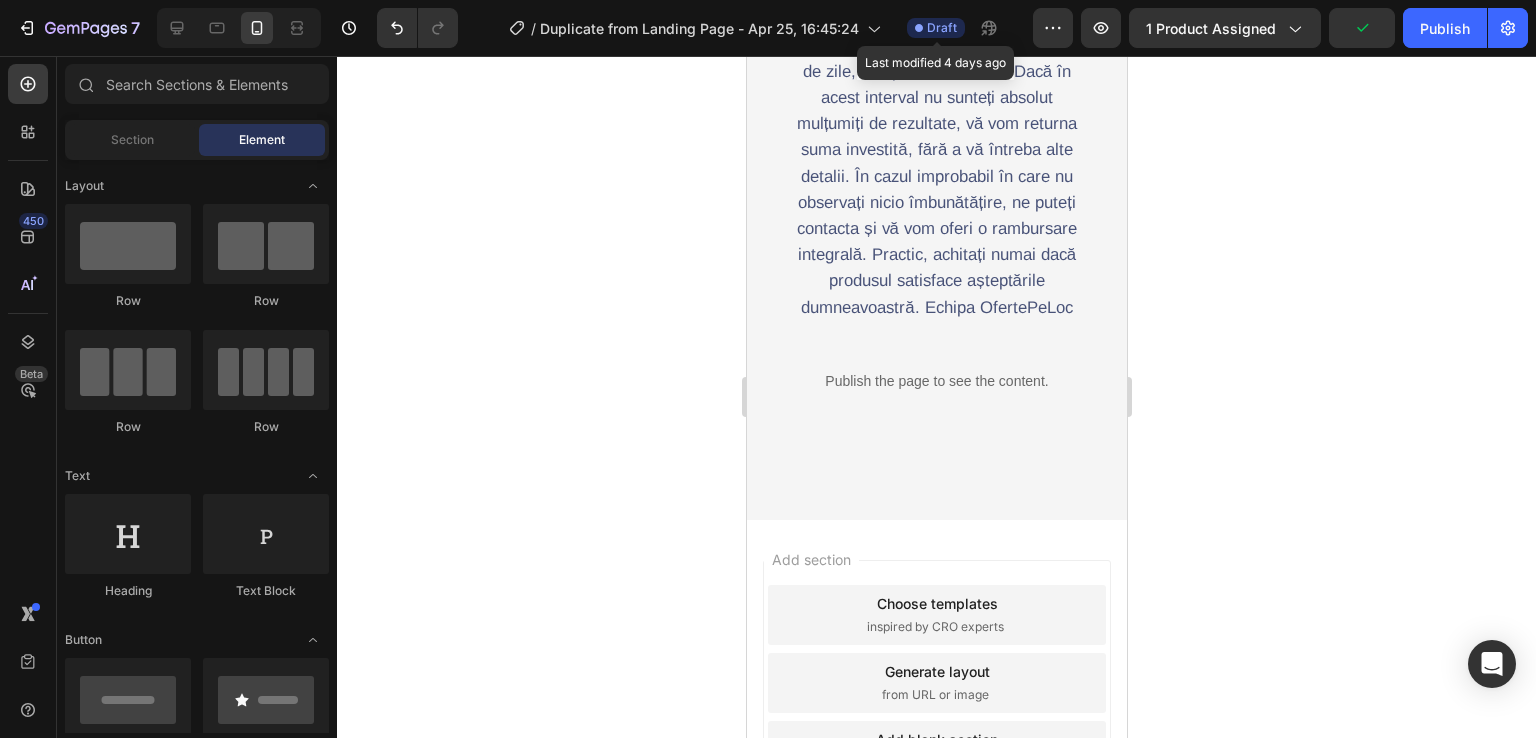 click 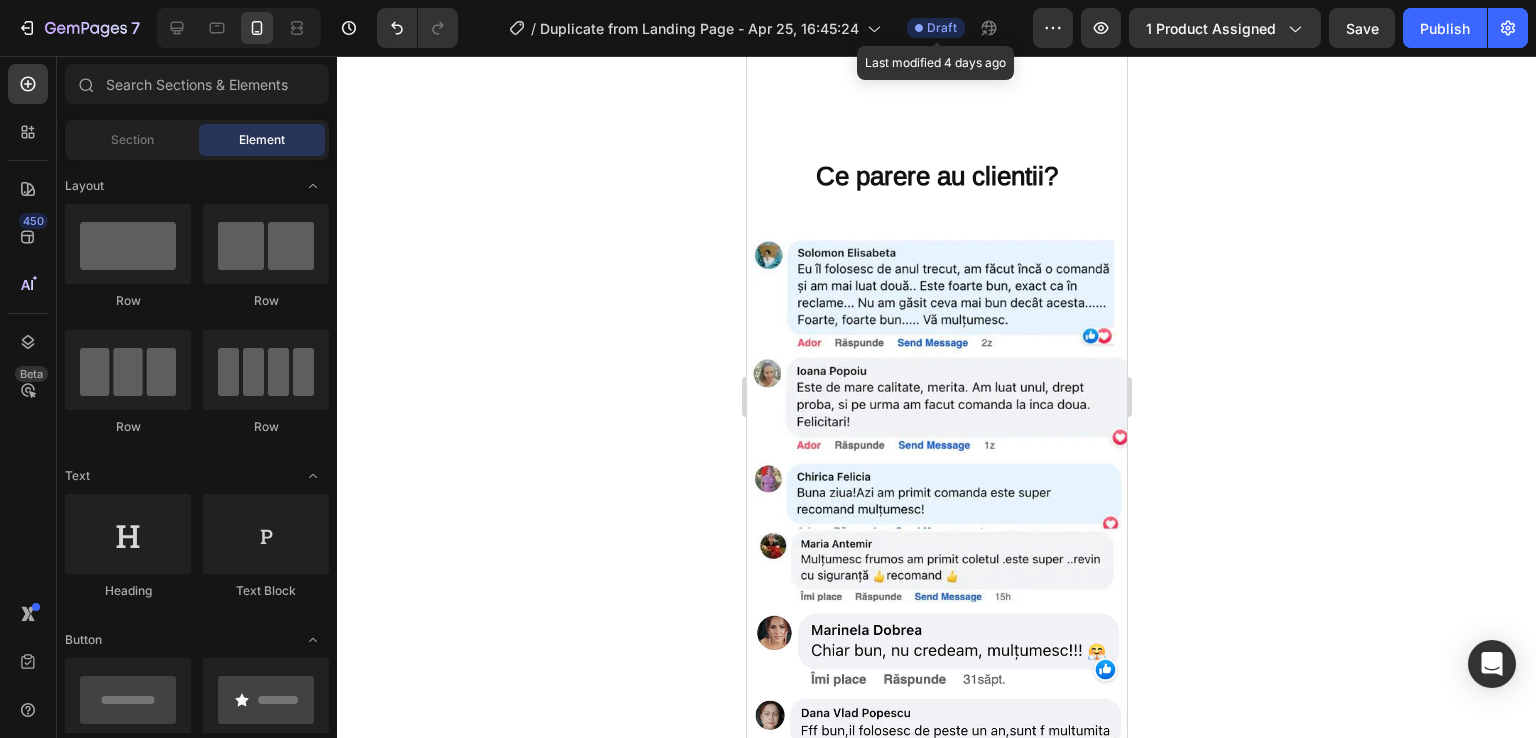scroll, scrollTop: 4773, scrollLeft: 0, axis: vertical 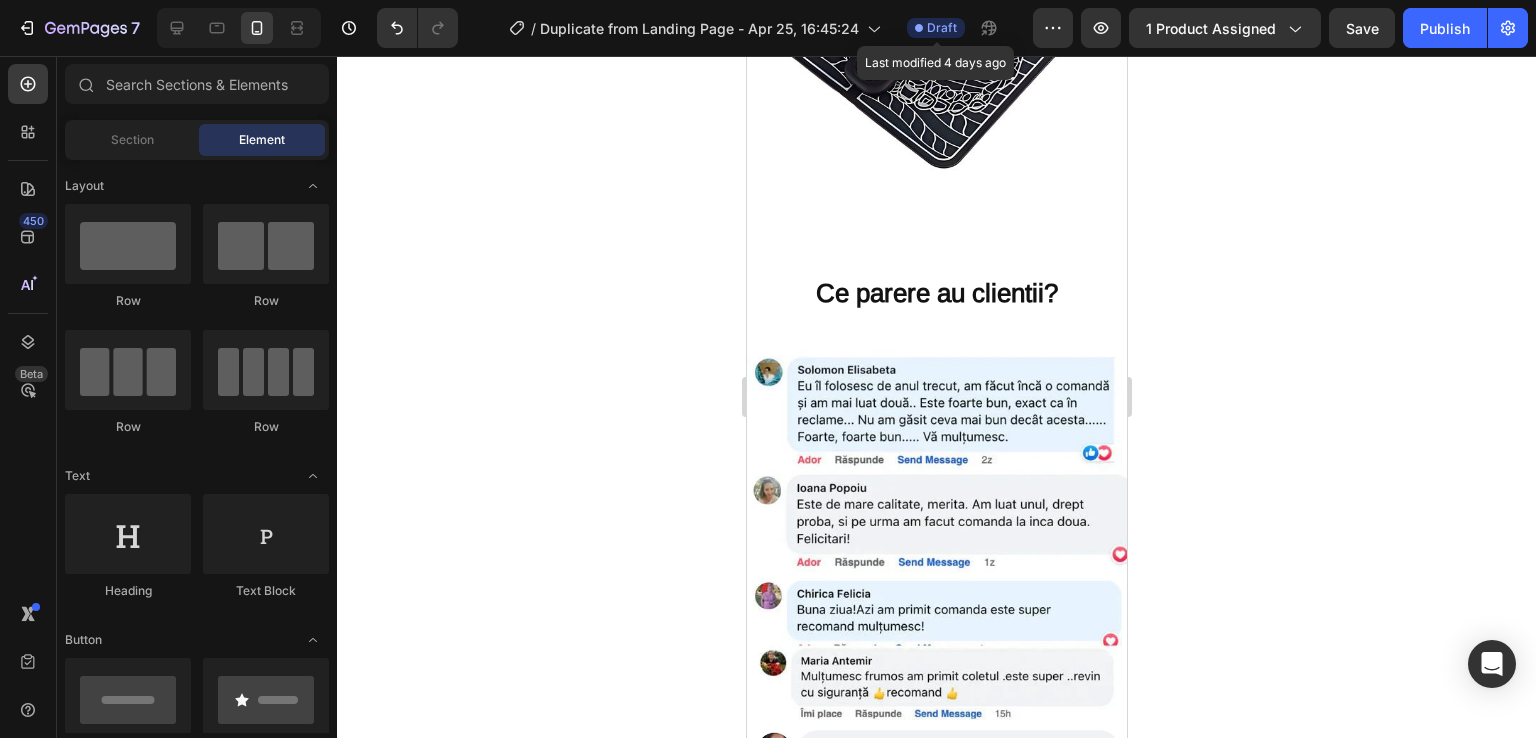 click 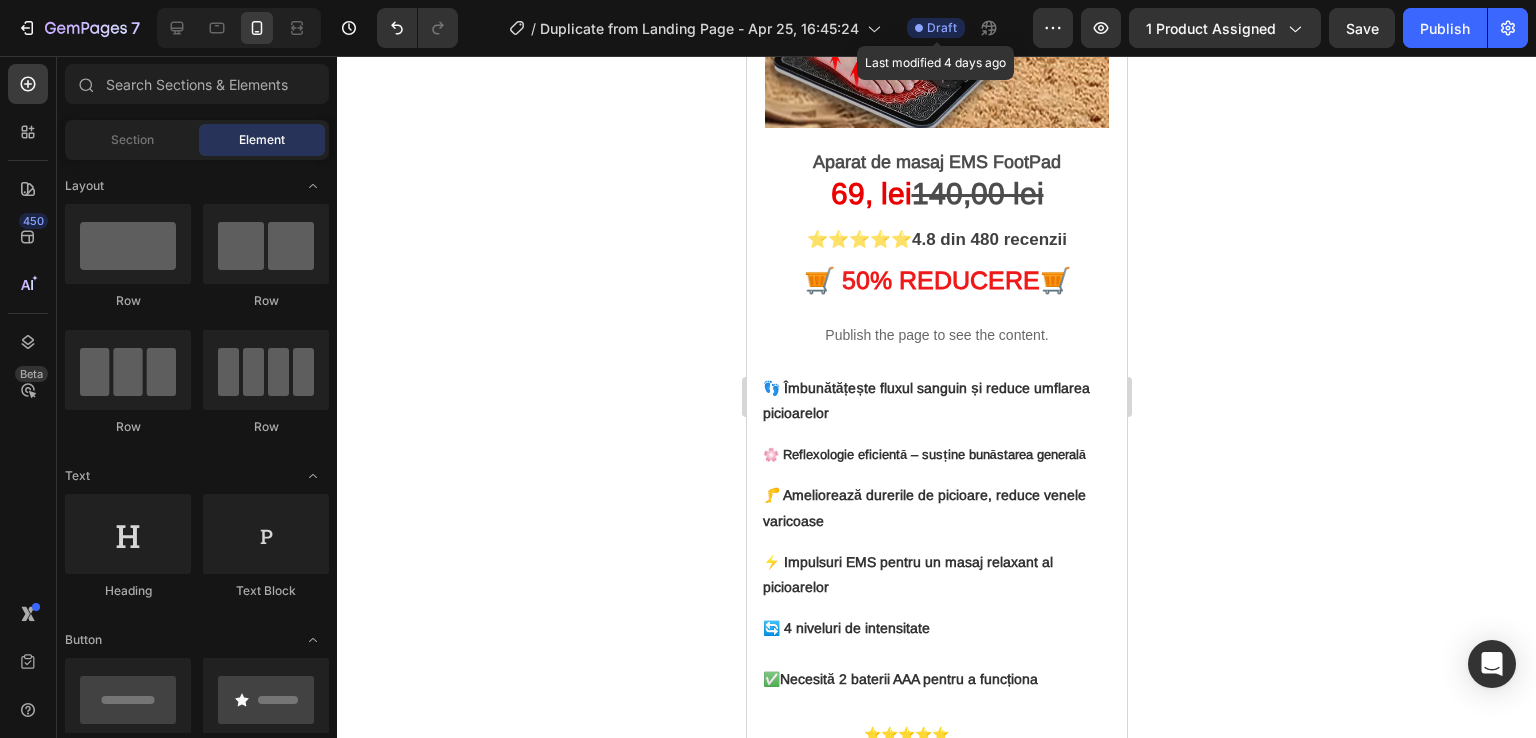 scroll, scrollTop: 0, scrollLeft: 0, axis: both 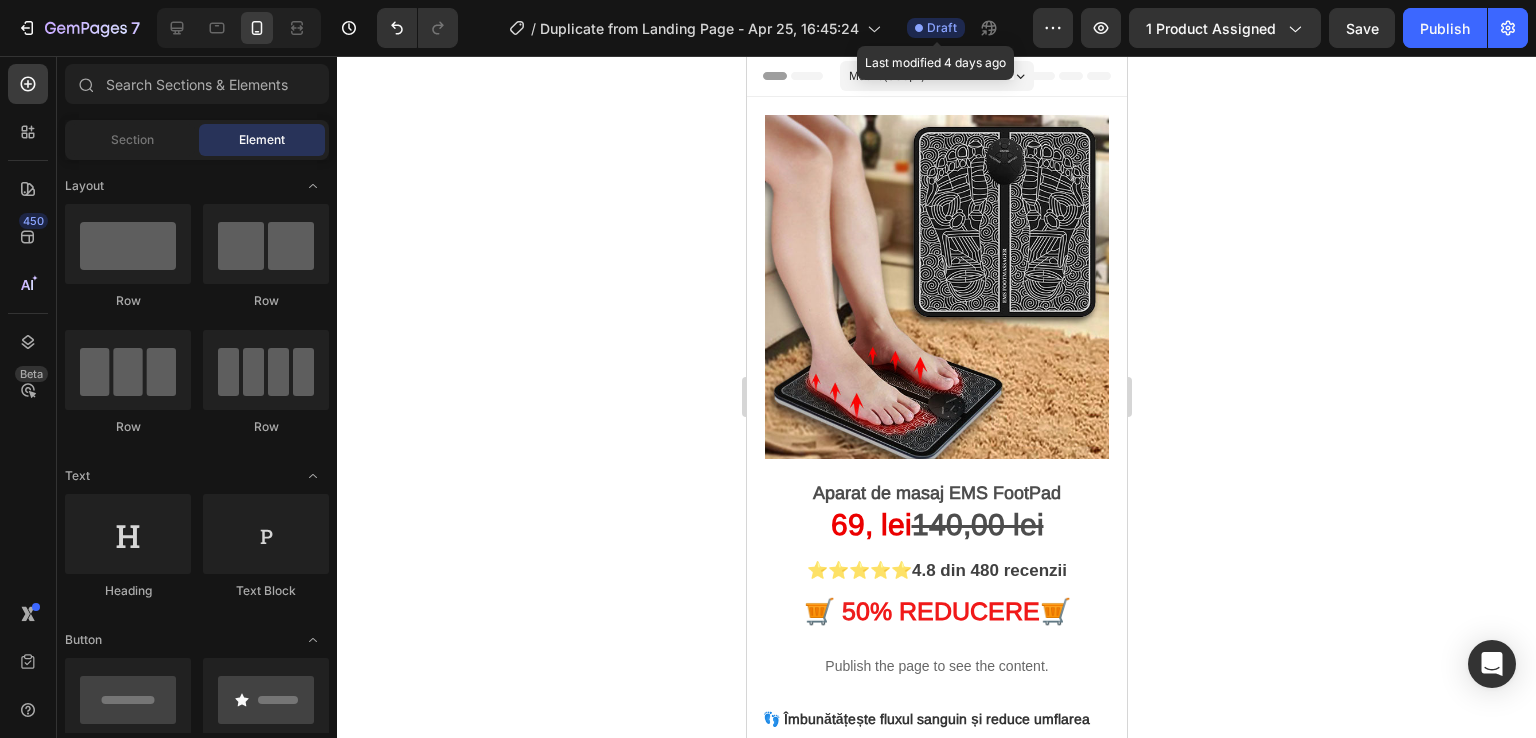 drag, startPoint x: 1120, startPoint y: 511, endPoint x: 1886, endPoint y: 112, distance: 863.68805 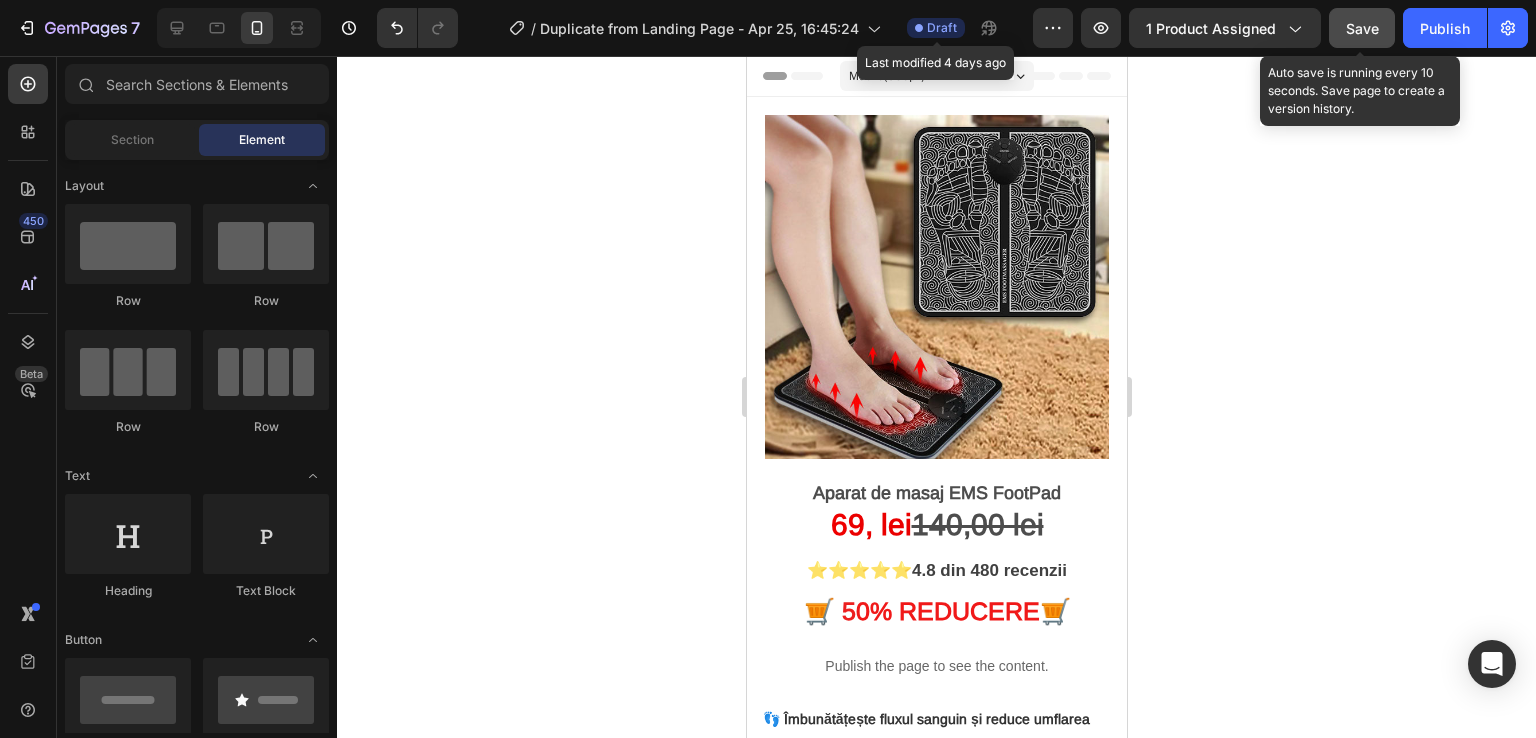 click on "Save" at bounding box center [1362, 28] 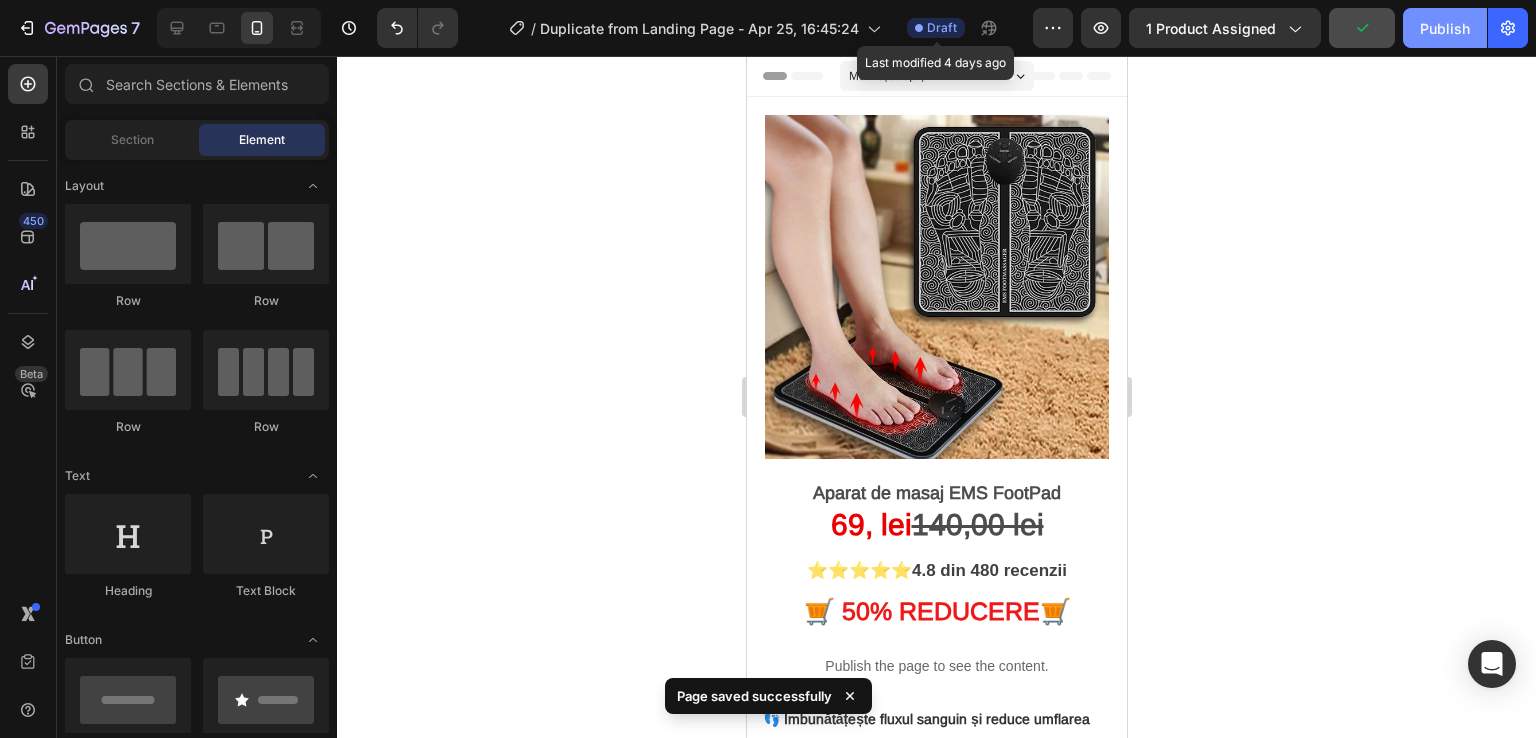 click on "Publish" at bounding box center (1445, 28) 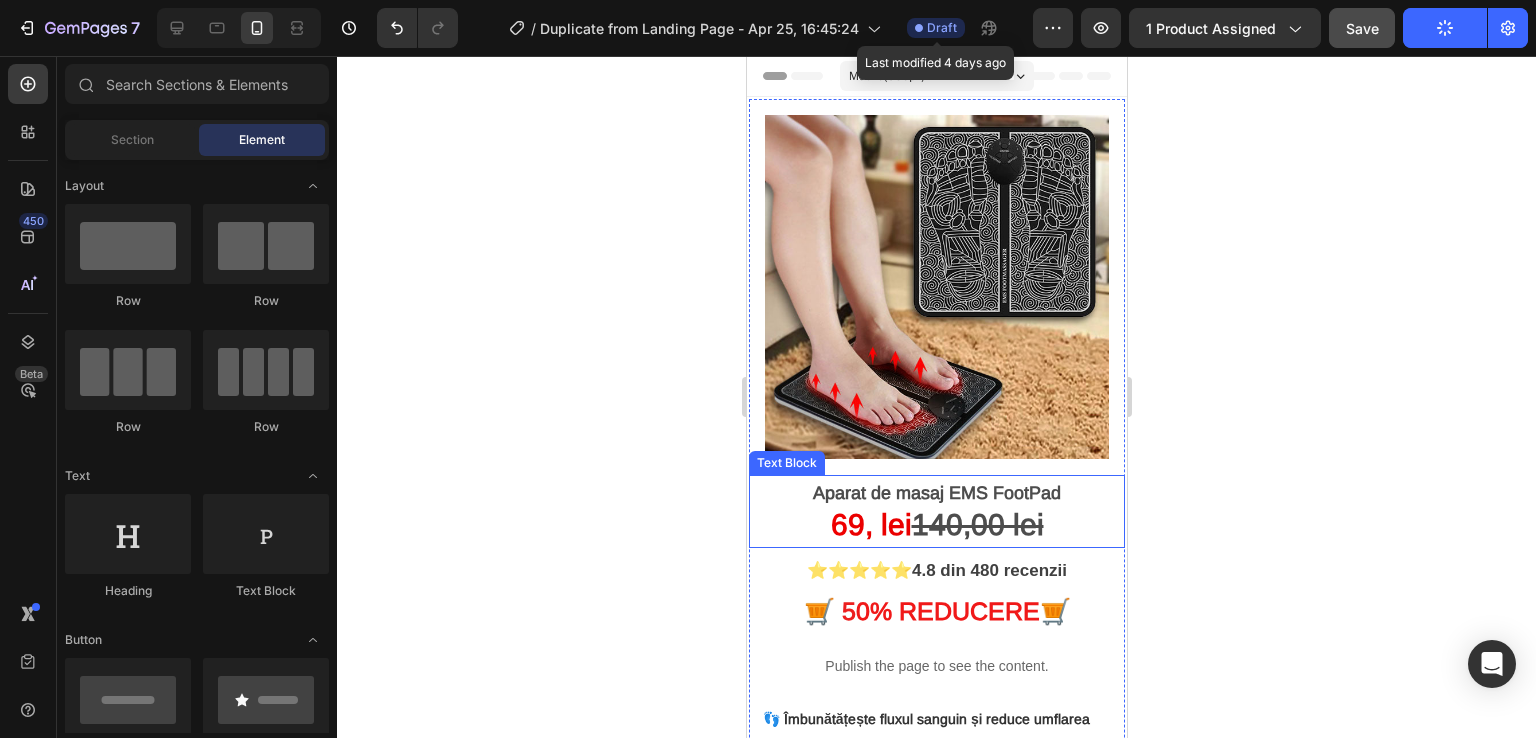 click on "9, lei" at bounding box center (879, 524) 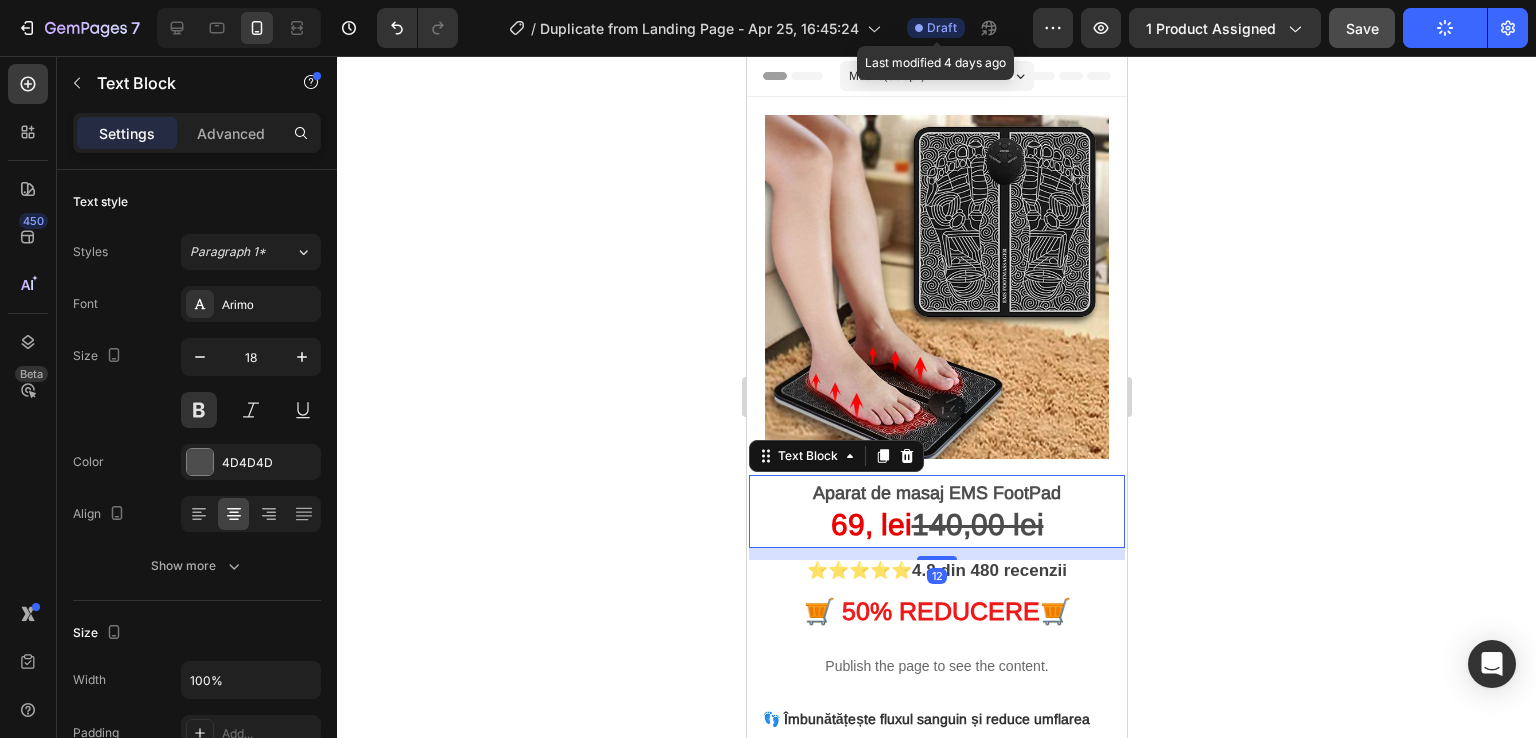 click on "9, lei" at bounding box center (879, 524) 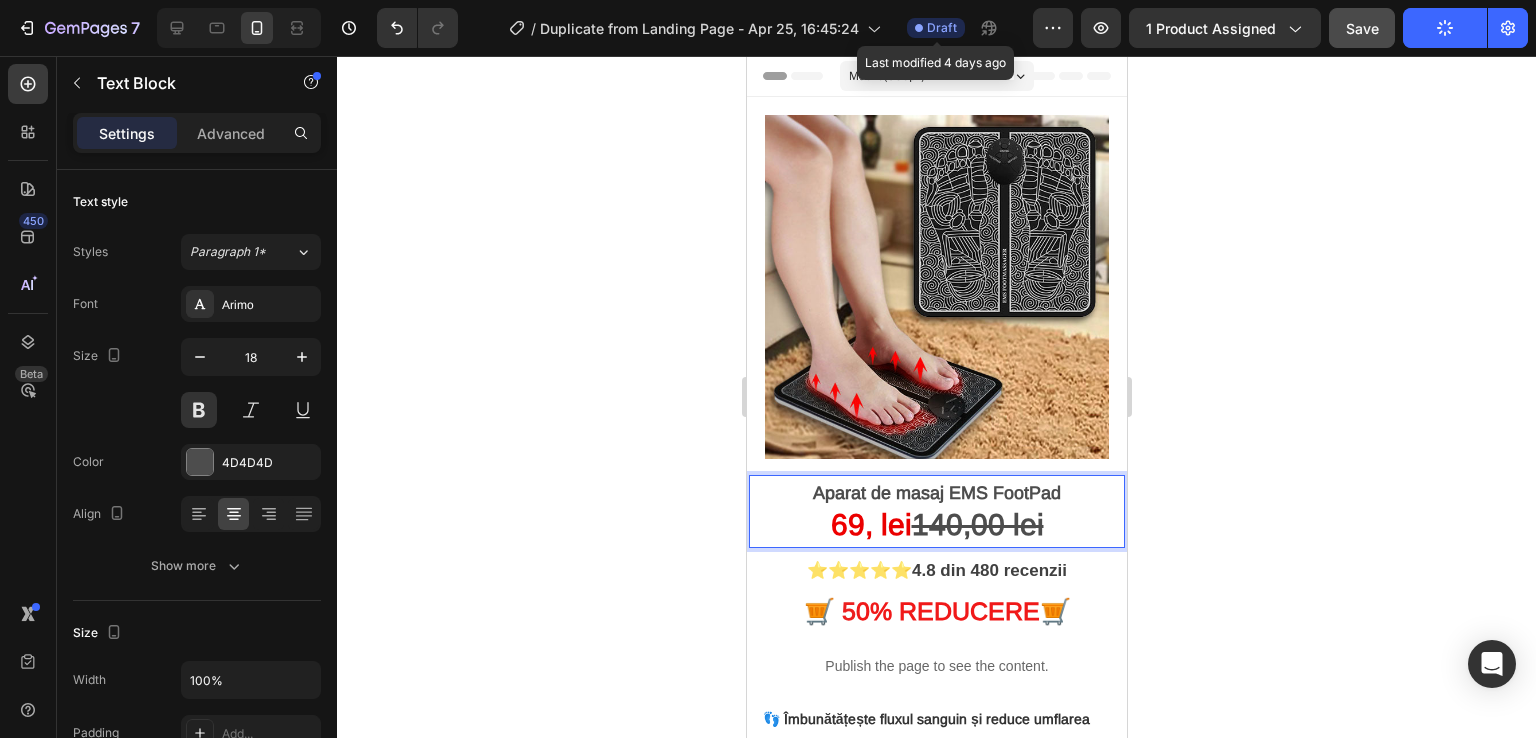 click on "9, lei" at bounding box center [879, 524] 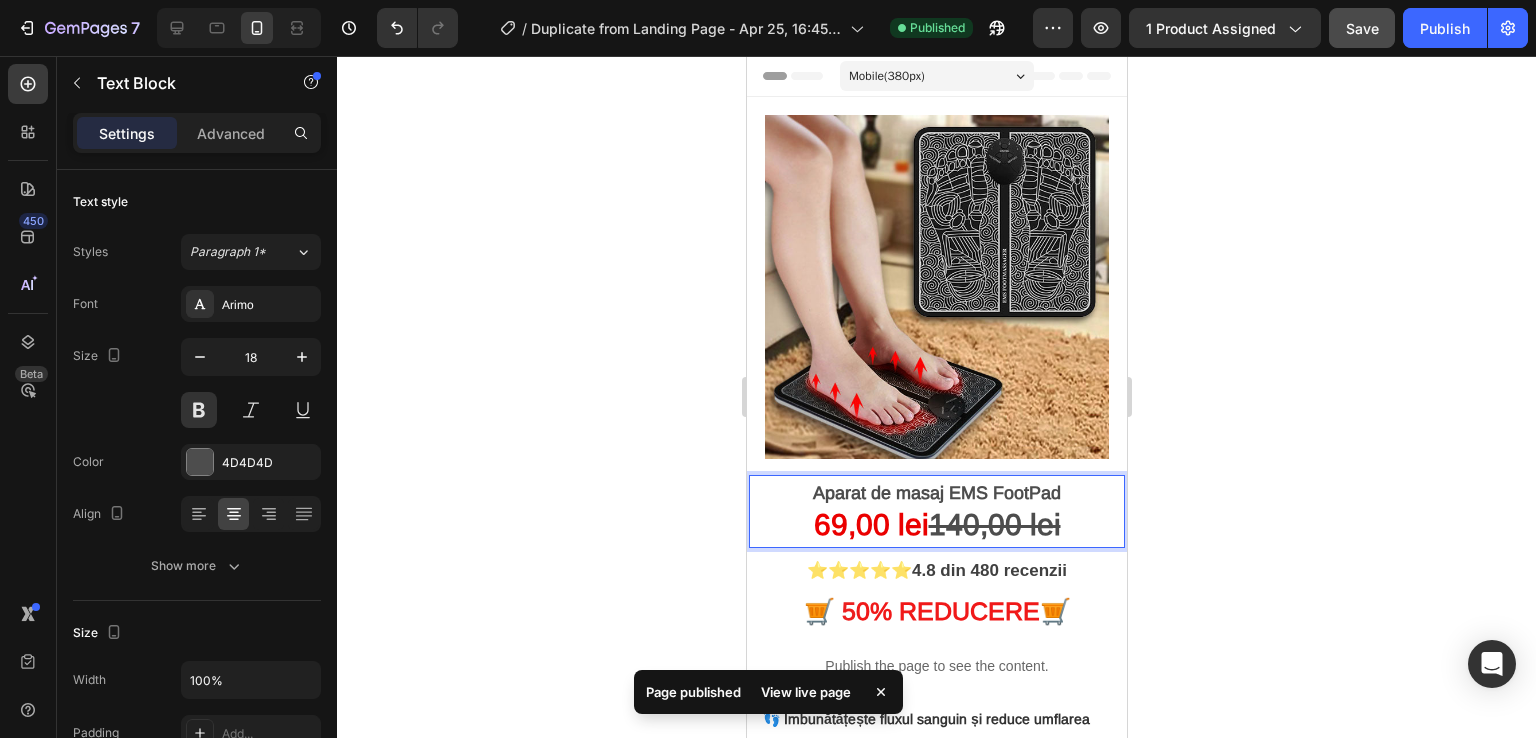 click 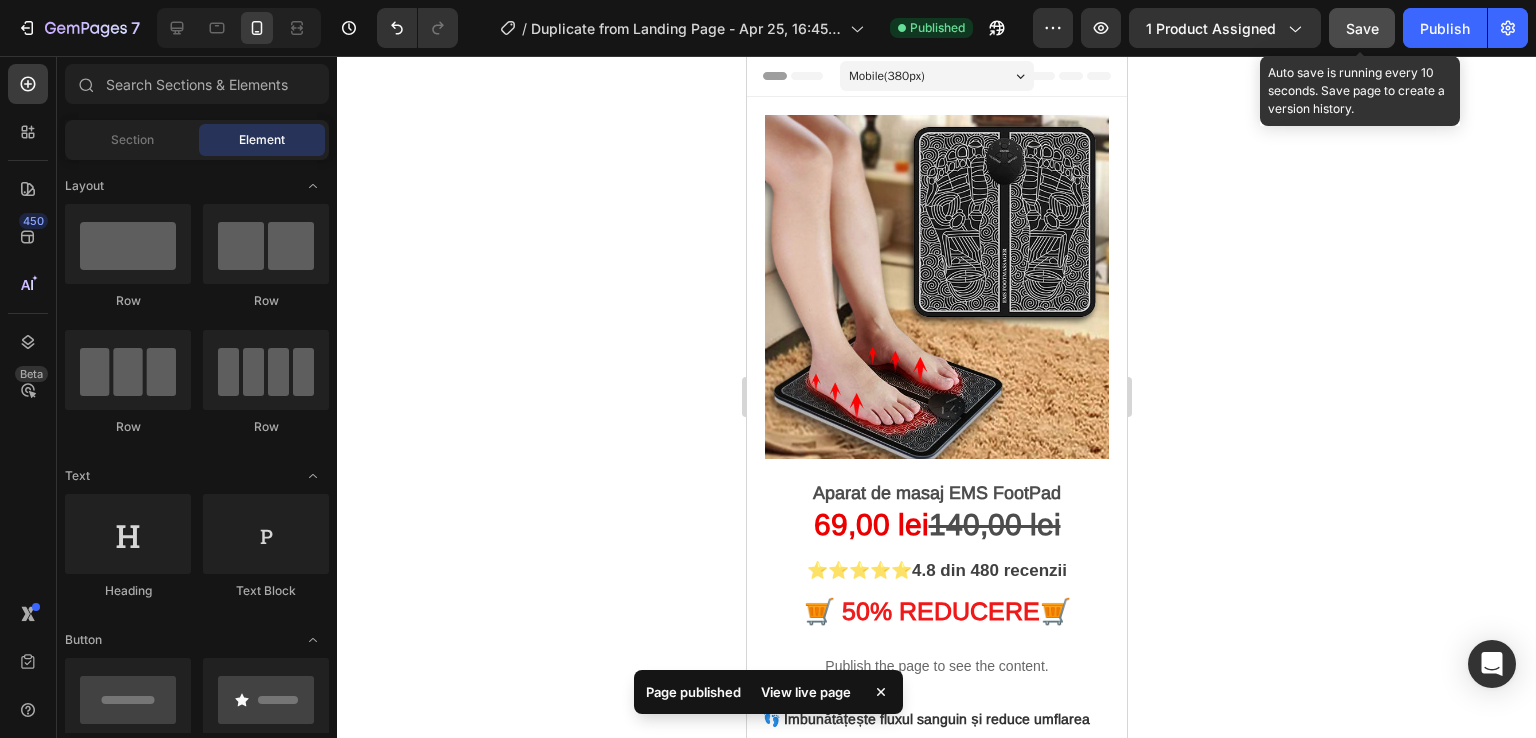 click on "Save" at bounding box center [1362, 28] 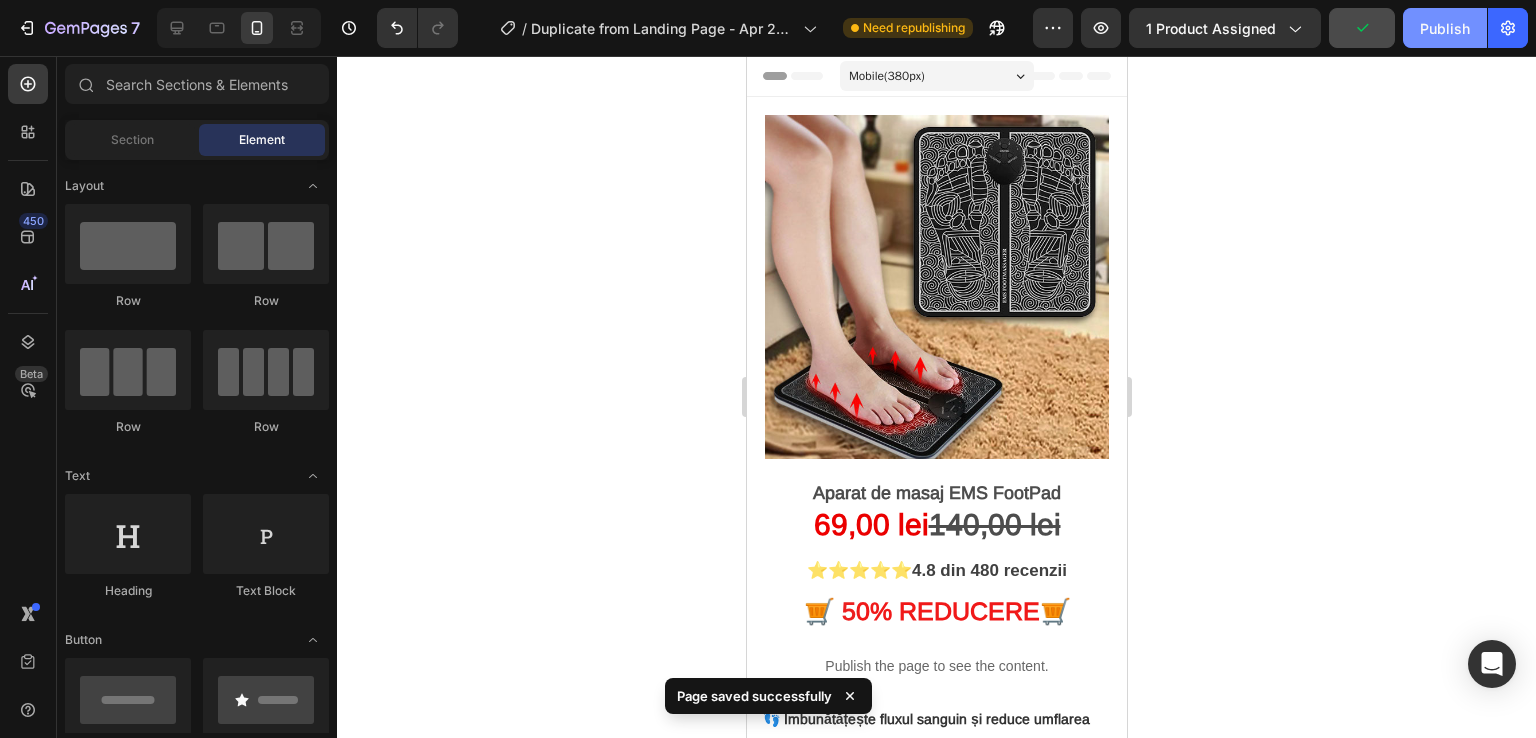 click on "Publish" at bounding box center [1445, 28] 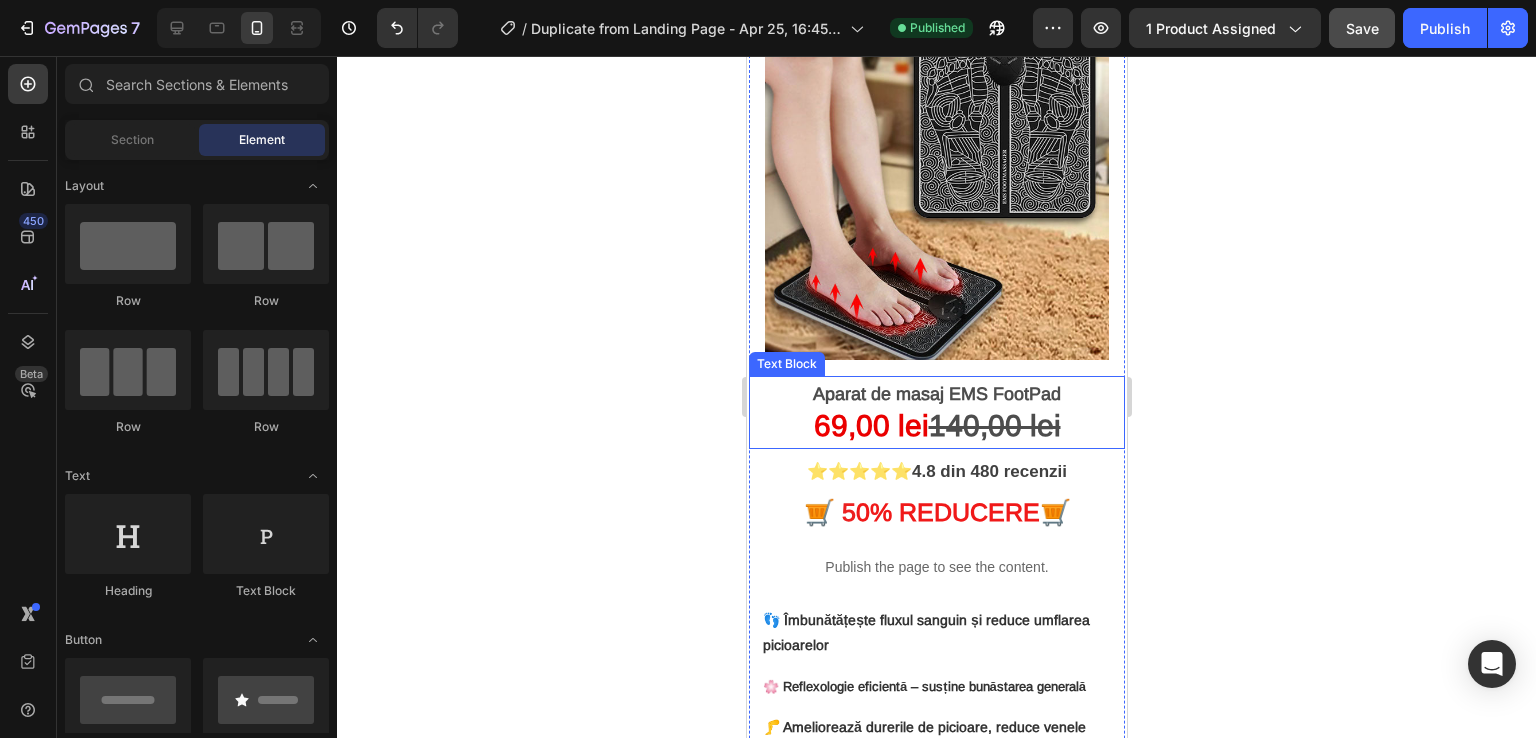 scroll, scrollTop: 0, scrollLeft: 0, axis: both 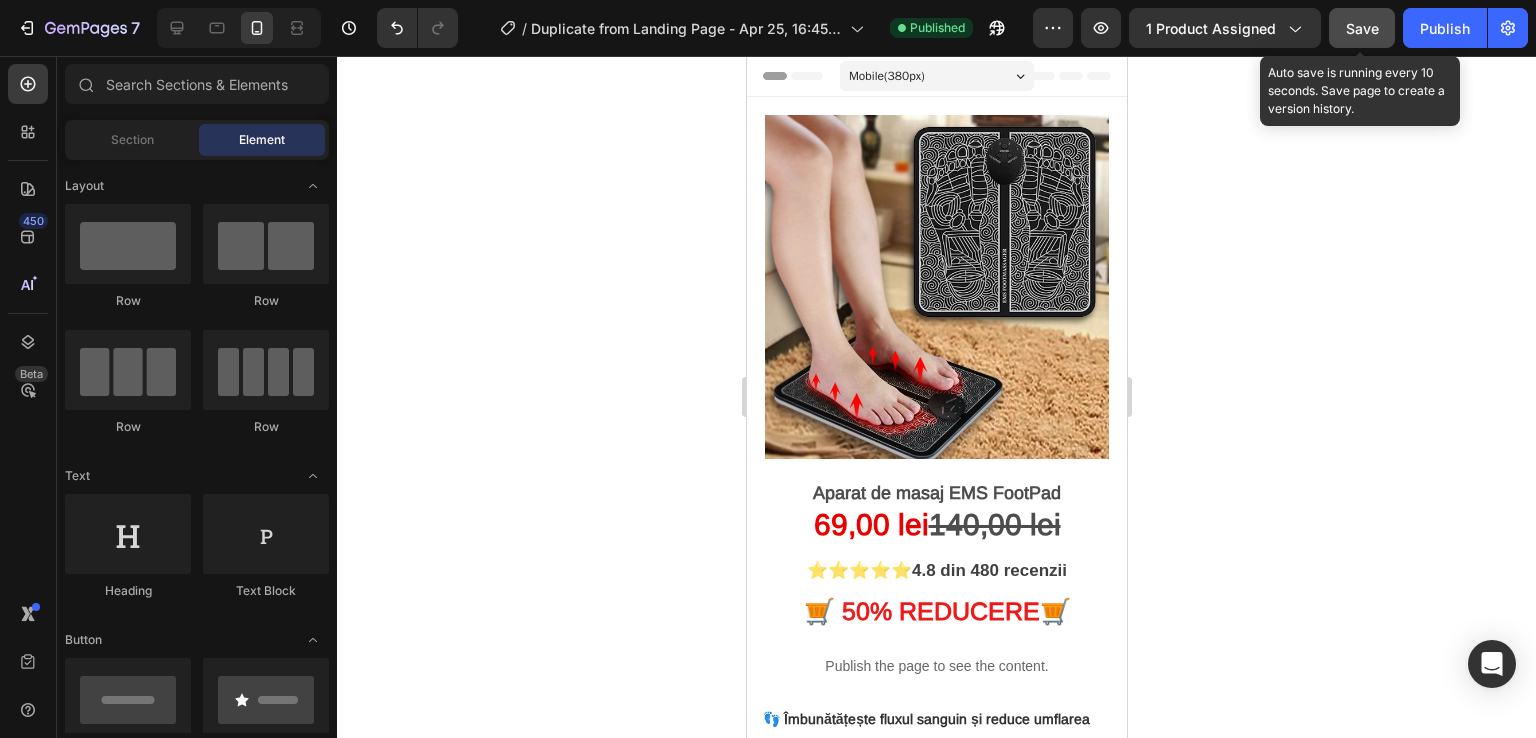 click on "Save" 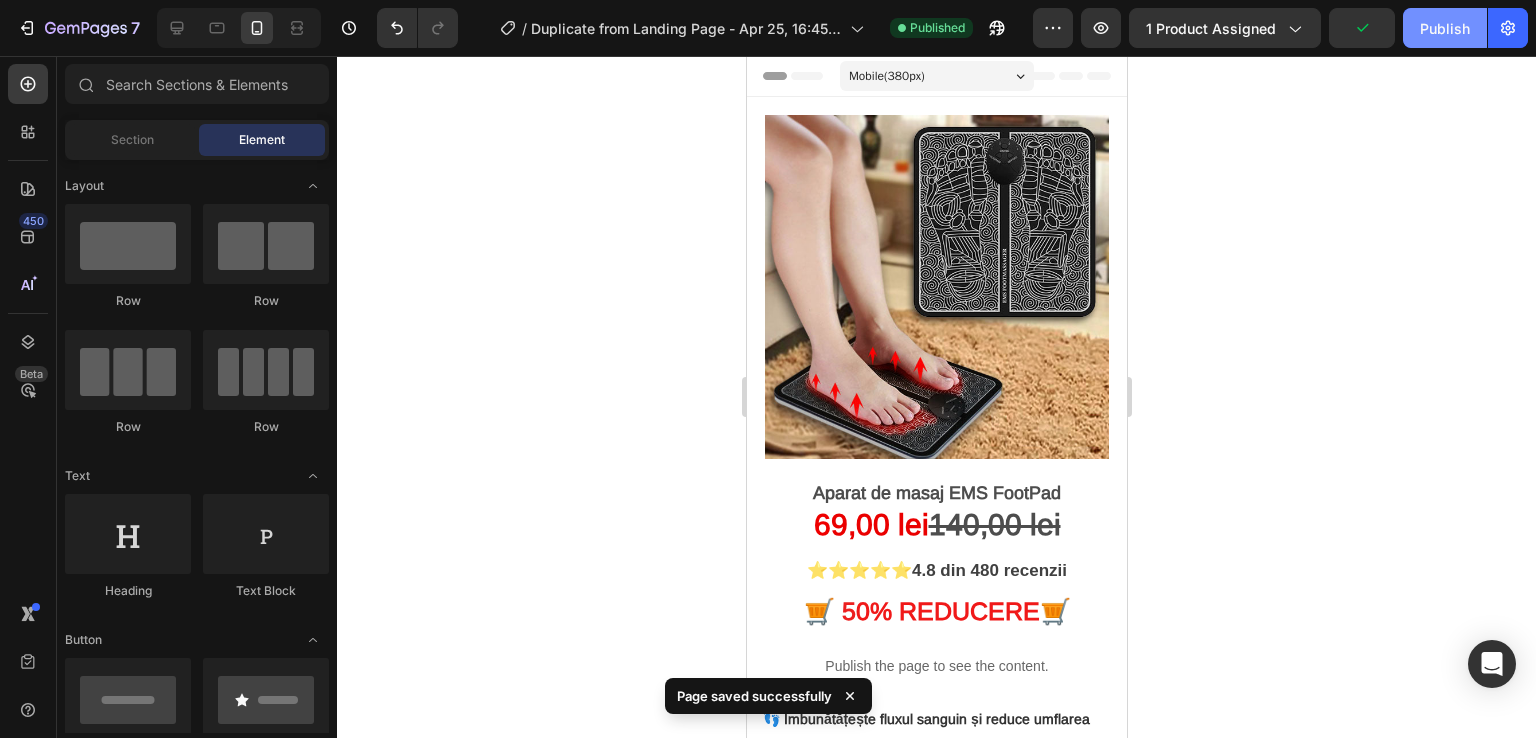 click on "Publish" at bounding box center (1445, 28) 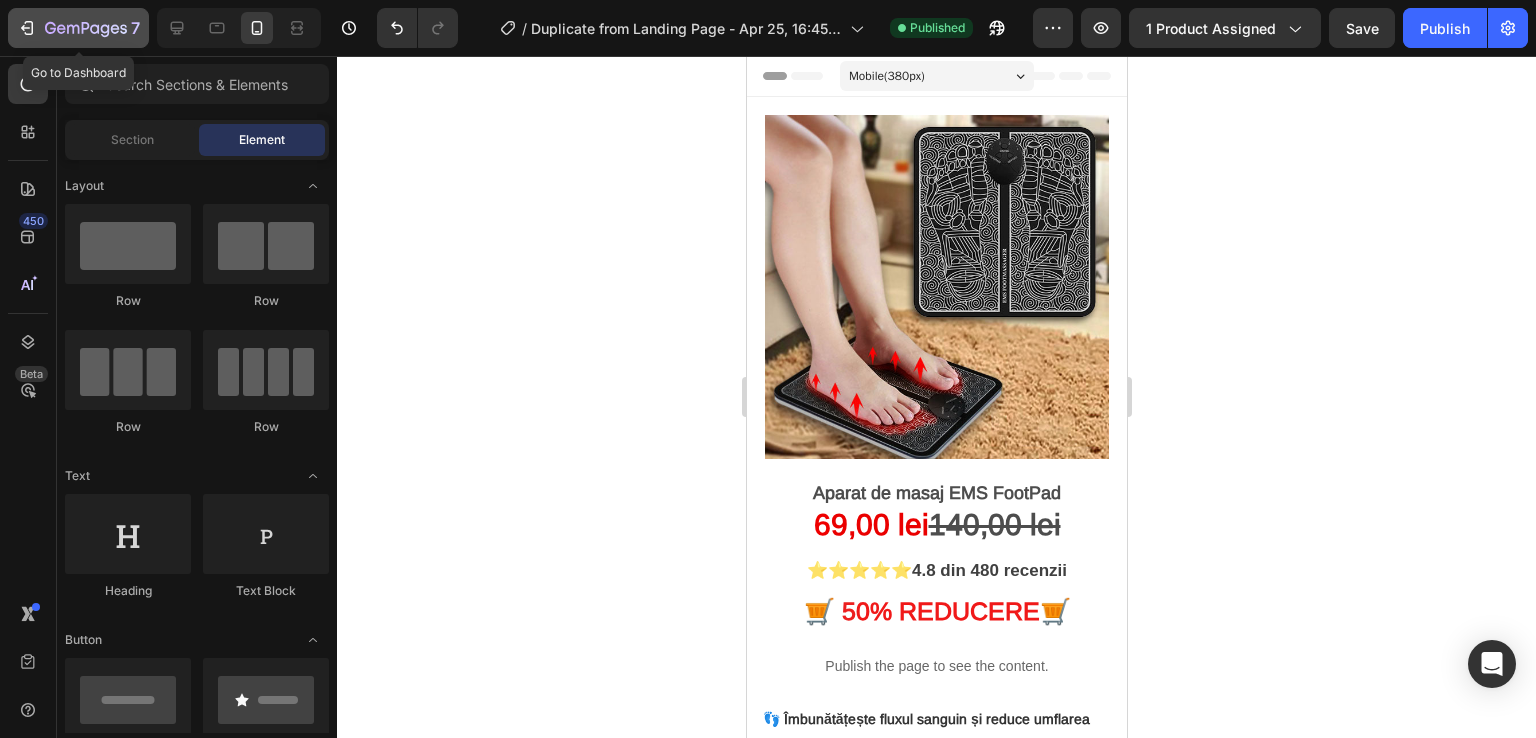 click 